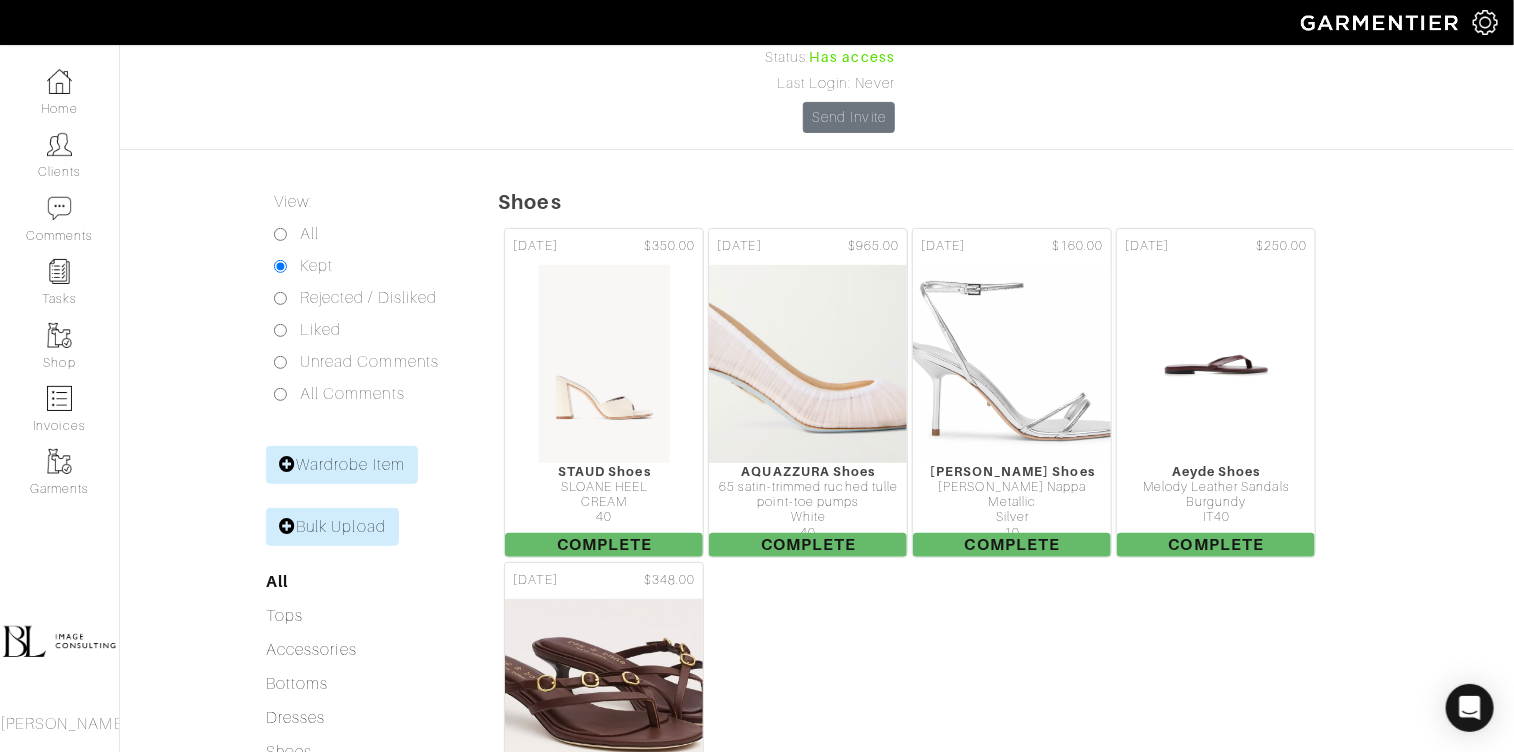 scroll, scrollTop: 220, scrollLeft: 0, axis: vertical 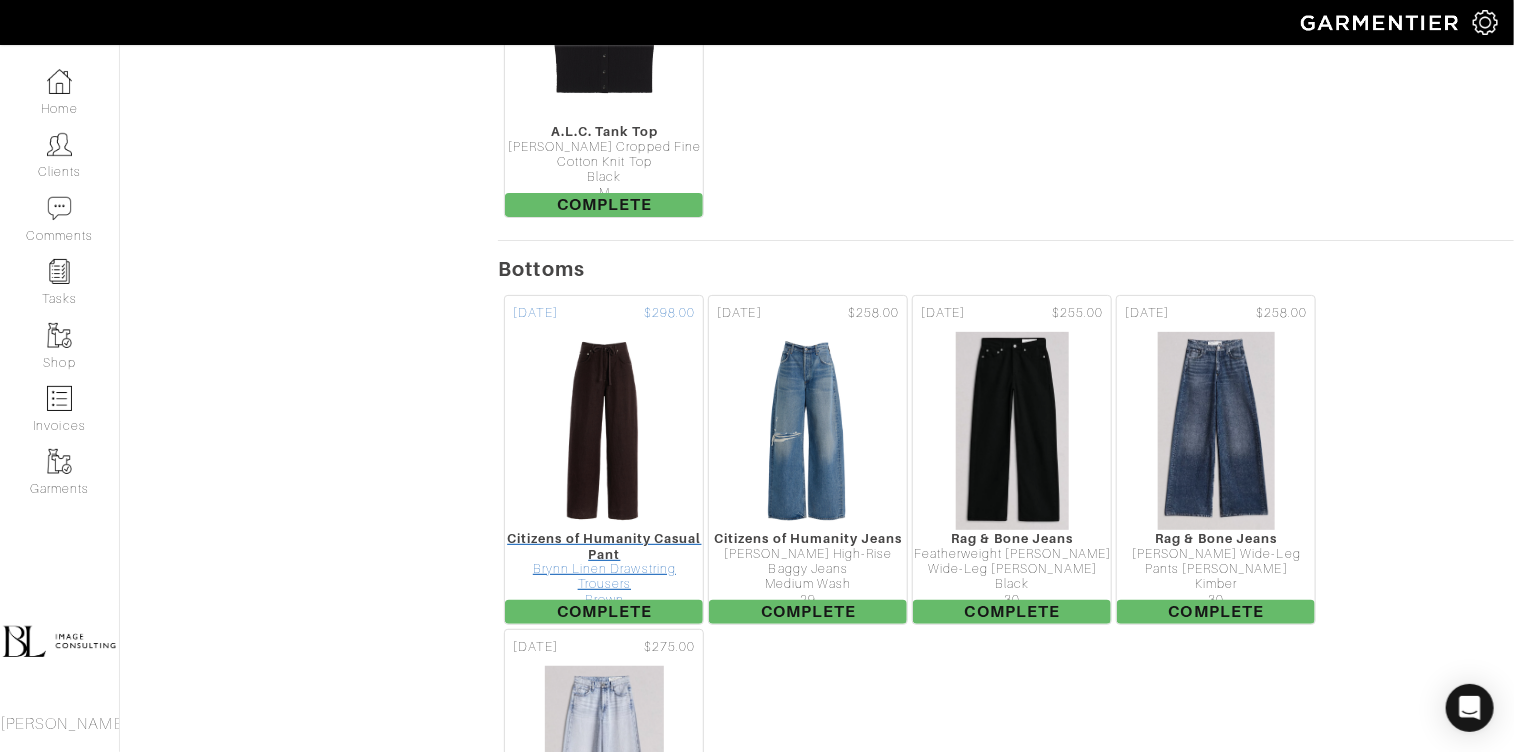 click on "Citizens of Humanity Casual Pant" at bounding box center [604, 546] 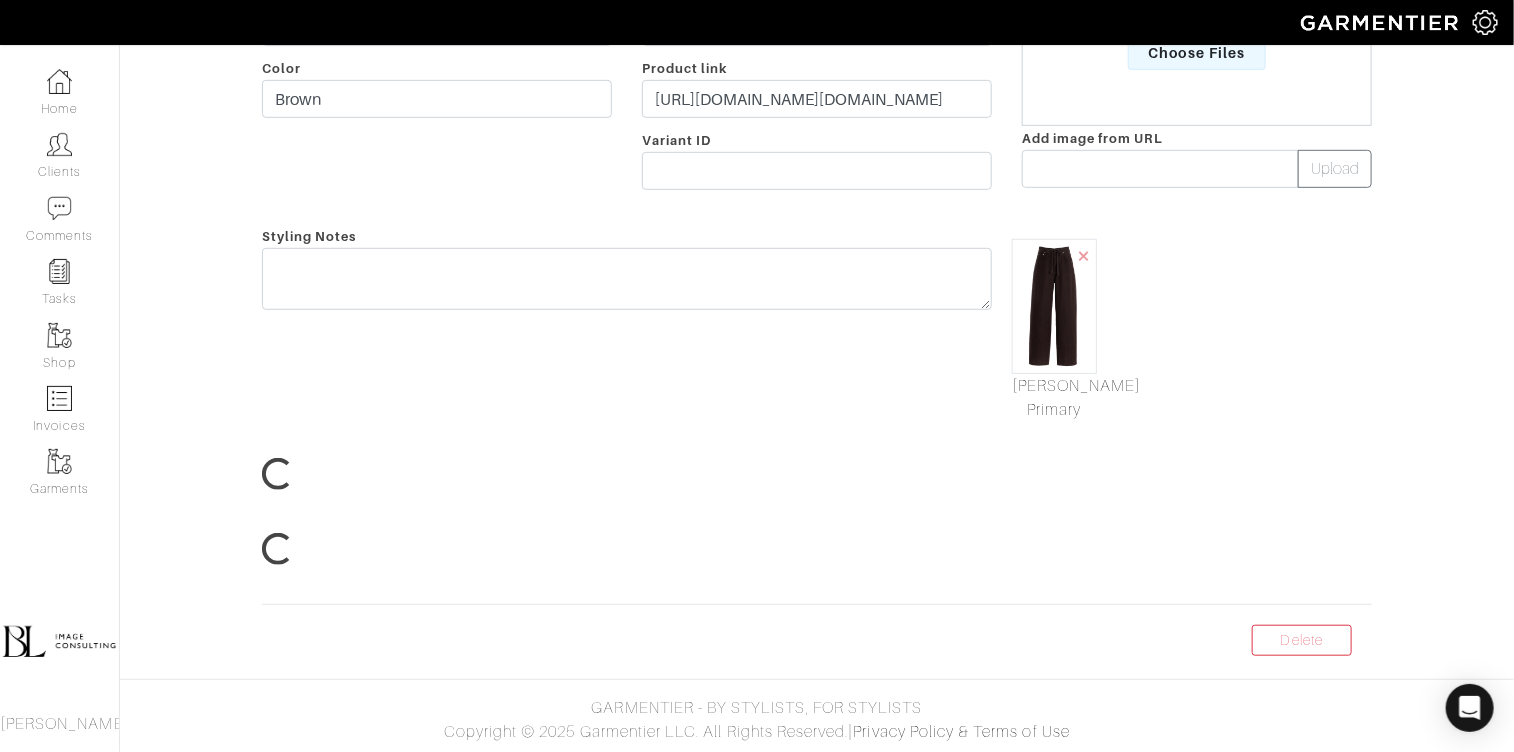 scroll, scrollTop: 0, scrollLeft: 0, axis: both 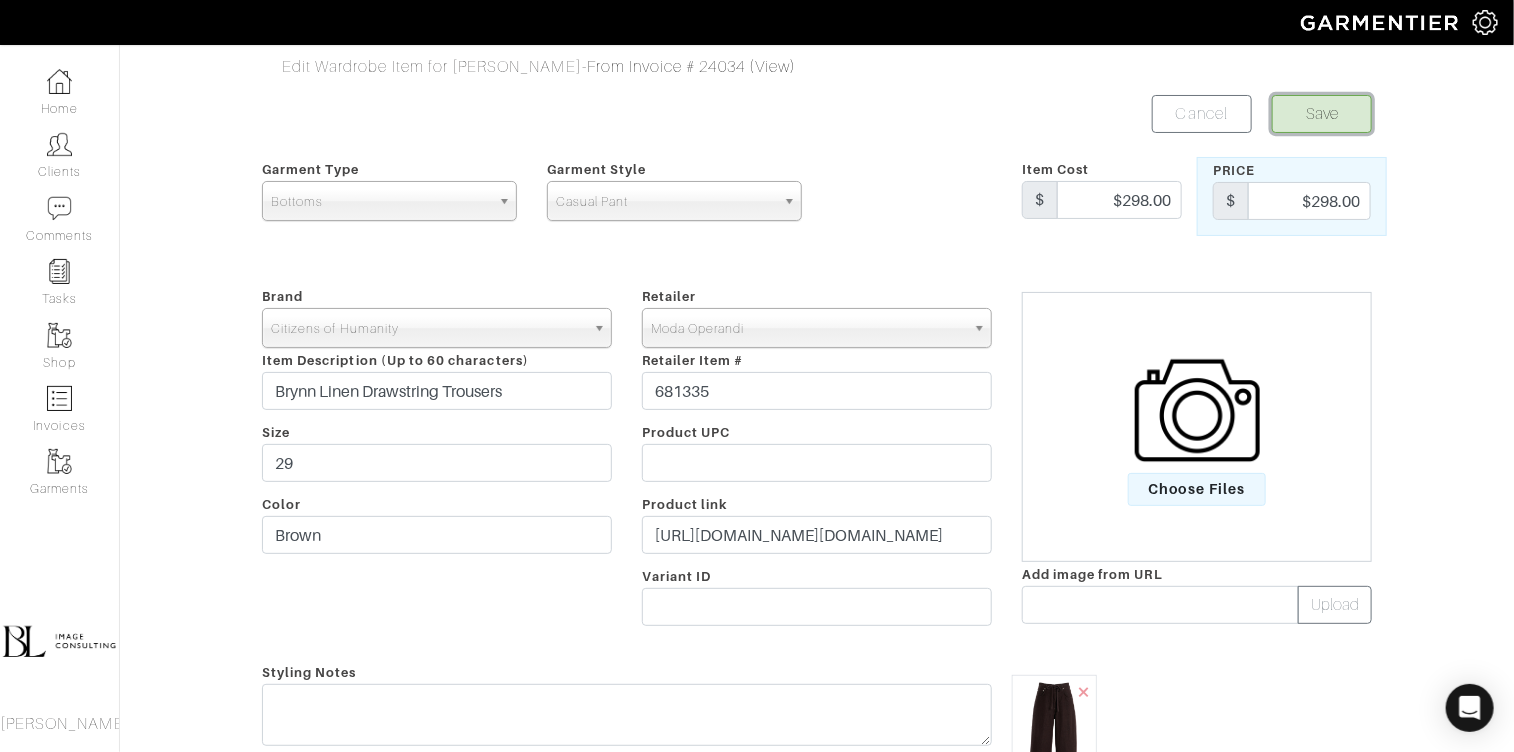 click on "Save" at bounding box center [1322, 114] 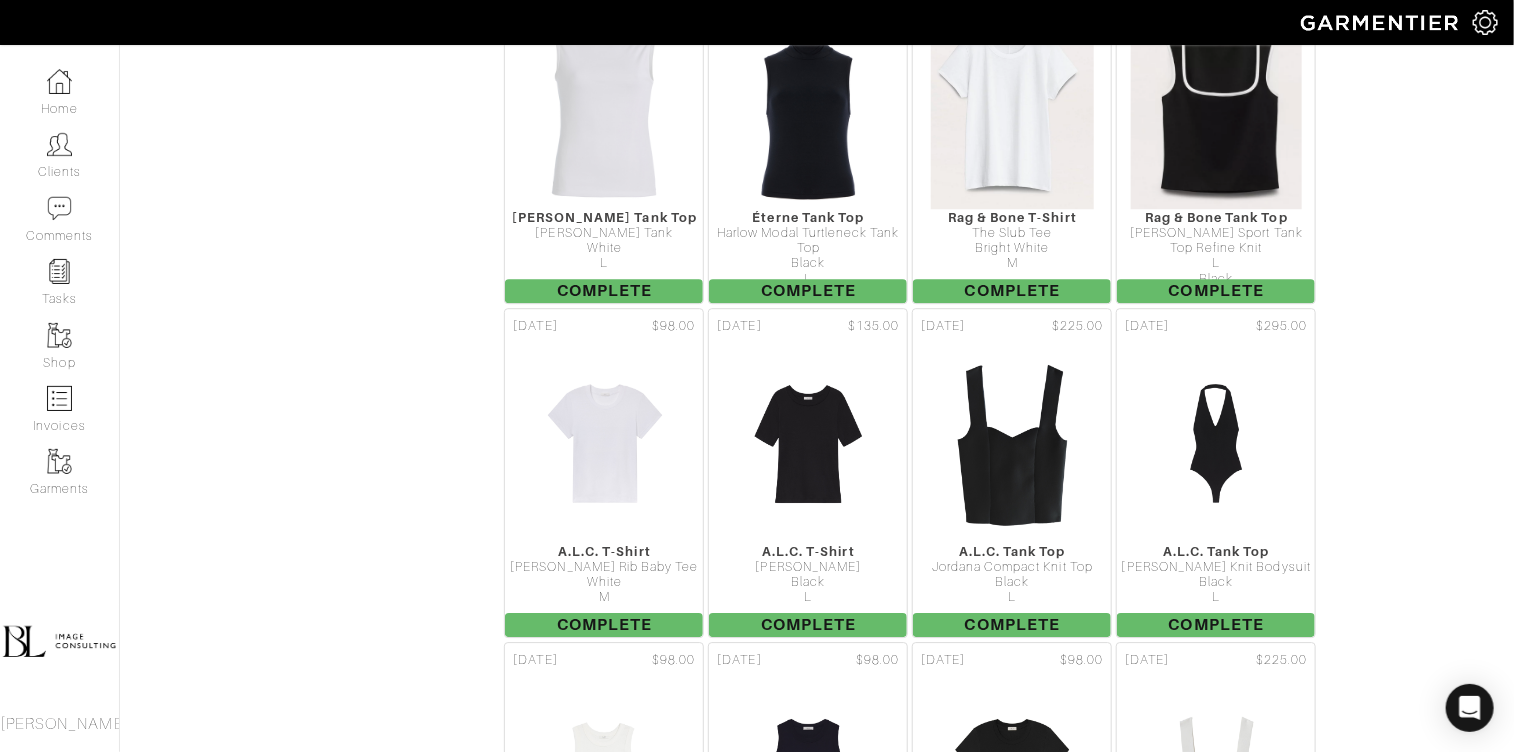 scroll, scrollTop: 2153, scrollLeft: 0, axis: vertical 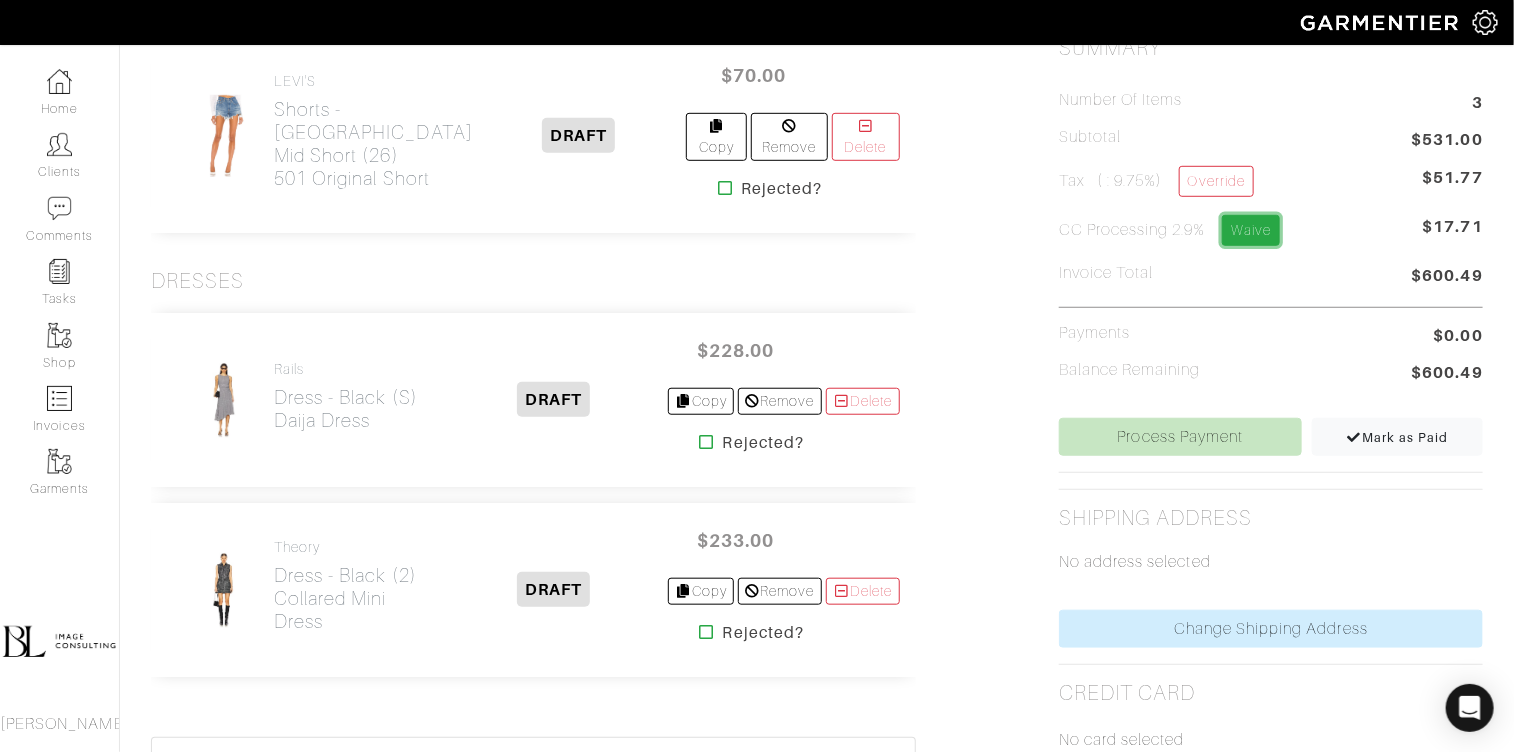 click on "Waive" at bounding box center [1251, 230] 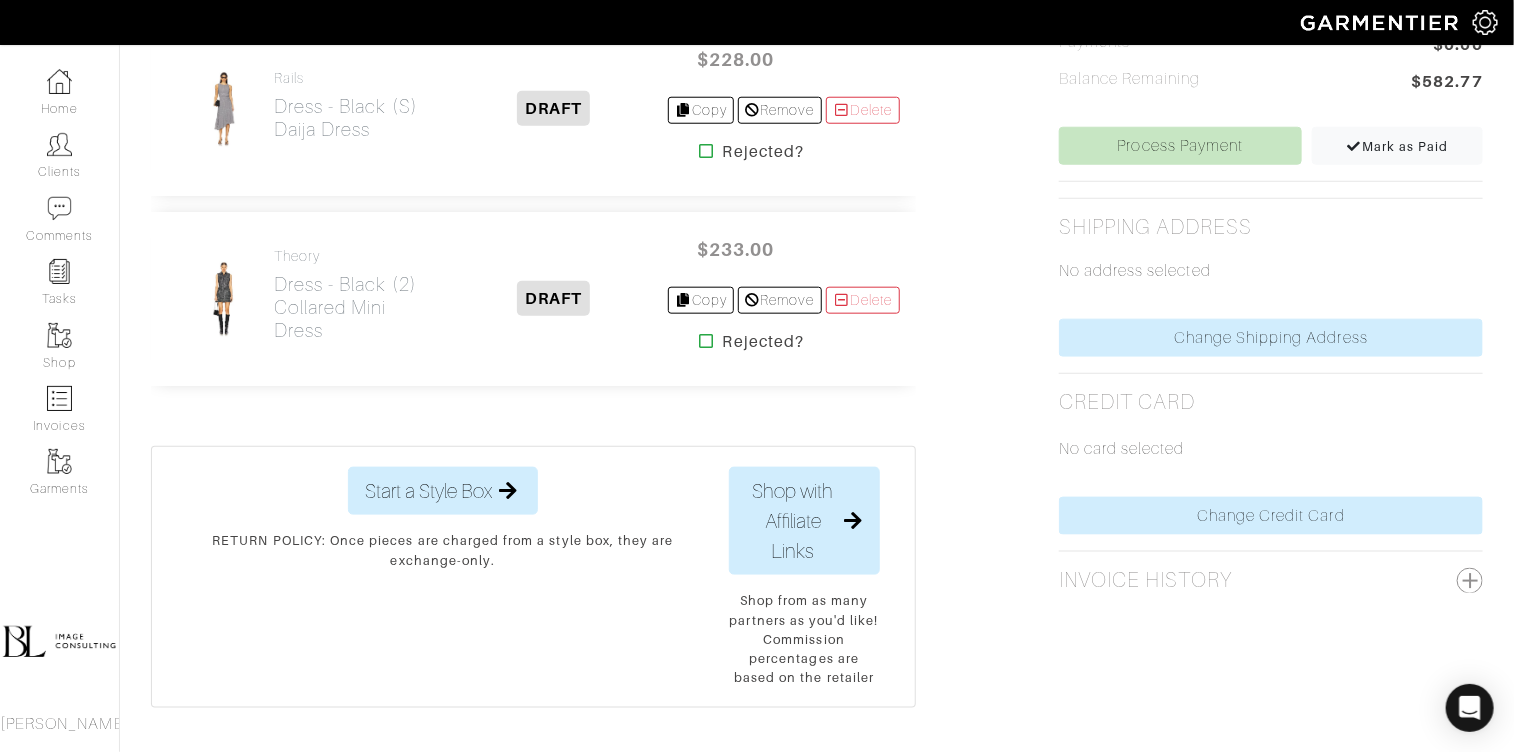 scroll, scrollTop: 817, scrollLeft: 0, axis: vertical 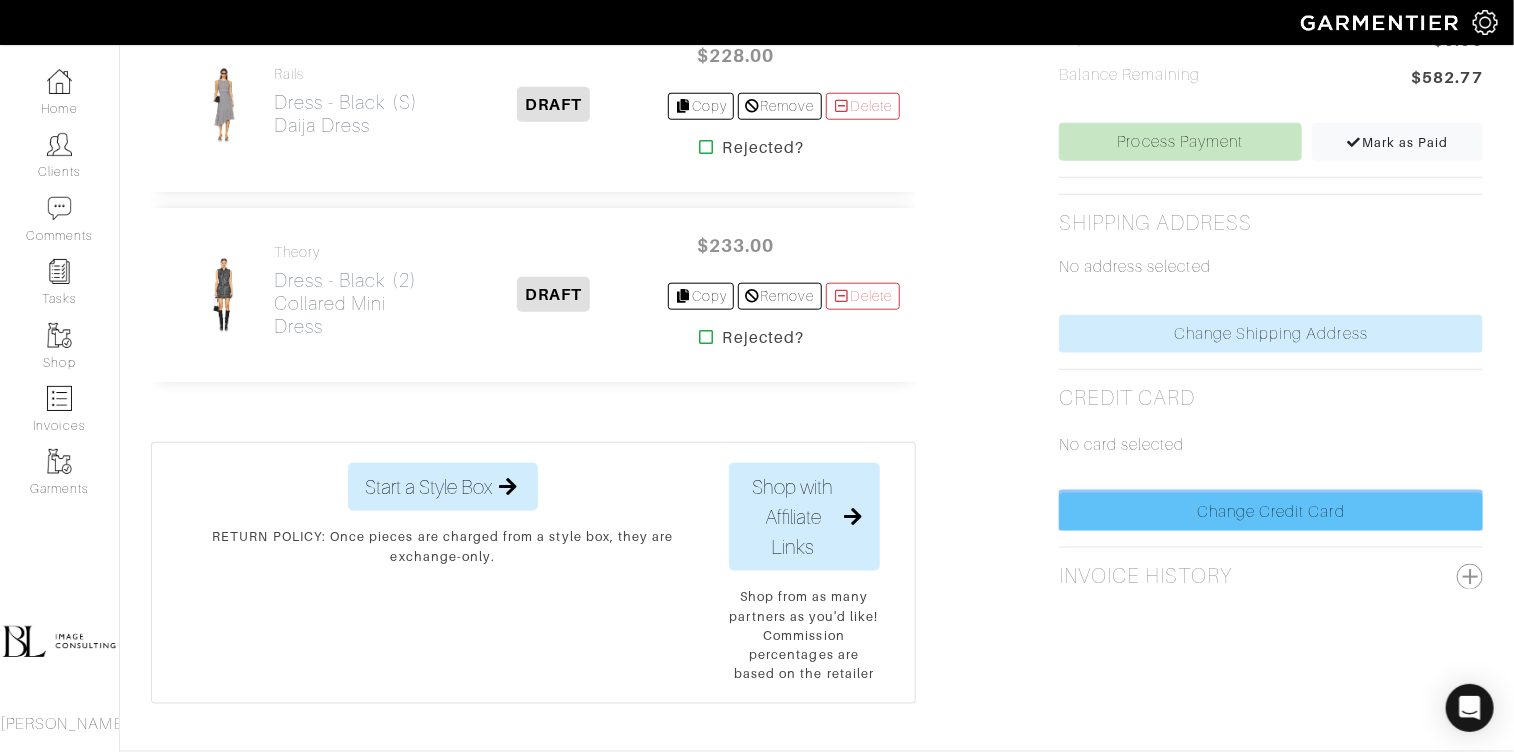 click on "Change Credit Card" at bounding box center (1271, 512) 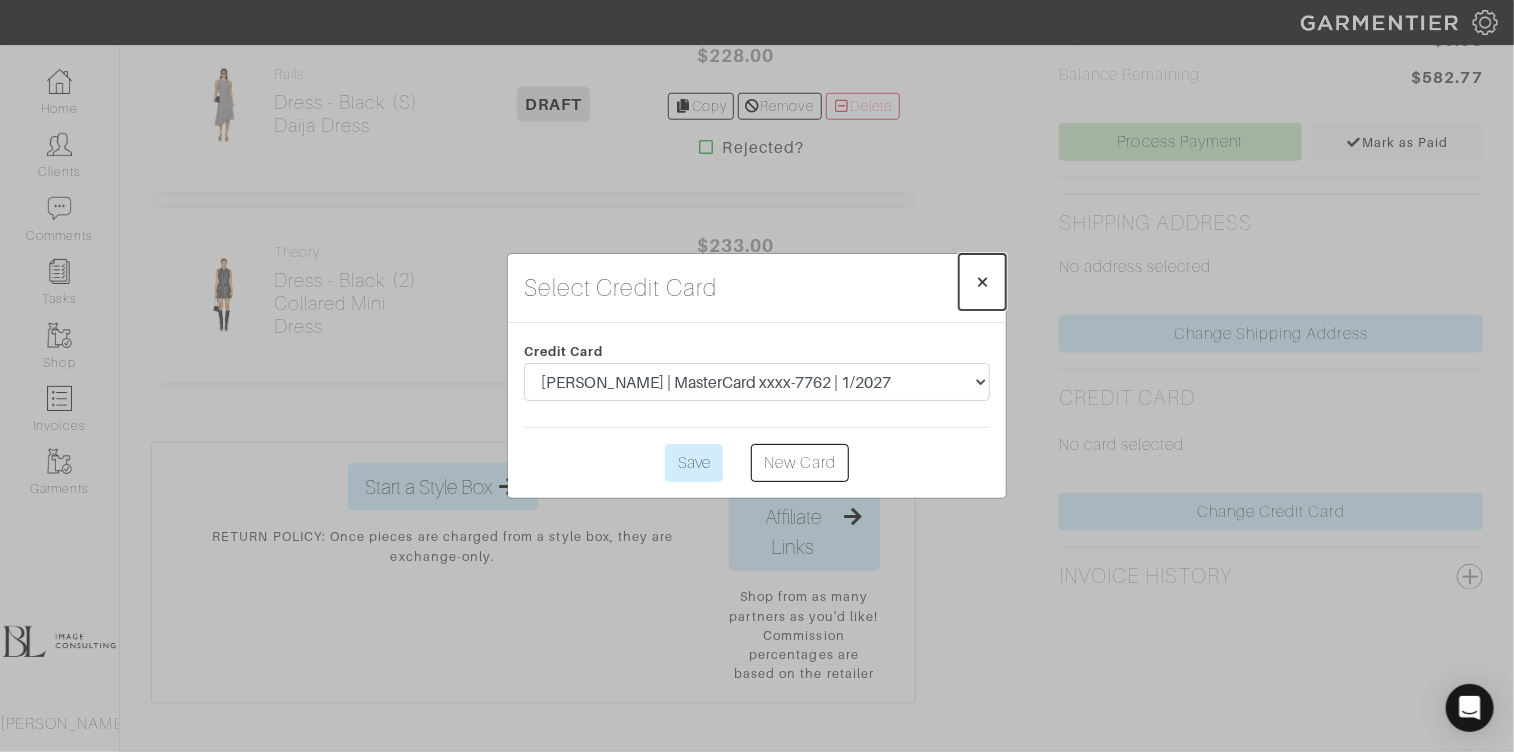 click on "×" at bounding box center [982, 281] 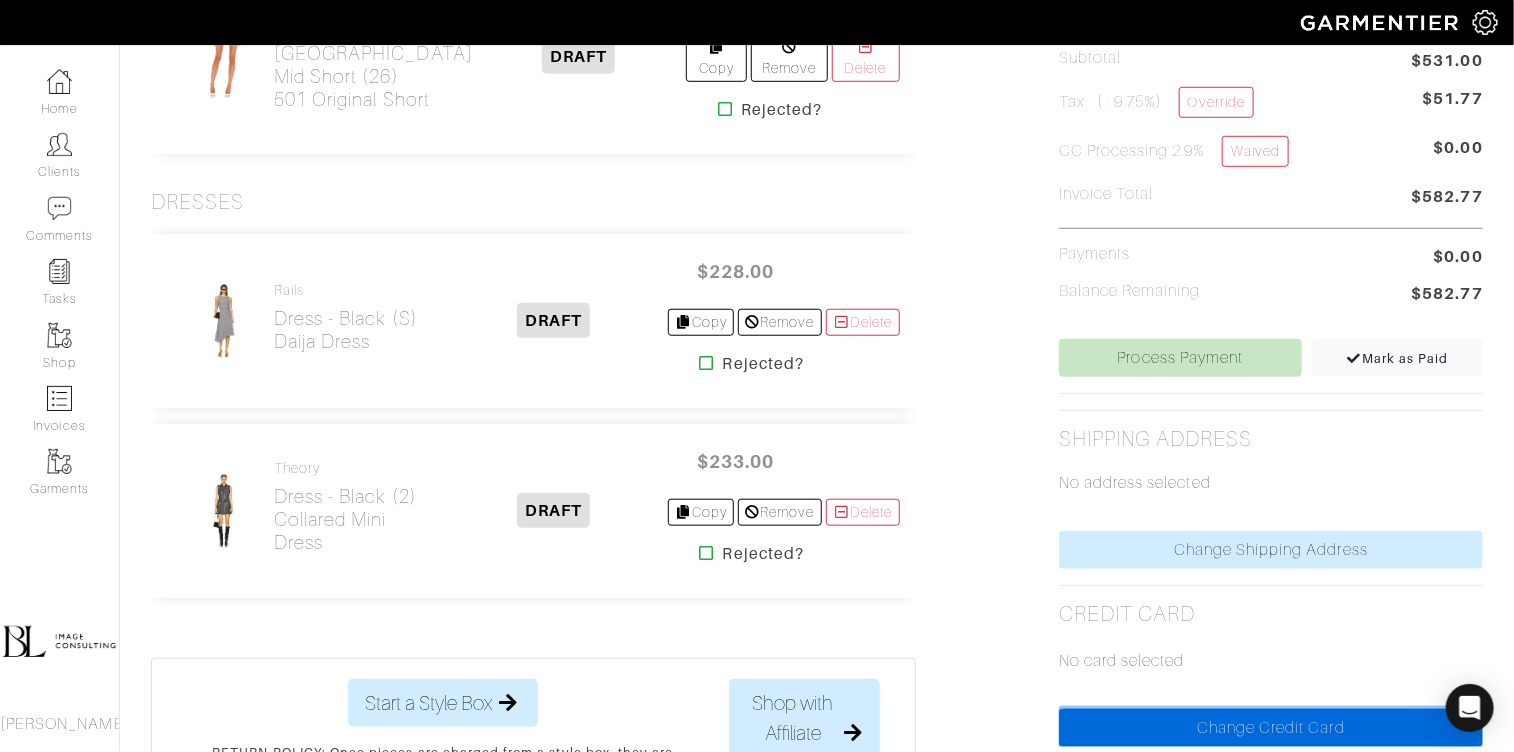 scroll, scrollTop: 582, scrollLeft: 0, axis: vertical 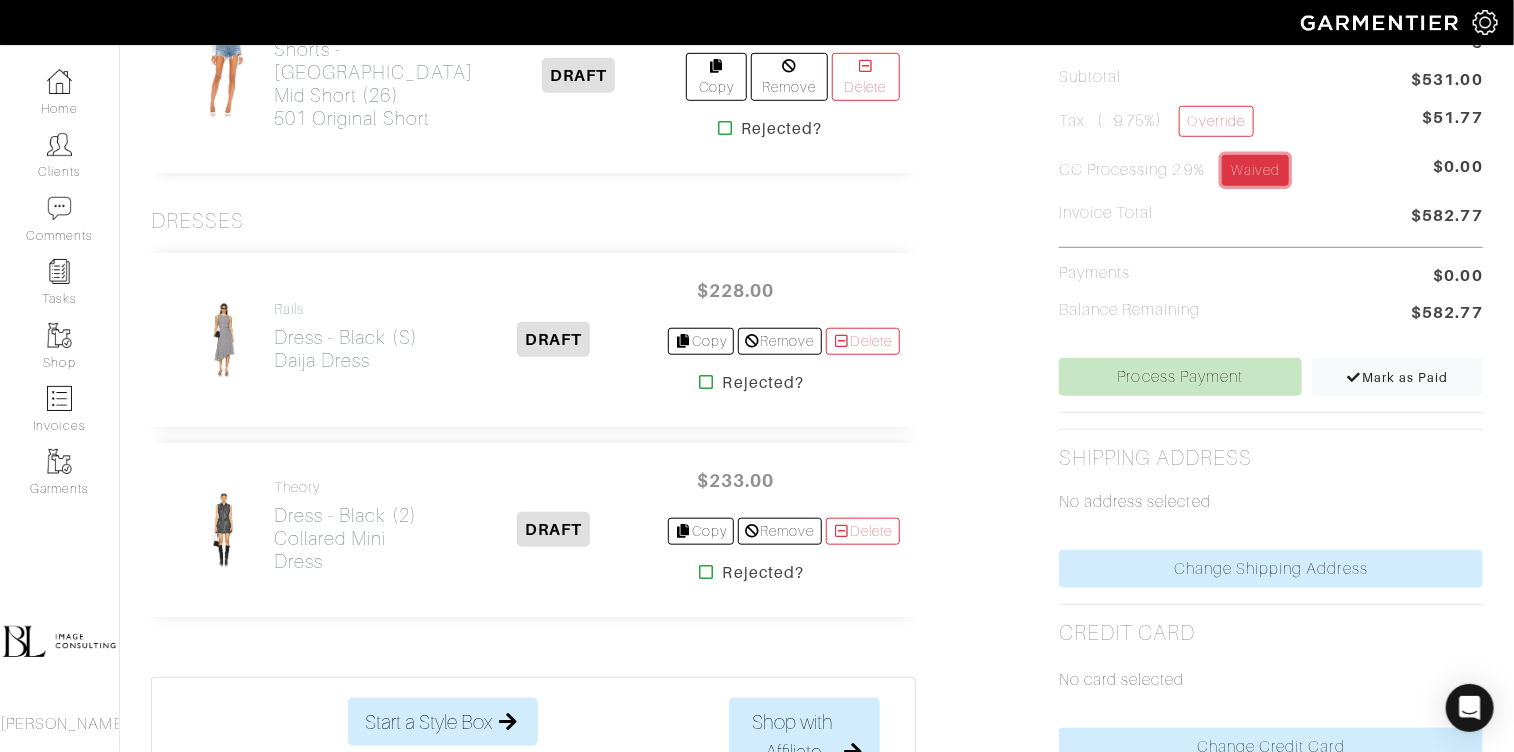 click on "Waived" at bounding box center [1255, 170] 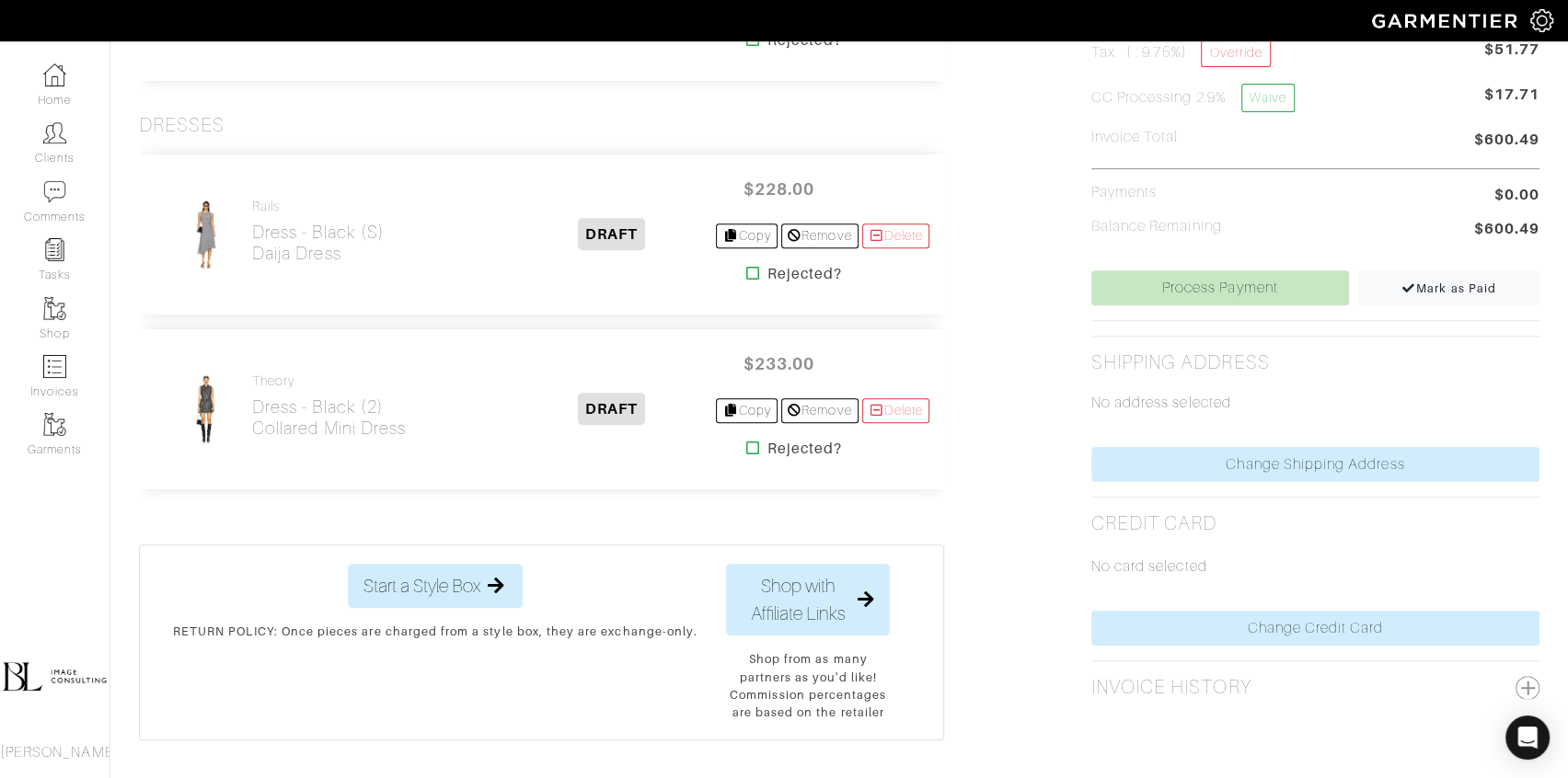 scroll, scrollTop: 661, scrollLeft: 0, axis: vertical 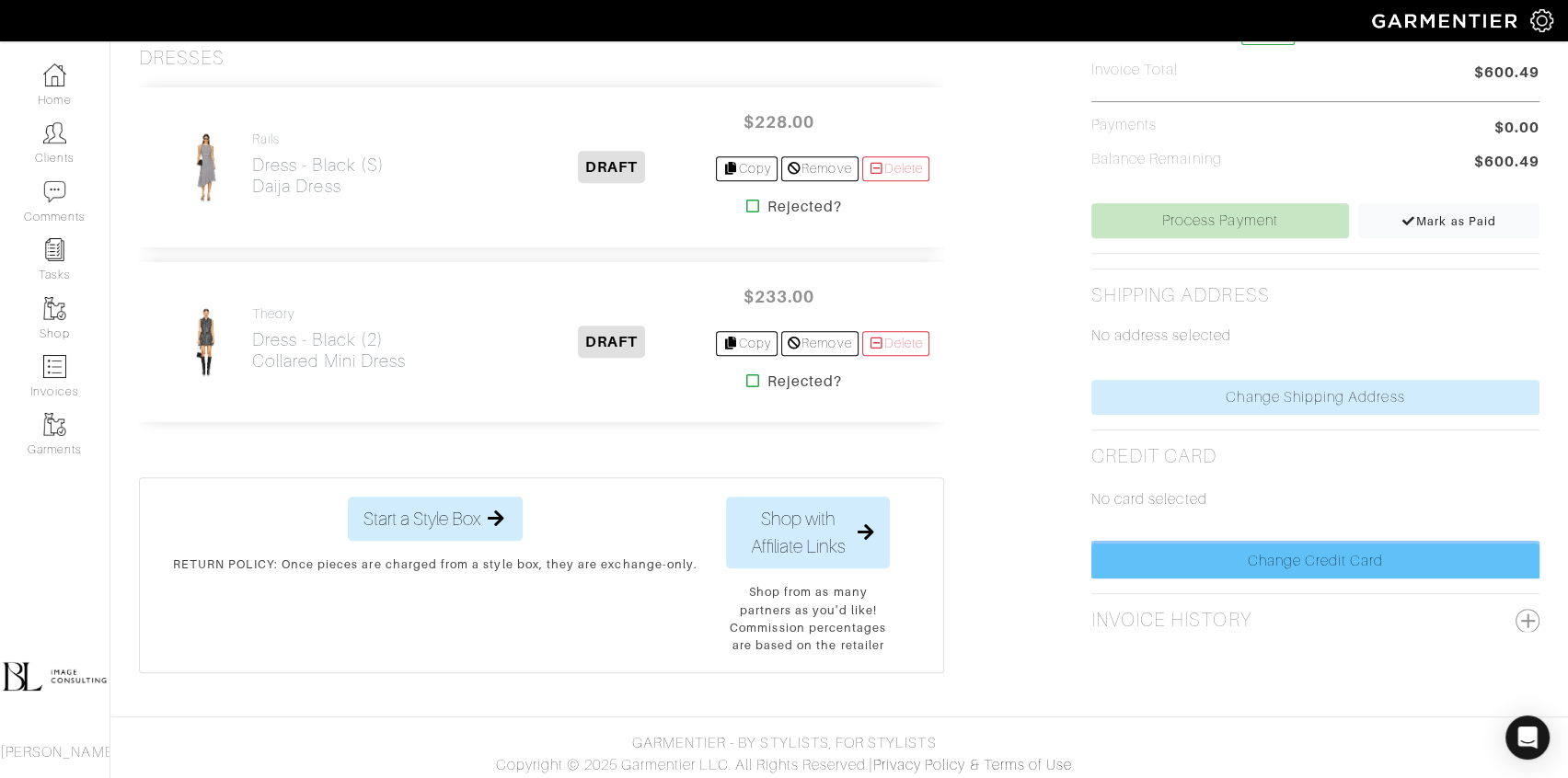 click on "Change Credit Card" at bounding box center (1315, 561) 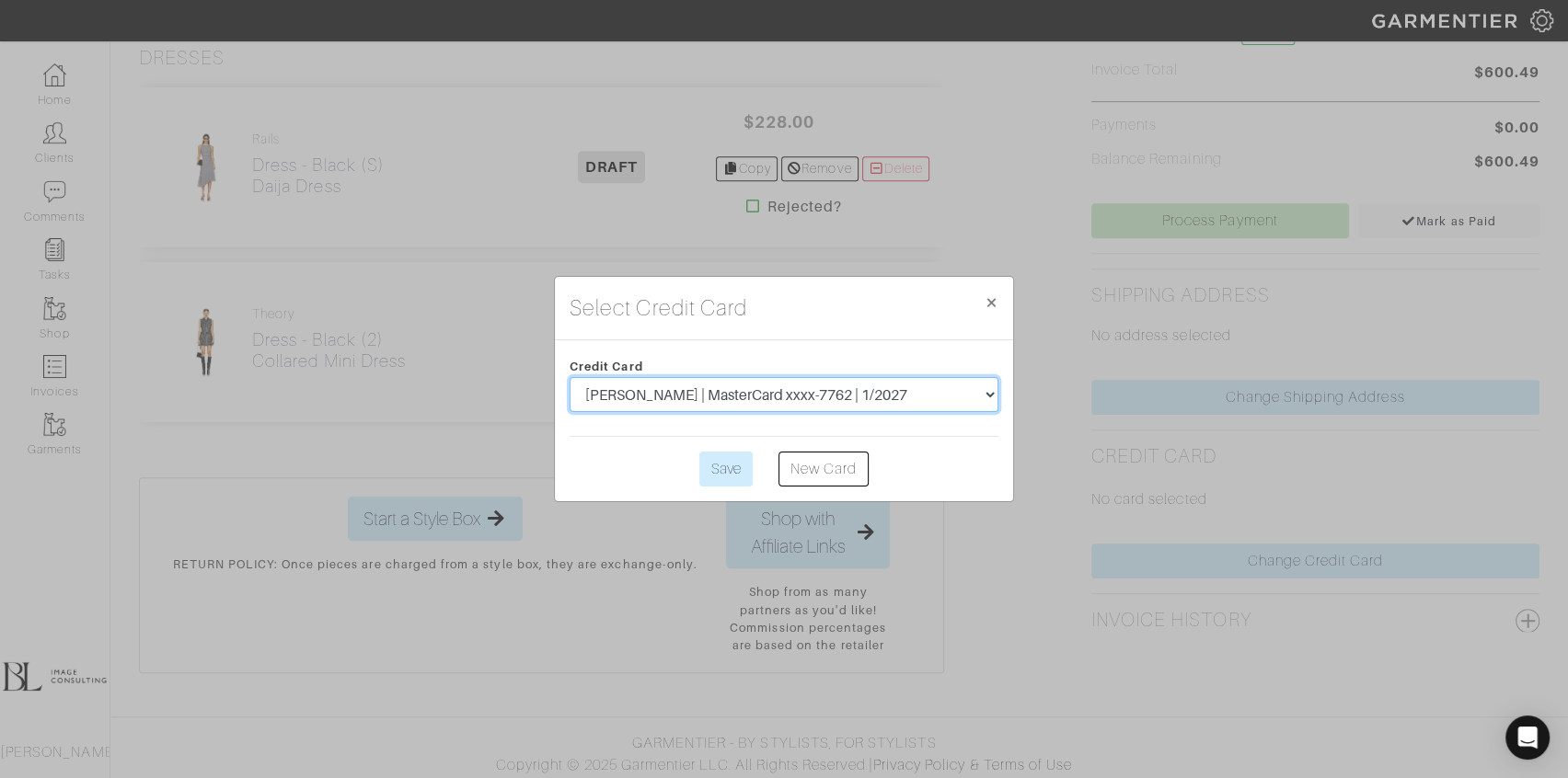 click on "Matthew Pennisi | MasterCard xxxx-7762 | 1/2027" at bounding box center [784, 395] 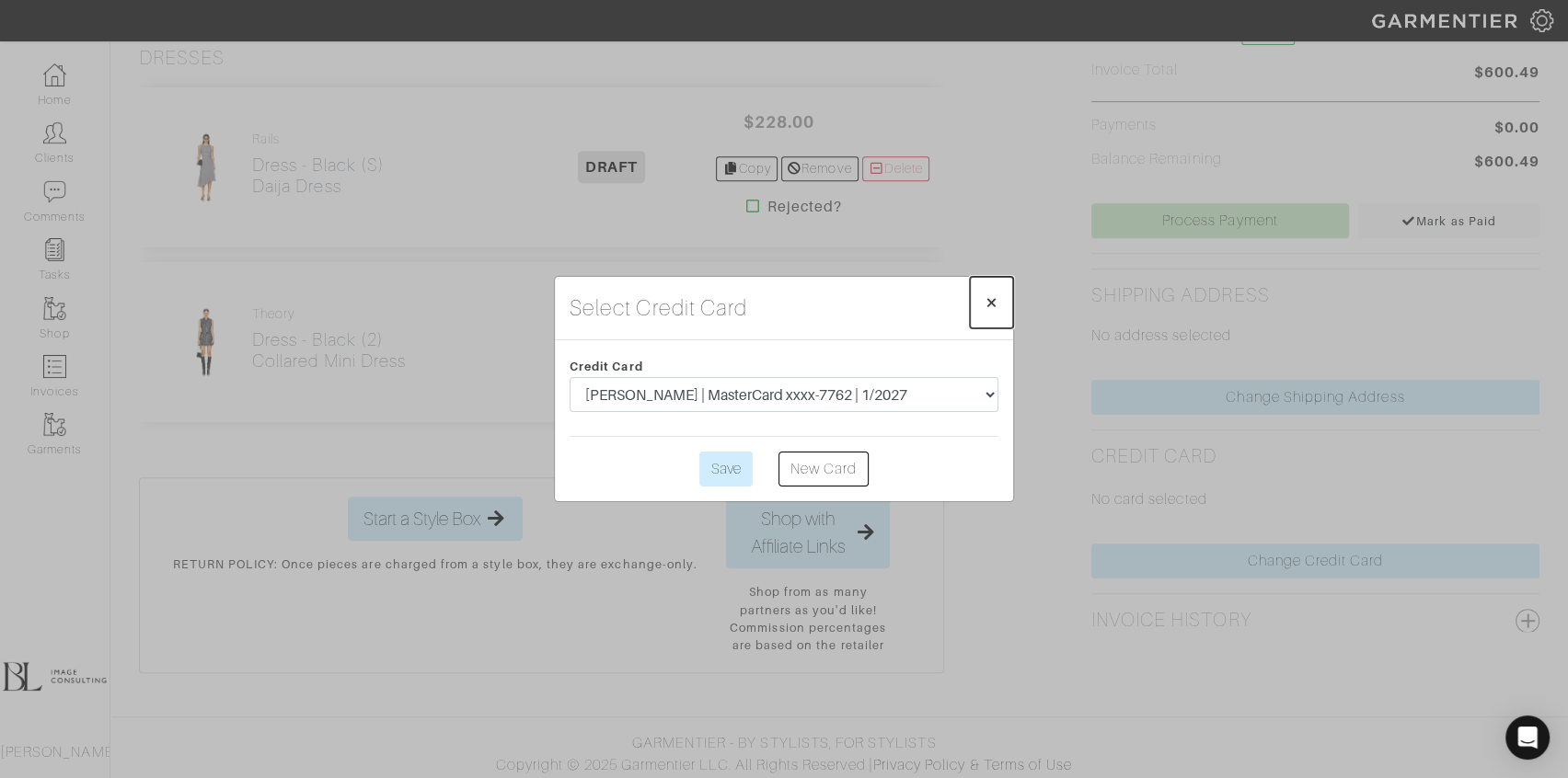 click on "×" at bounding box center [991, 302] 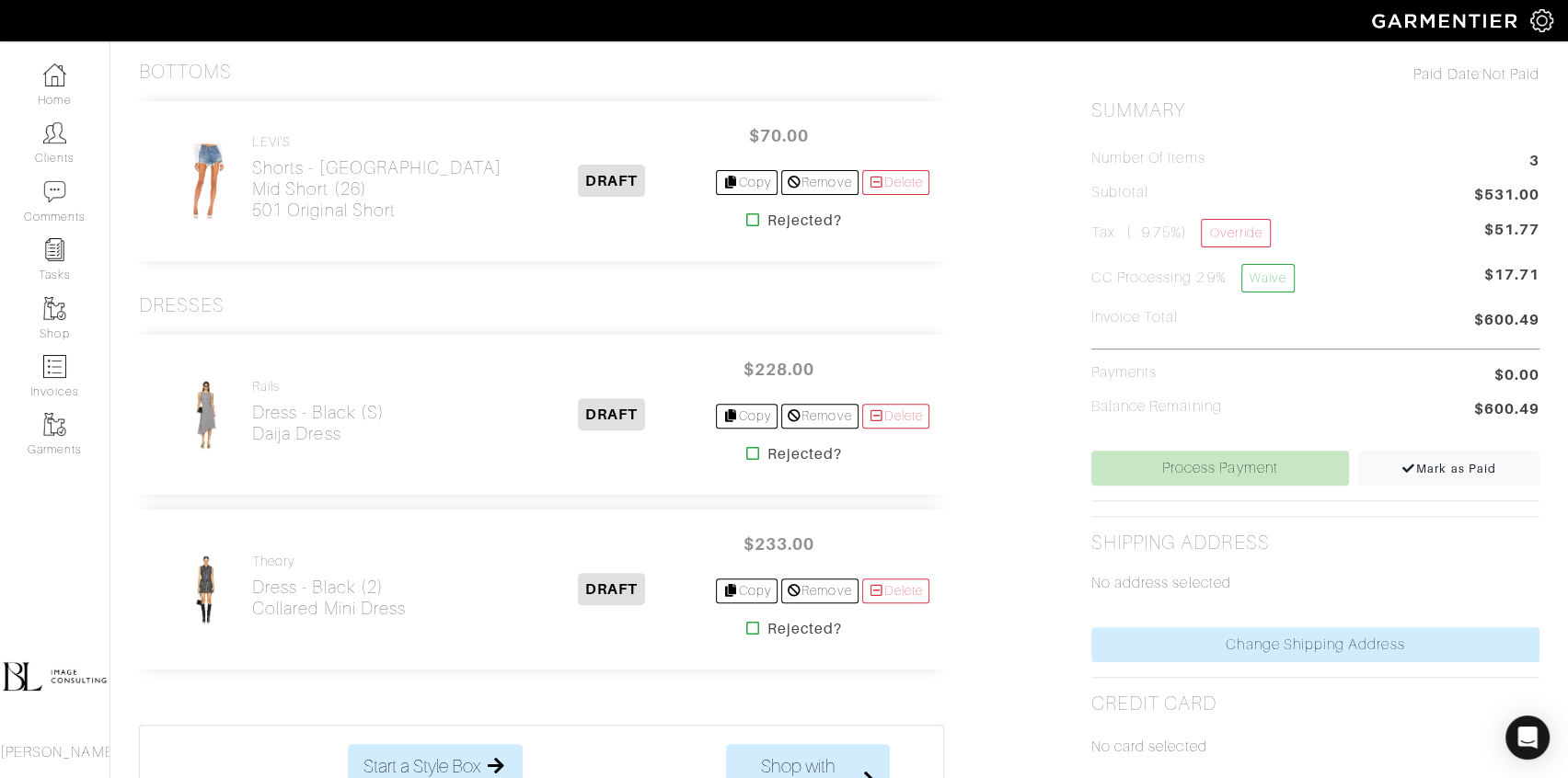 scroll, scrollTop: 407, scrollLeft: 0, axis: vertical 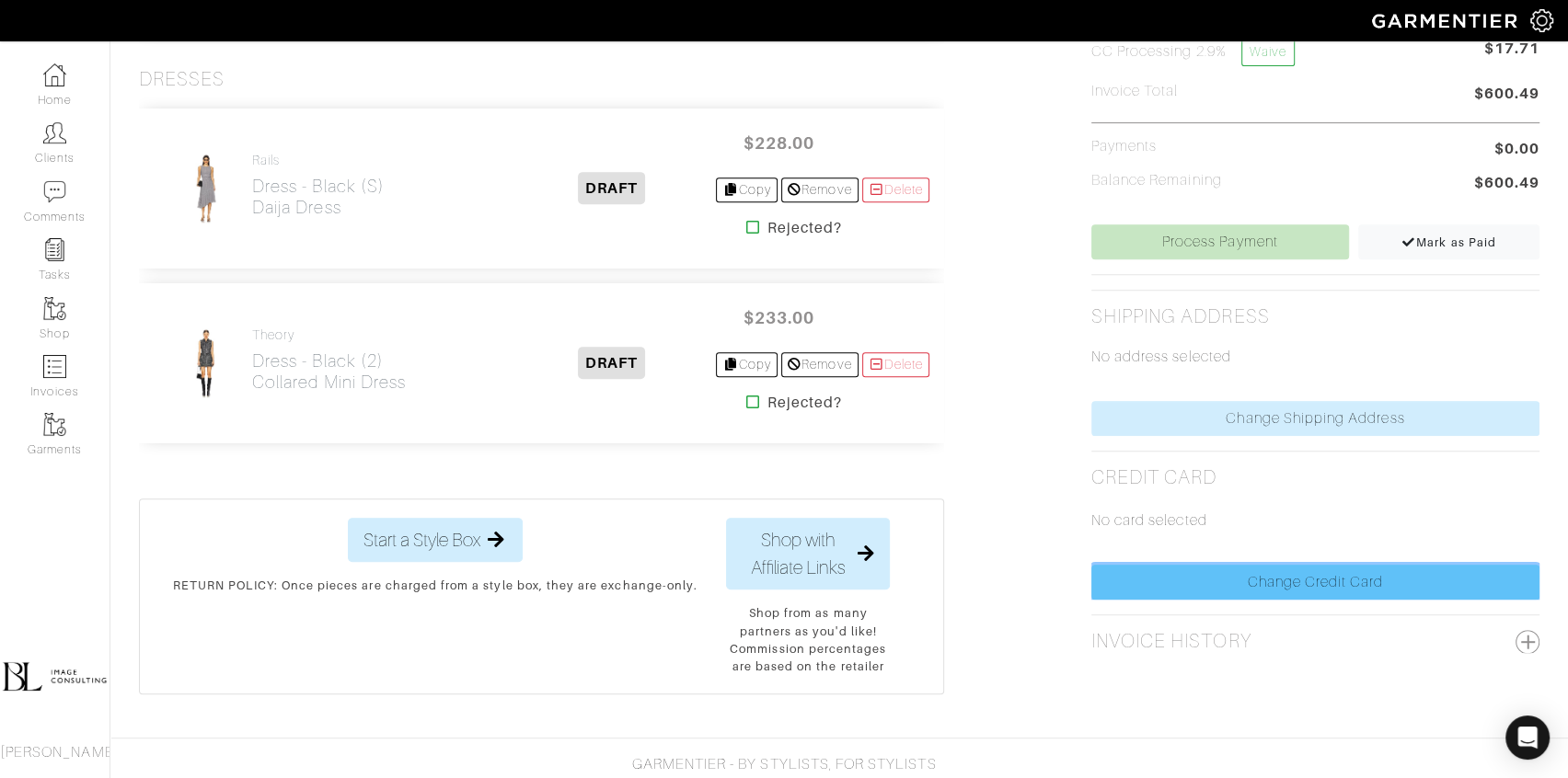 click on "Change Credit Card" at bounding box center (1315, 582) 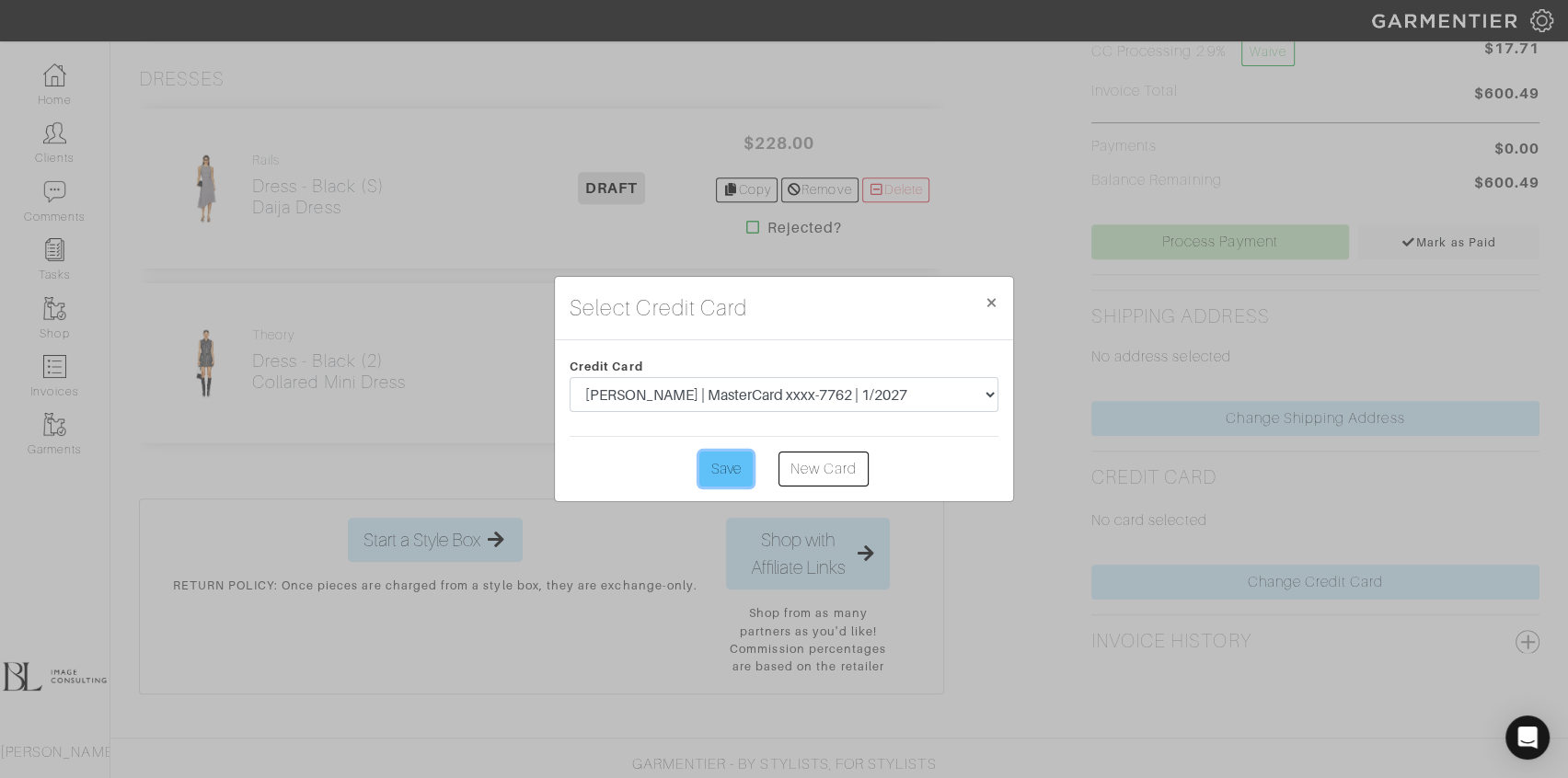 click on "Save" at bounding box center (726, 469) 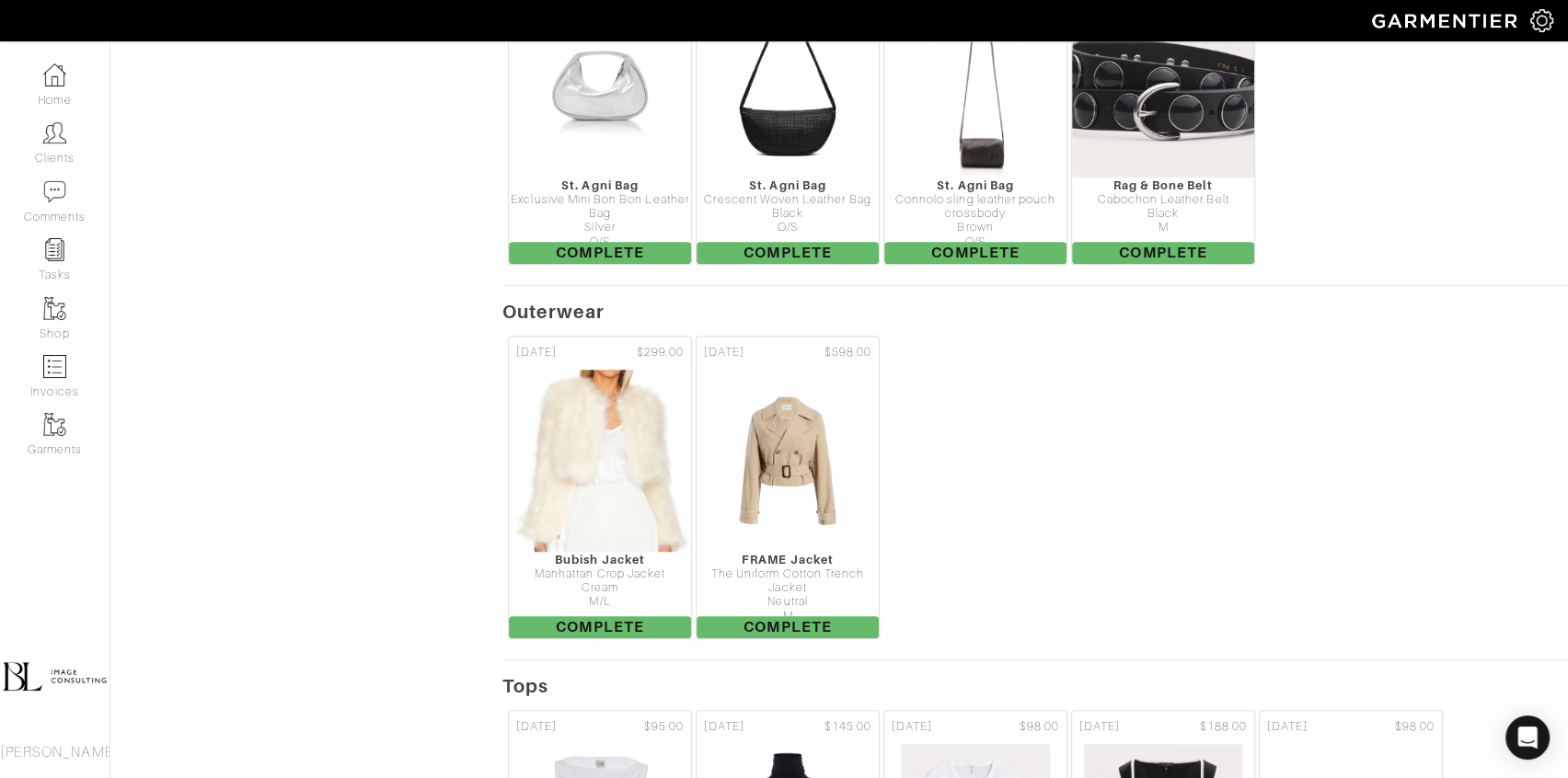 scroll, scrollTop: 1207, scrollLeft: 0, axis: vertical 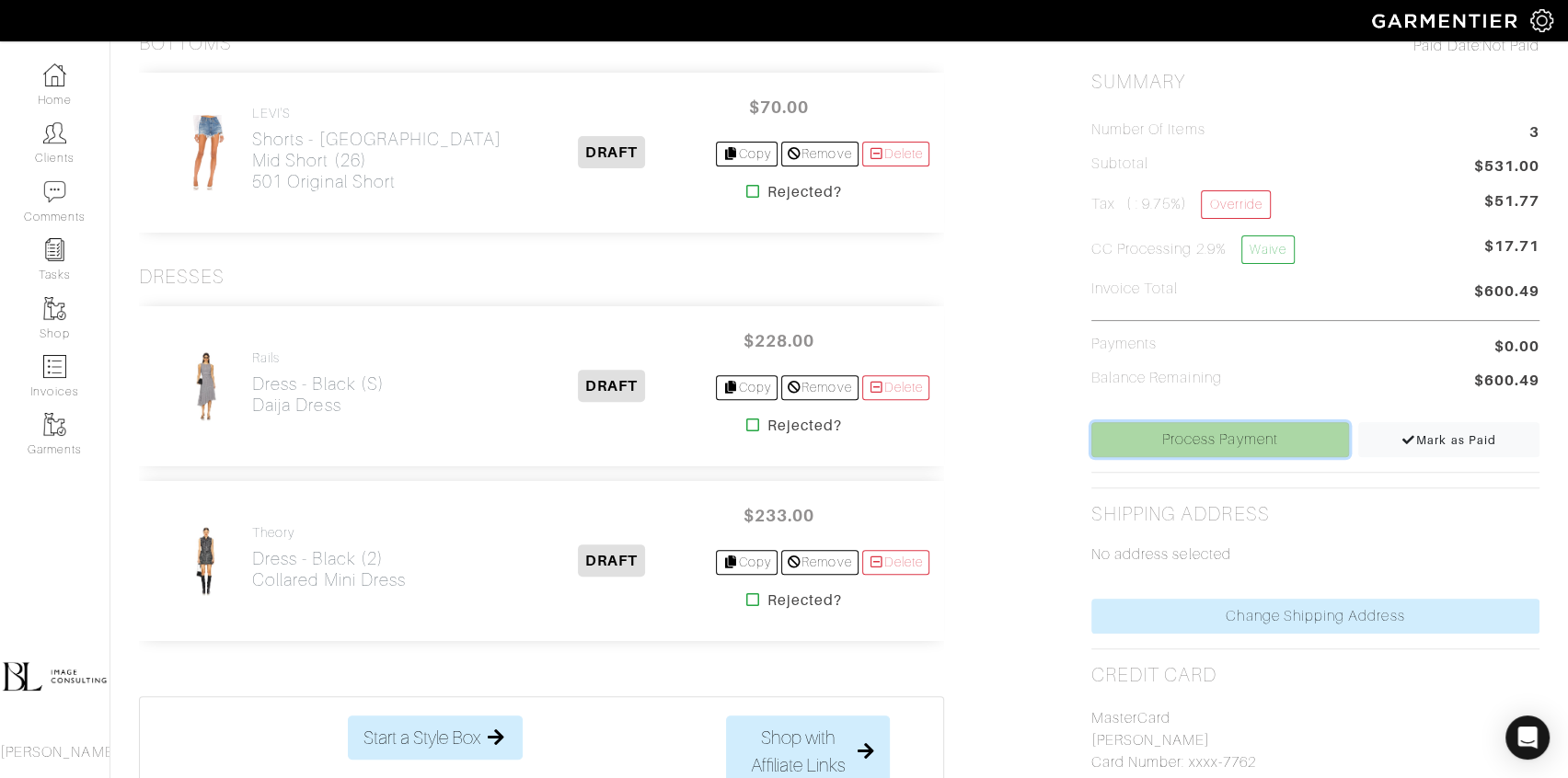 click on "Process Payment" at bounding box center (1220, 440) 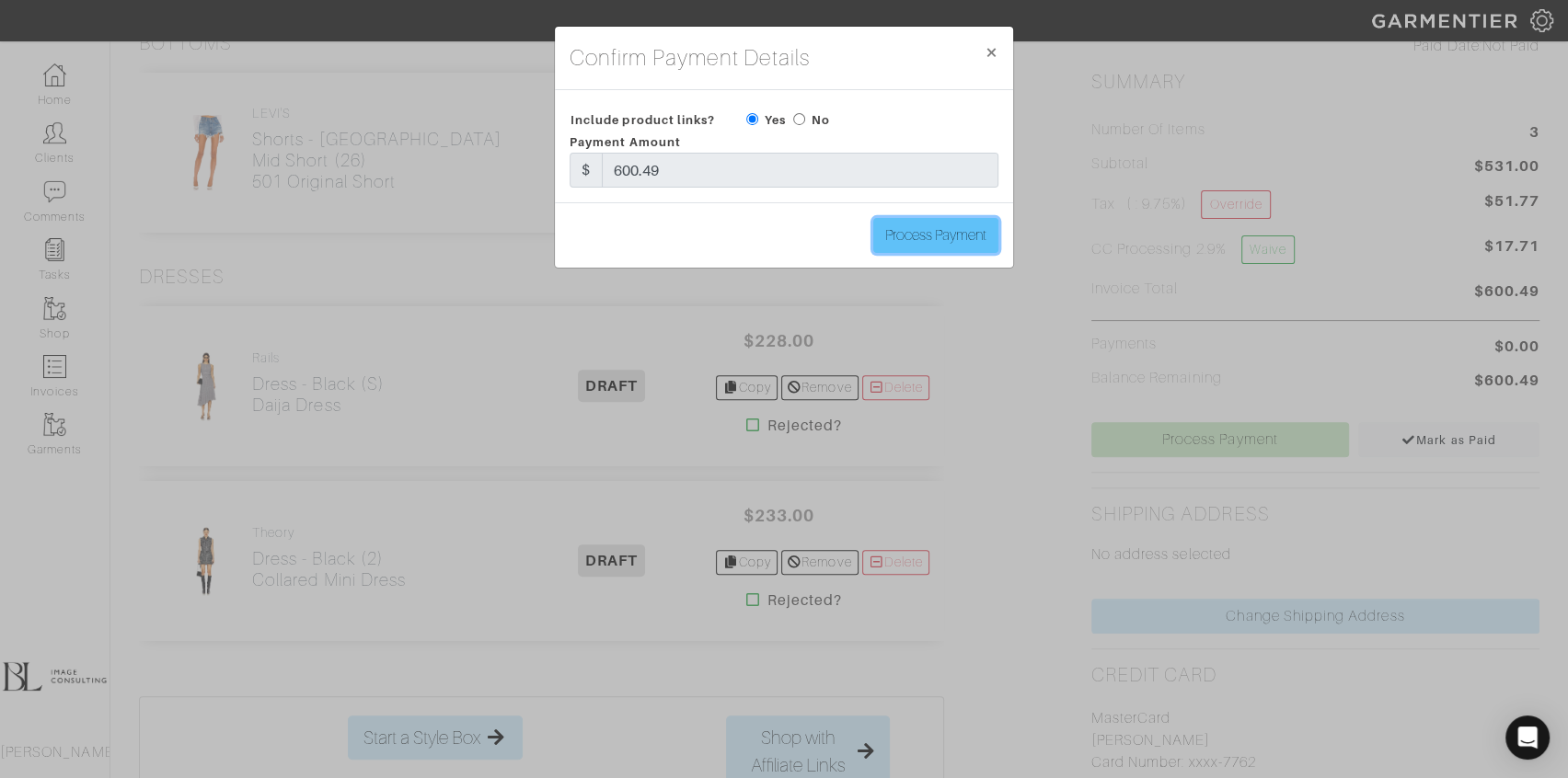 click on "Process Payment" at bounding box center [936, 235] 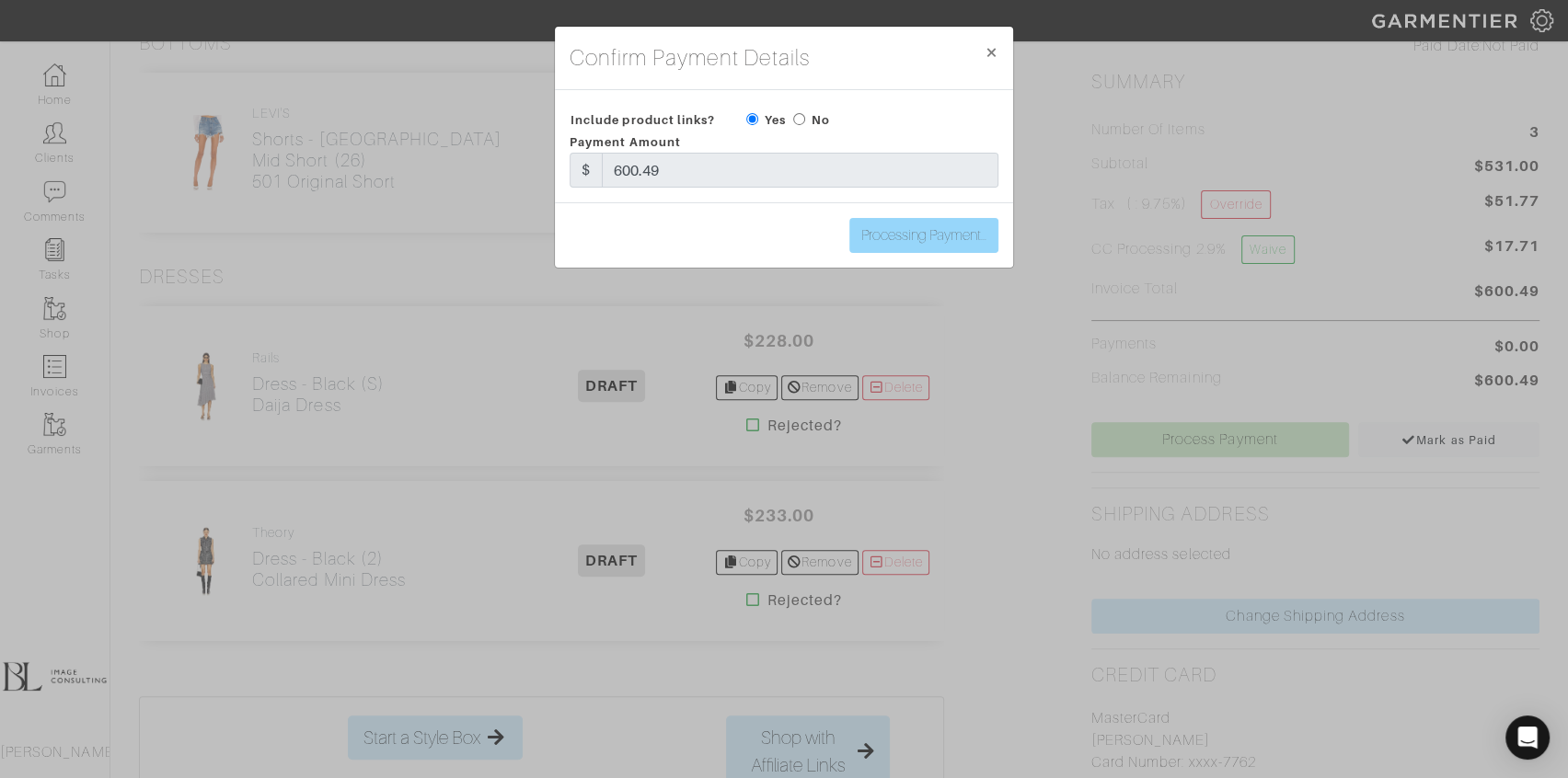 type on "Process Payment" 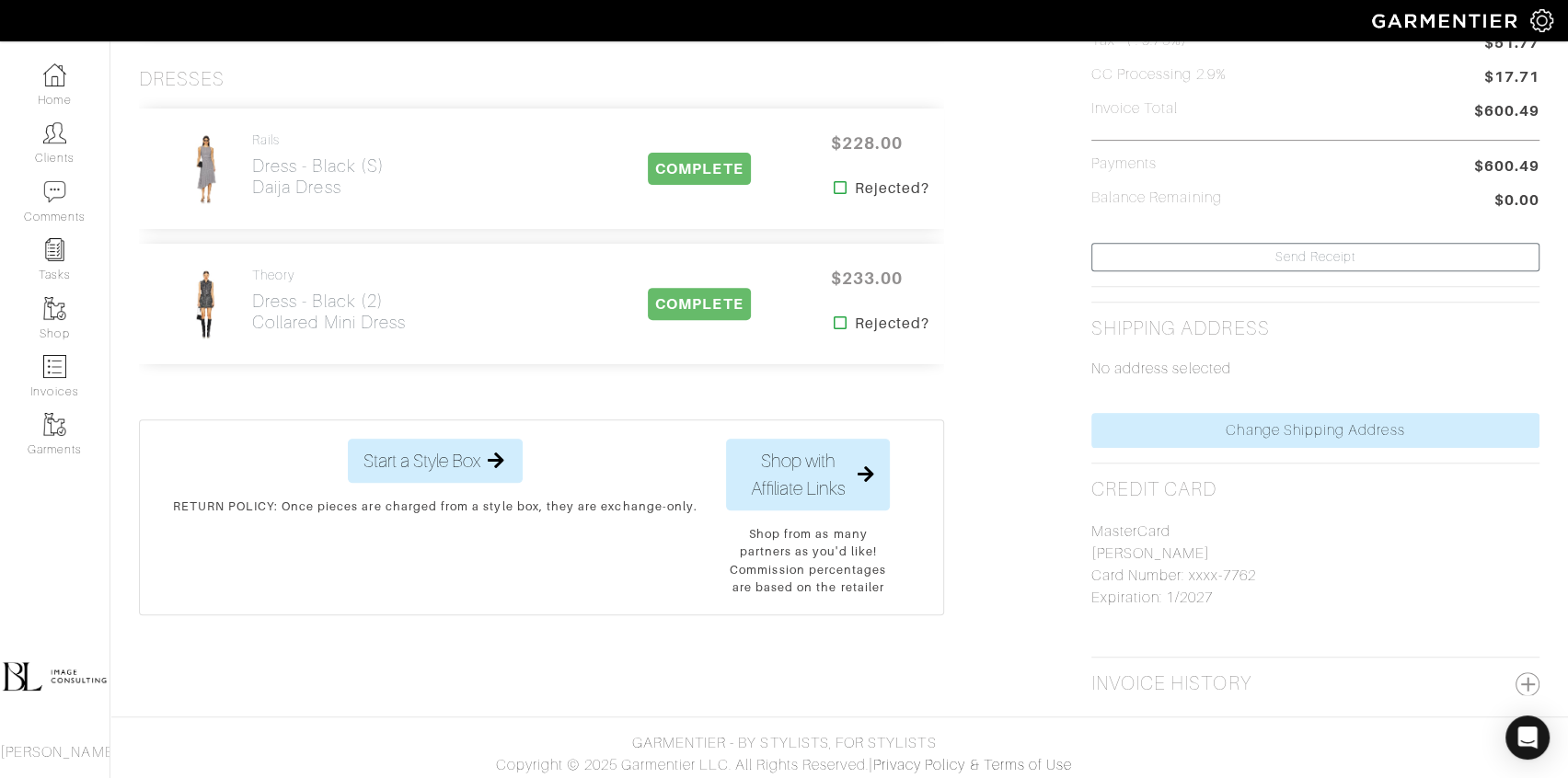 scroll, scrollTop: 0, scrollLeft: 0, axis: both 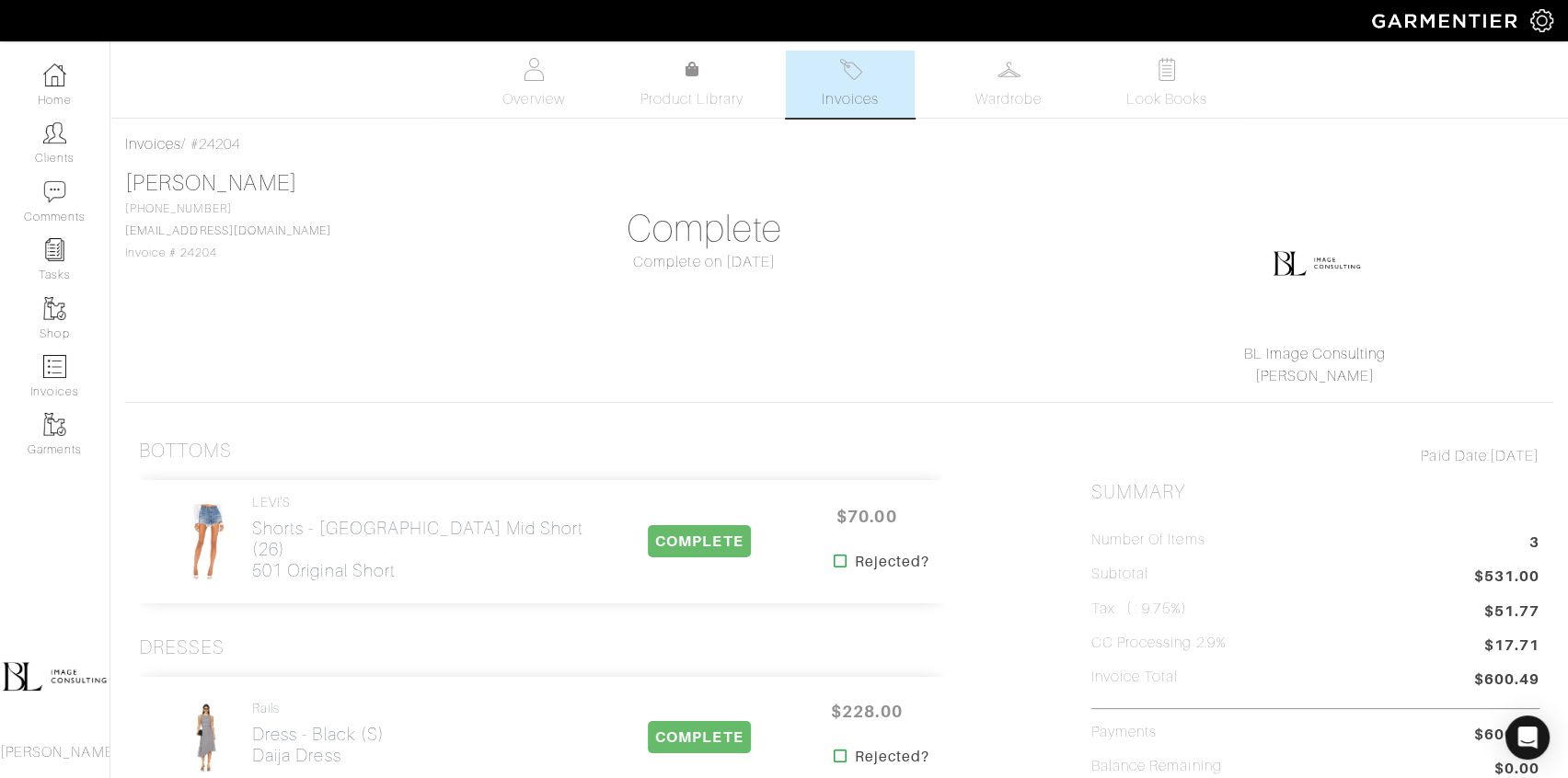 click on "Invoices" at bounding box center [850, 84] 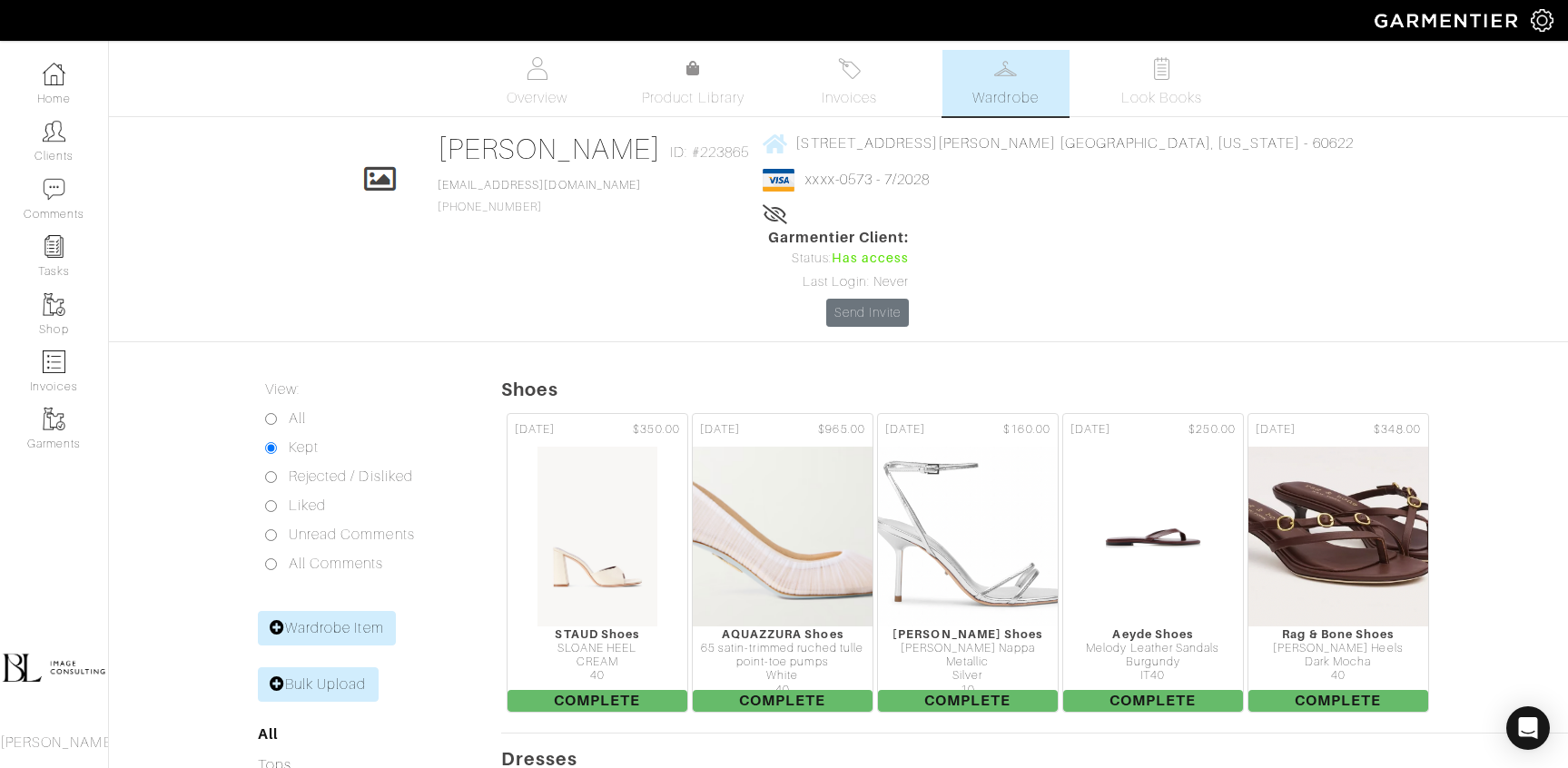scroll, scrollTop: 1191, scrollLeft: 0, axis: vertical 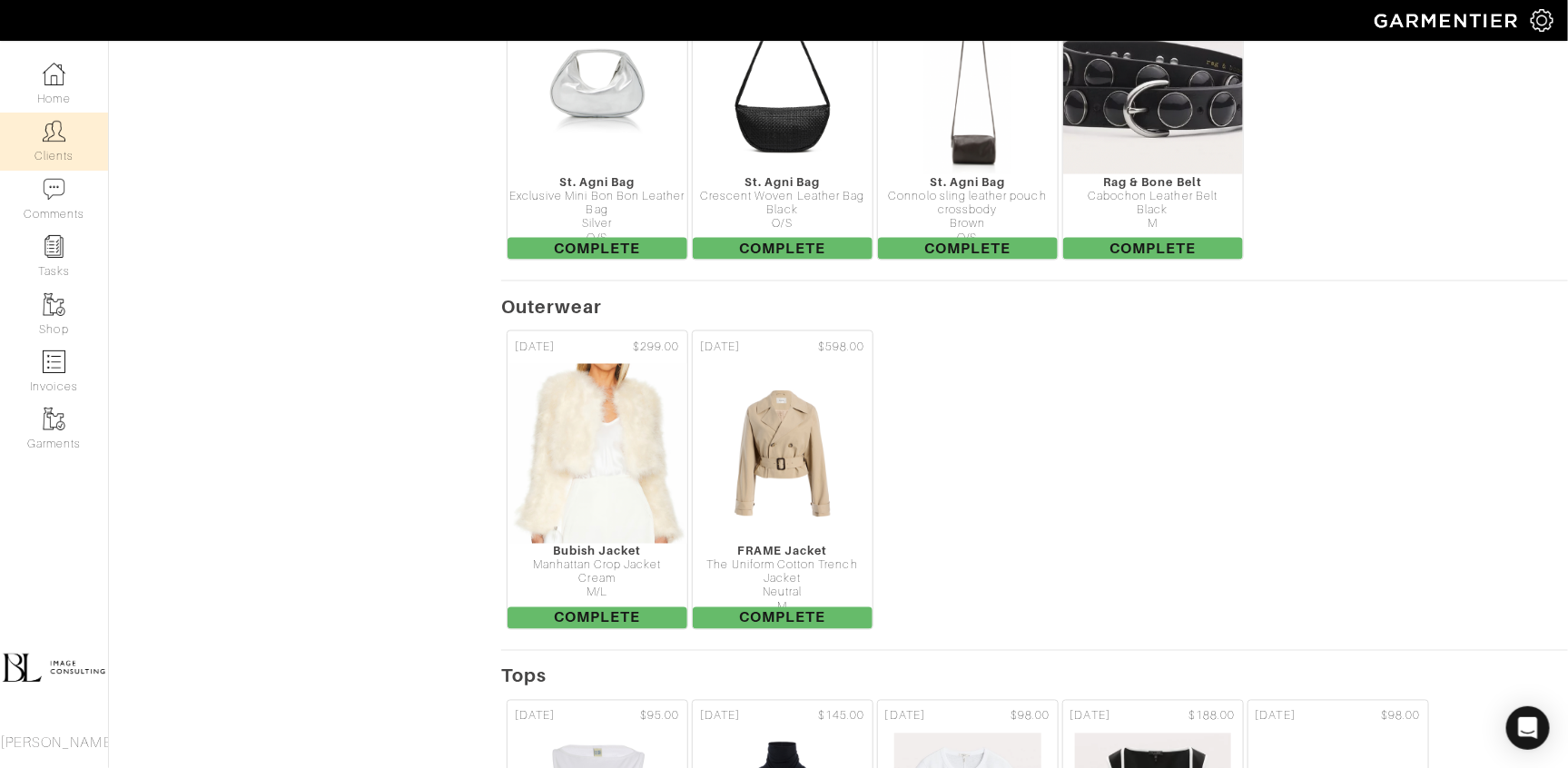 click at bounding box center (54, 131) 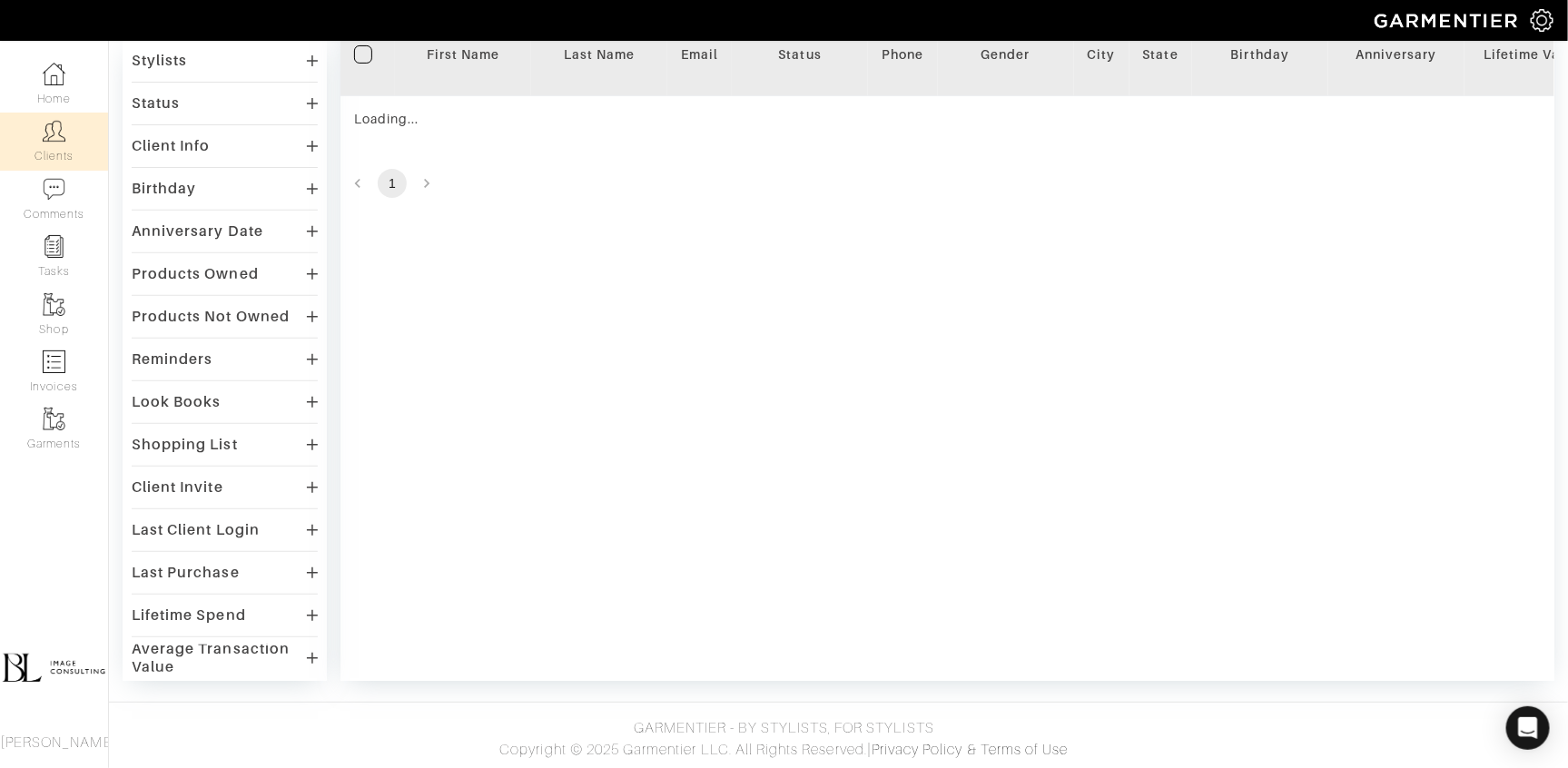scroll, scrollTop: 0, scrollLeft: 0, axis: both 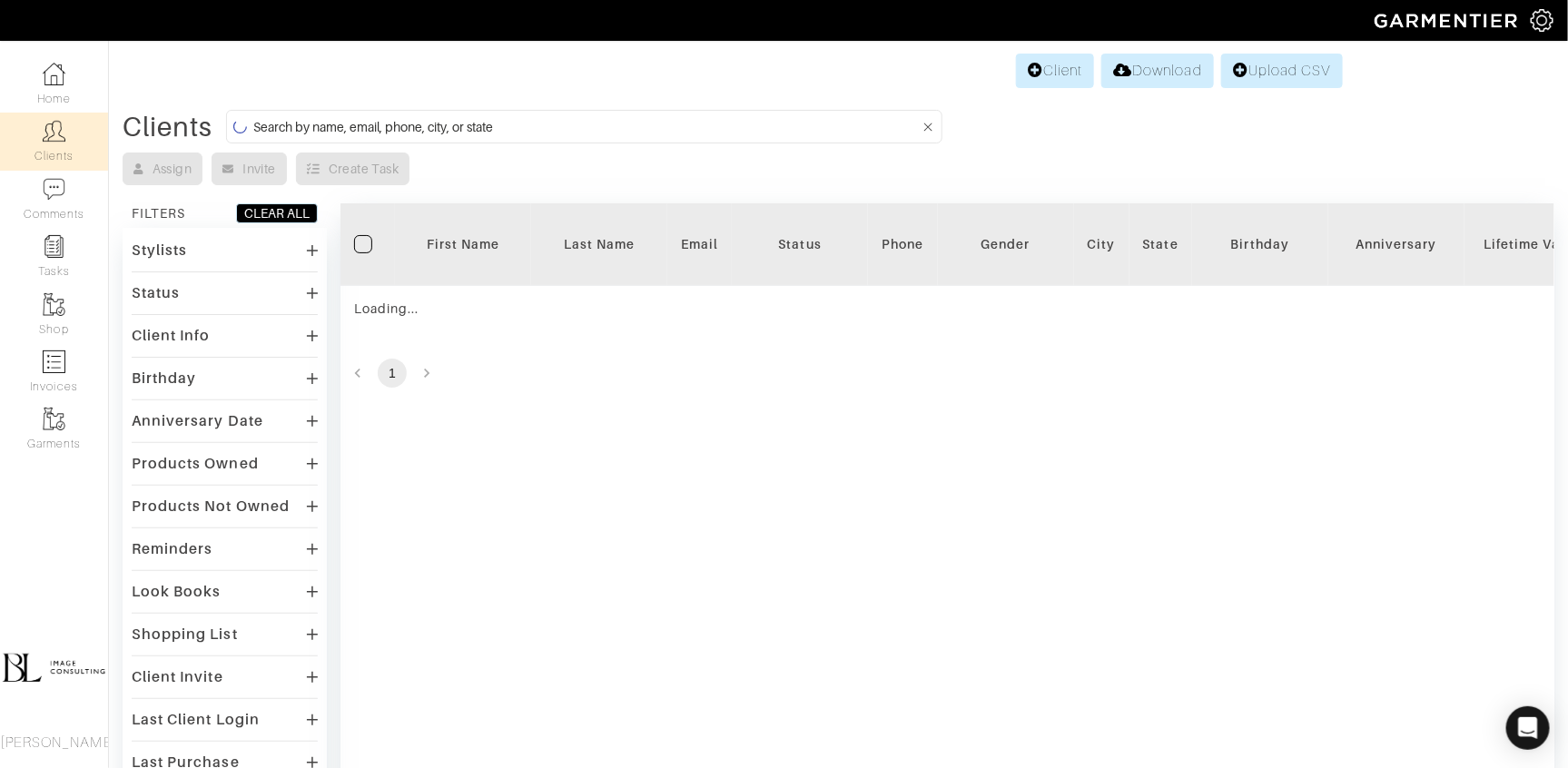 click at bounding box center [587, 126] 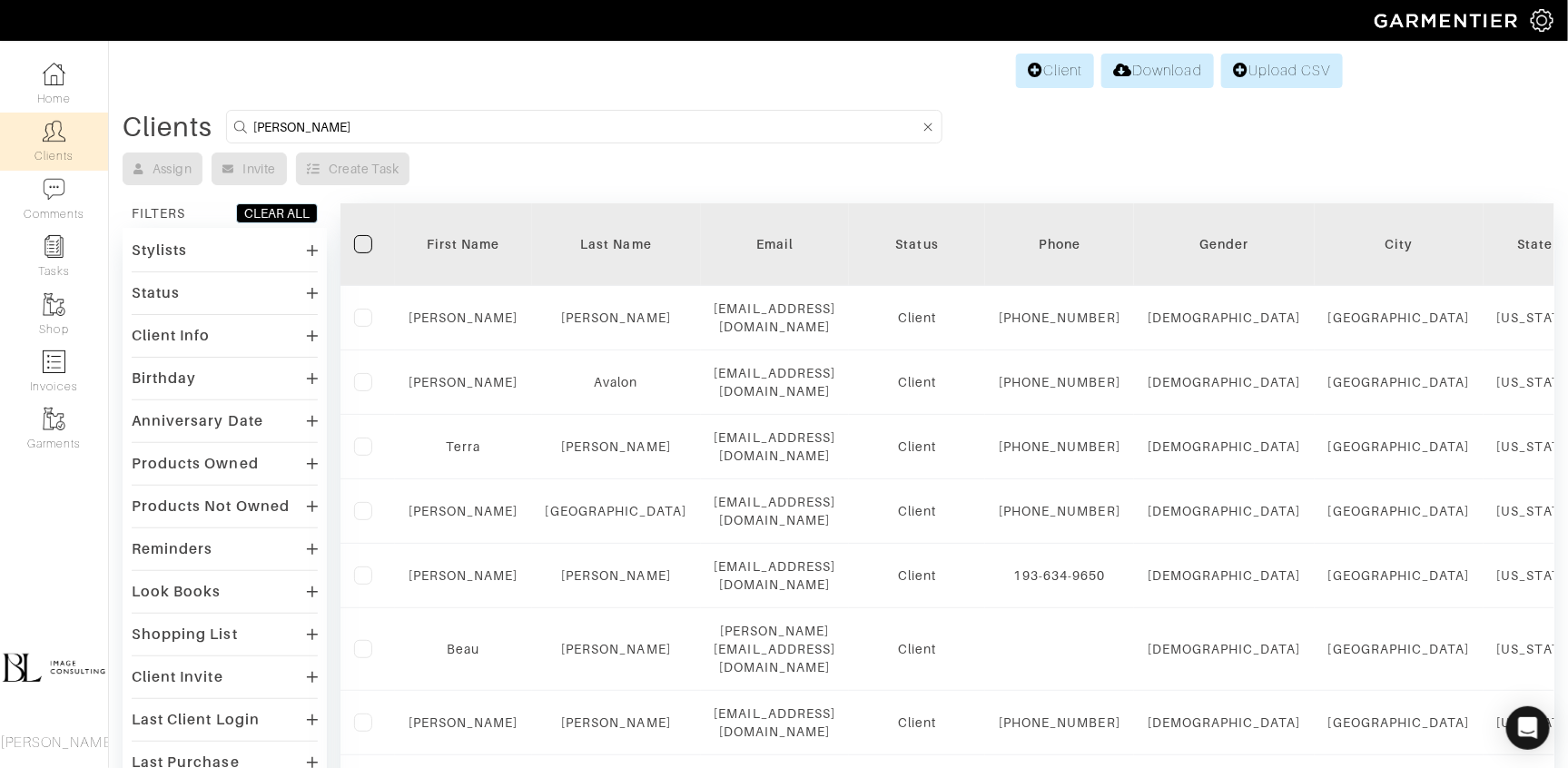 type on "[PERSON_NAME]" 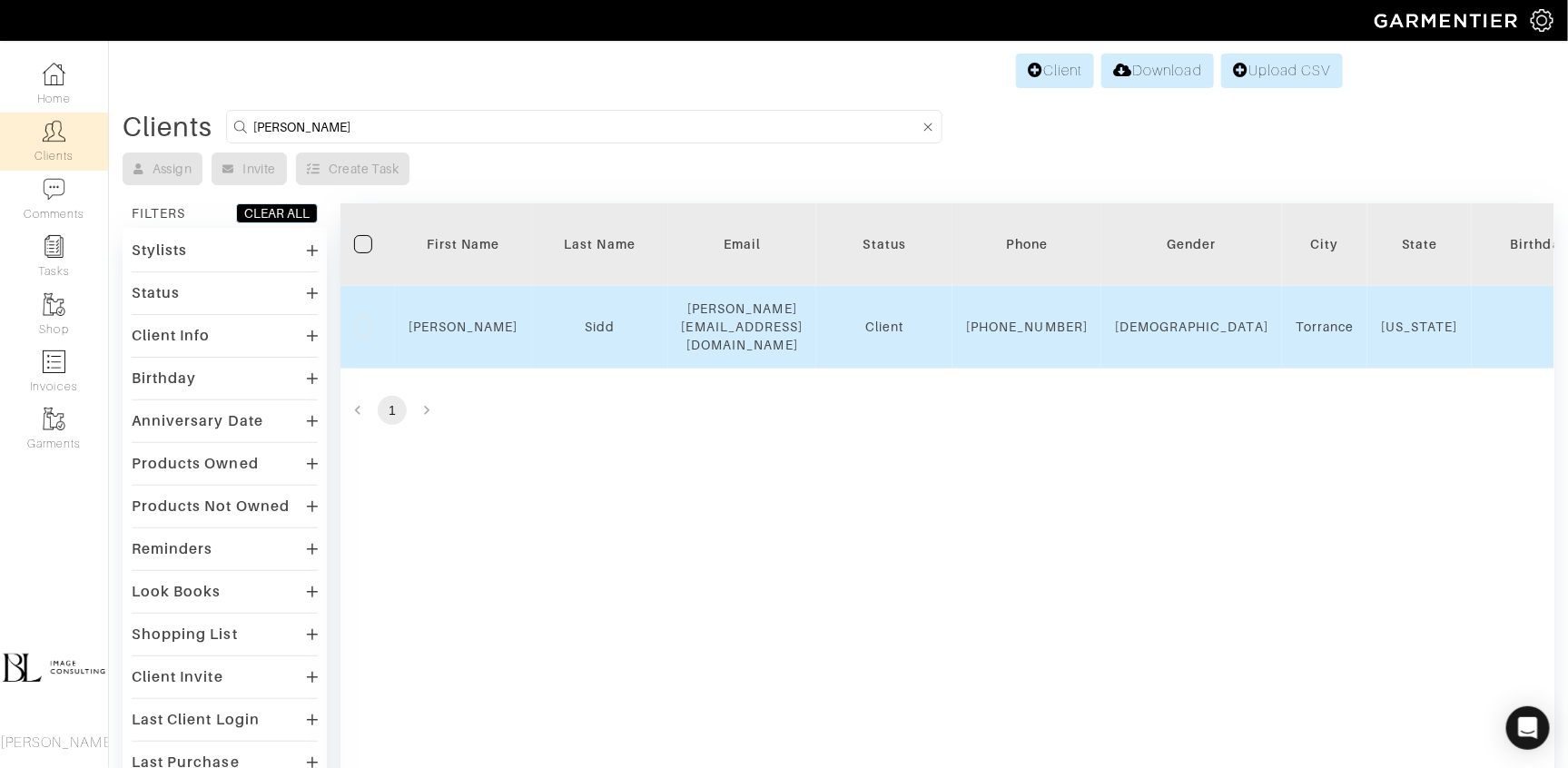 click on "[PERSON_NAME]" at bounding box center (463, 327) 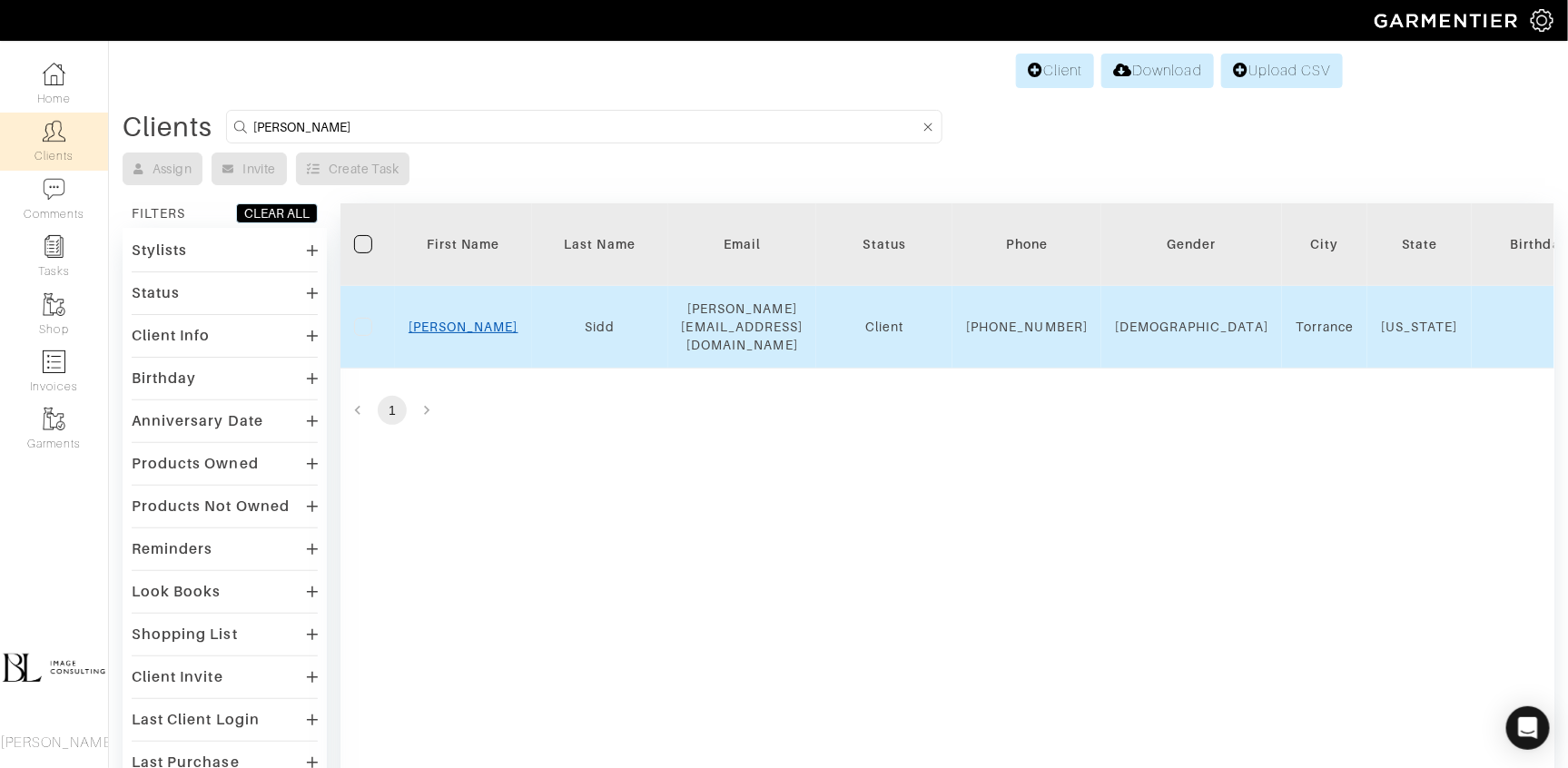 click on "[PERSON_NAME]" at bounding box center (463, 327) 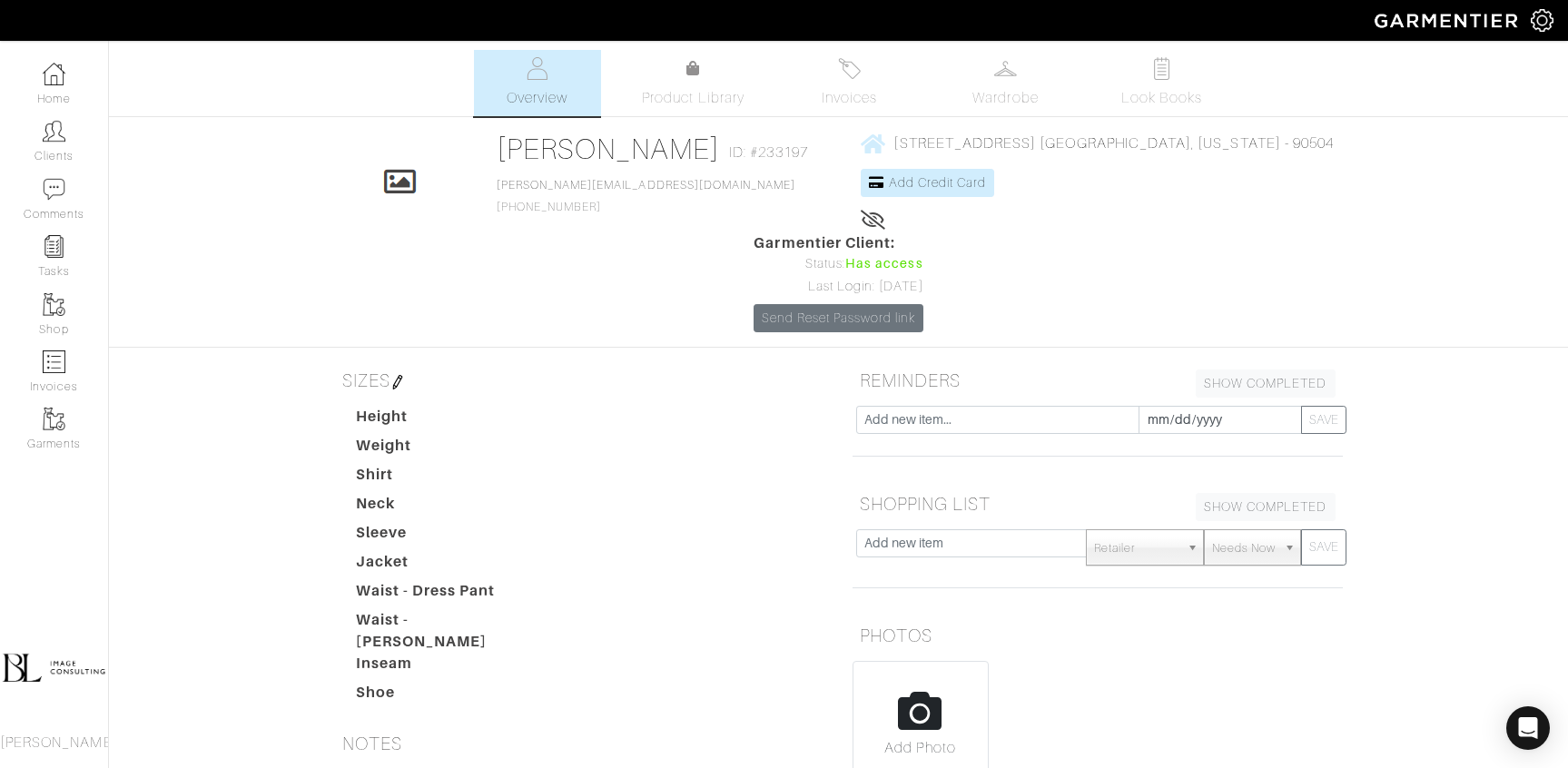 scroll, scrollTop: 0, scrollLeft: 0, axis: both 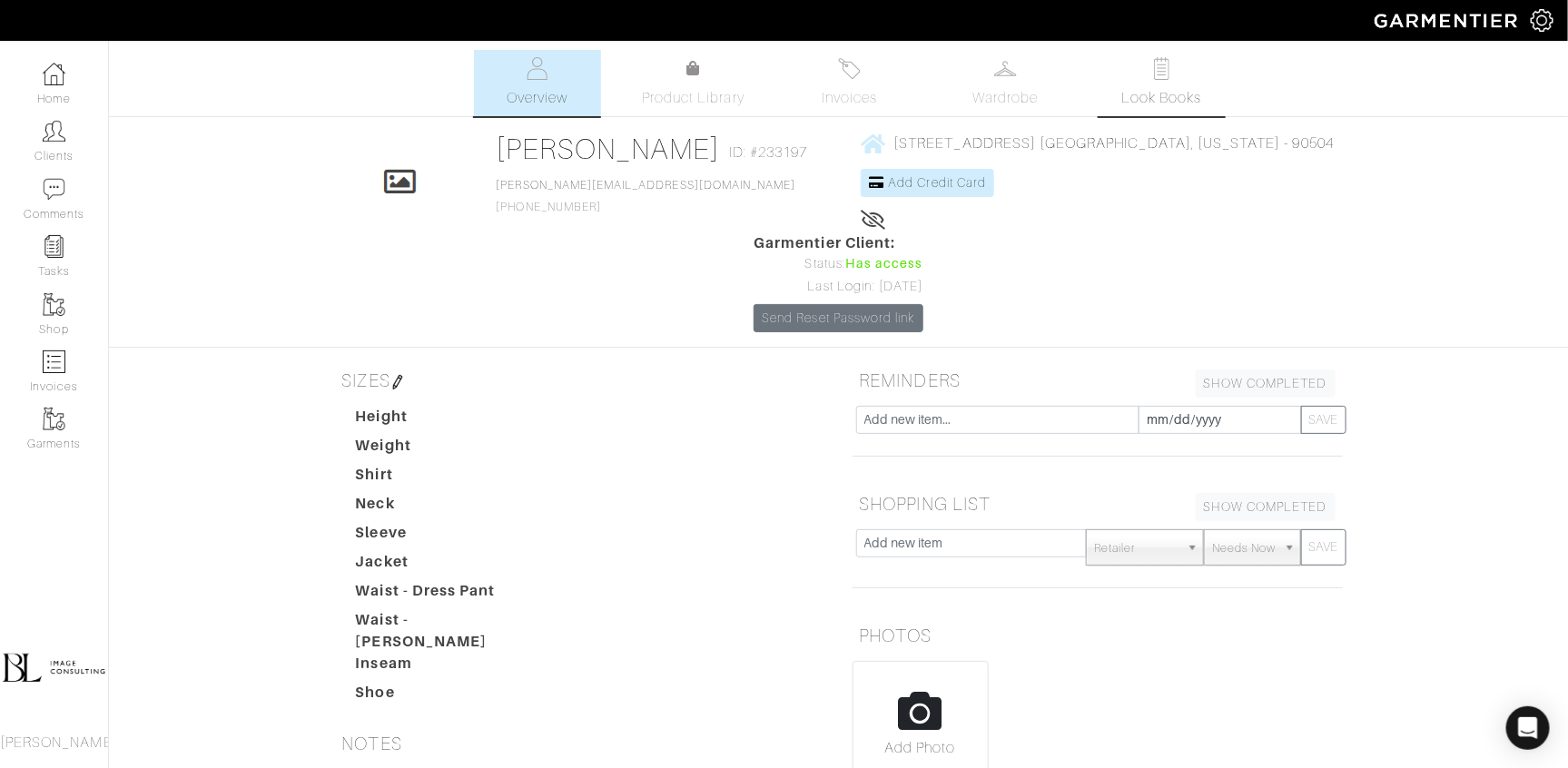 click on "Look Books" at bounding box center (1162, 83) 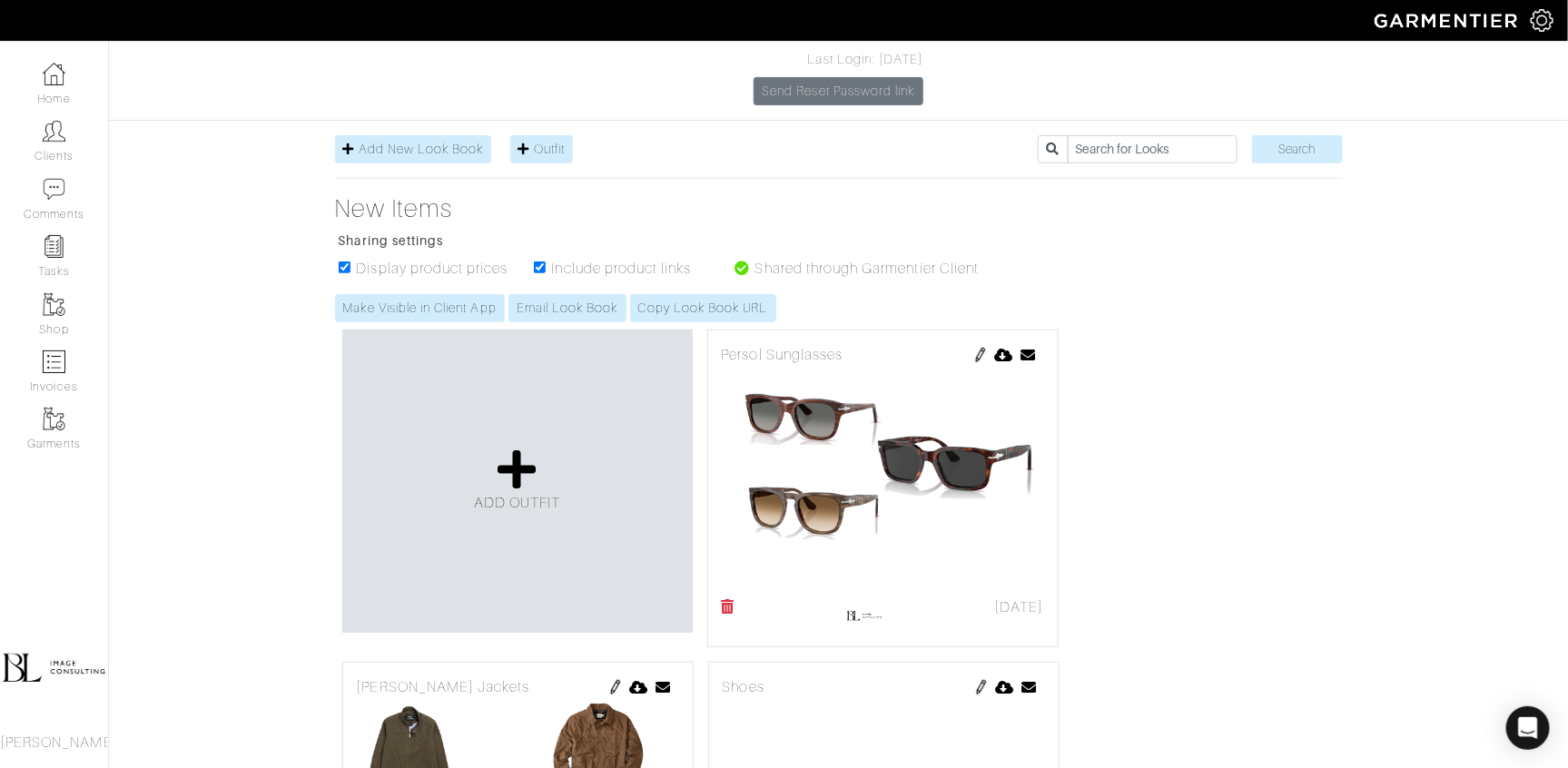 scroll, scrollTop: 237, scrollLeft: 0, axis: vertical 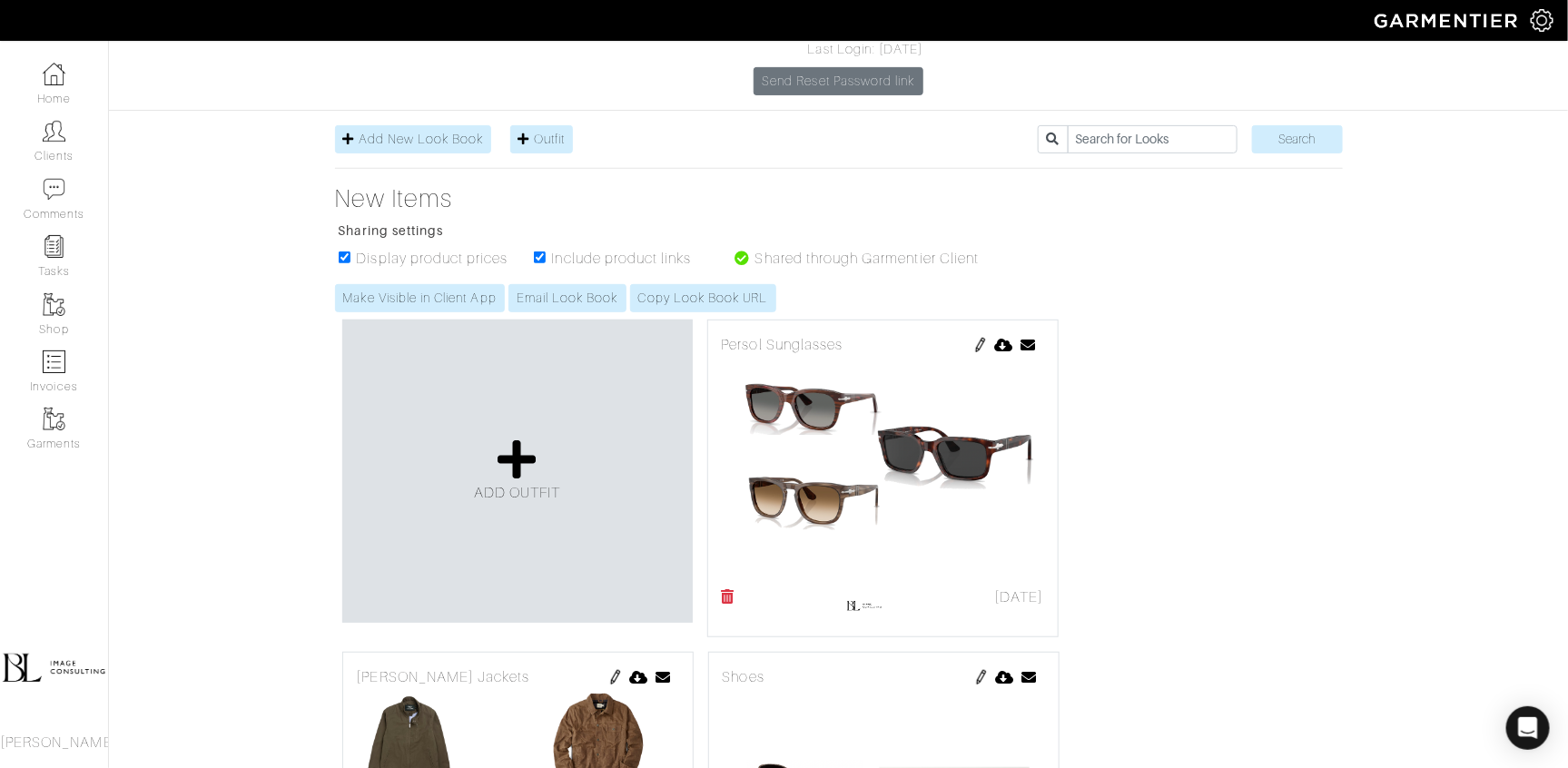 click at bounding box center [981, 345] 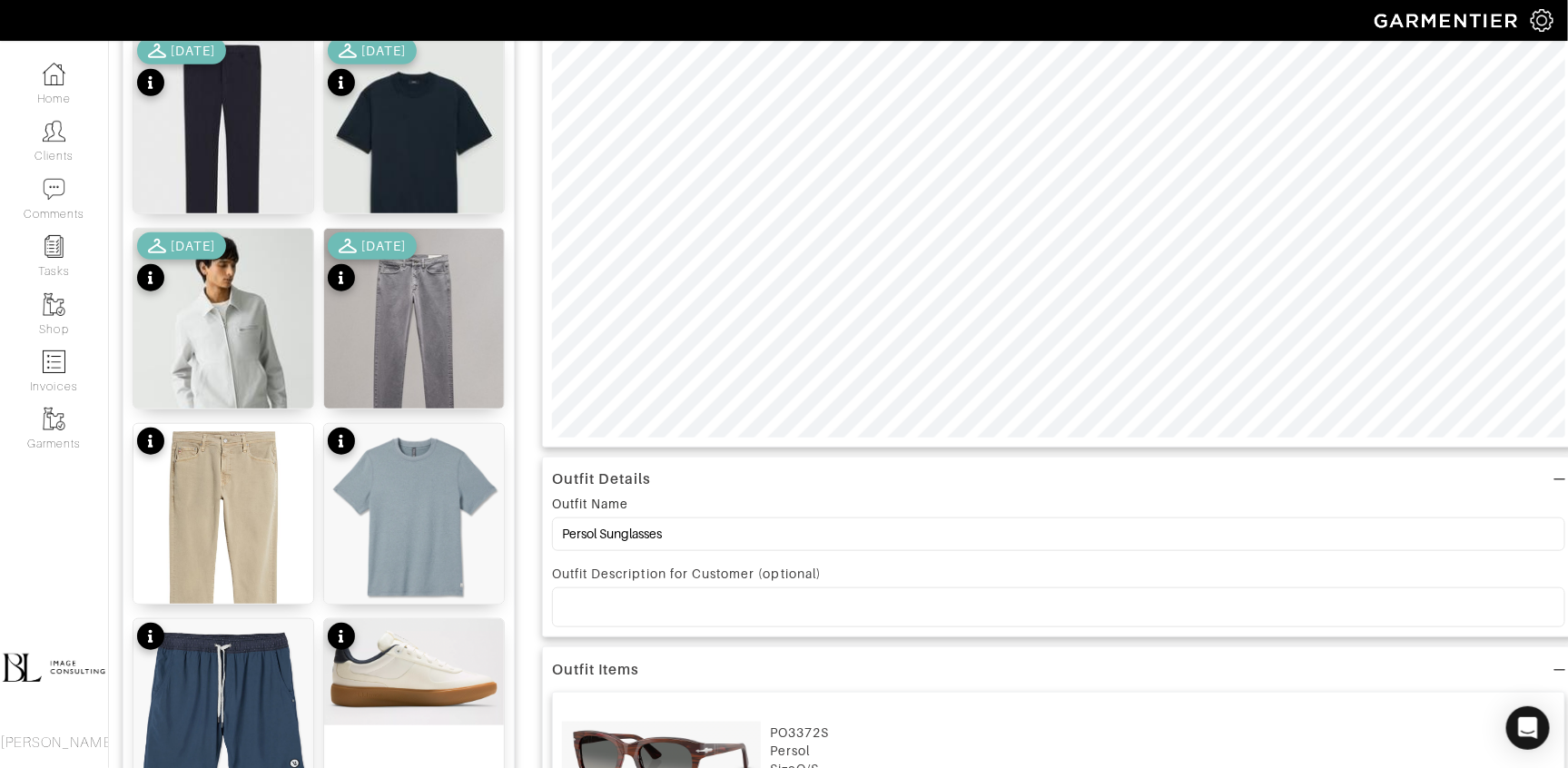 scroll, scrollTop: 758, scrollLeft: 0, axis: vertical 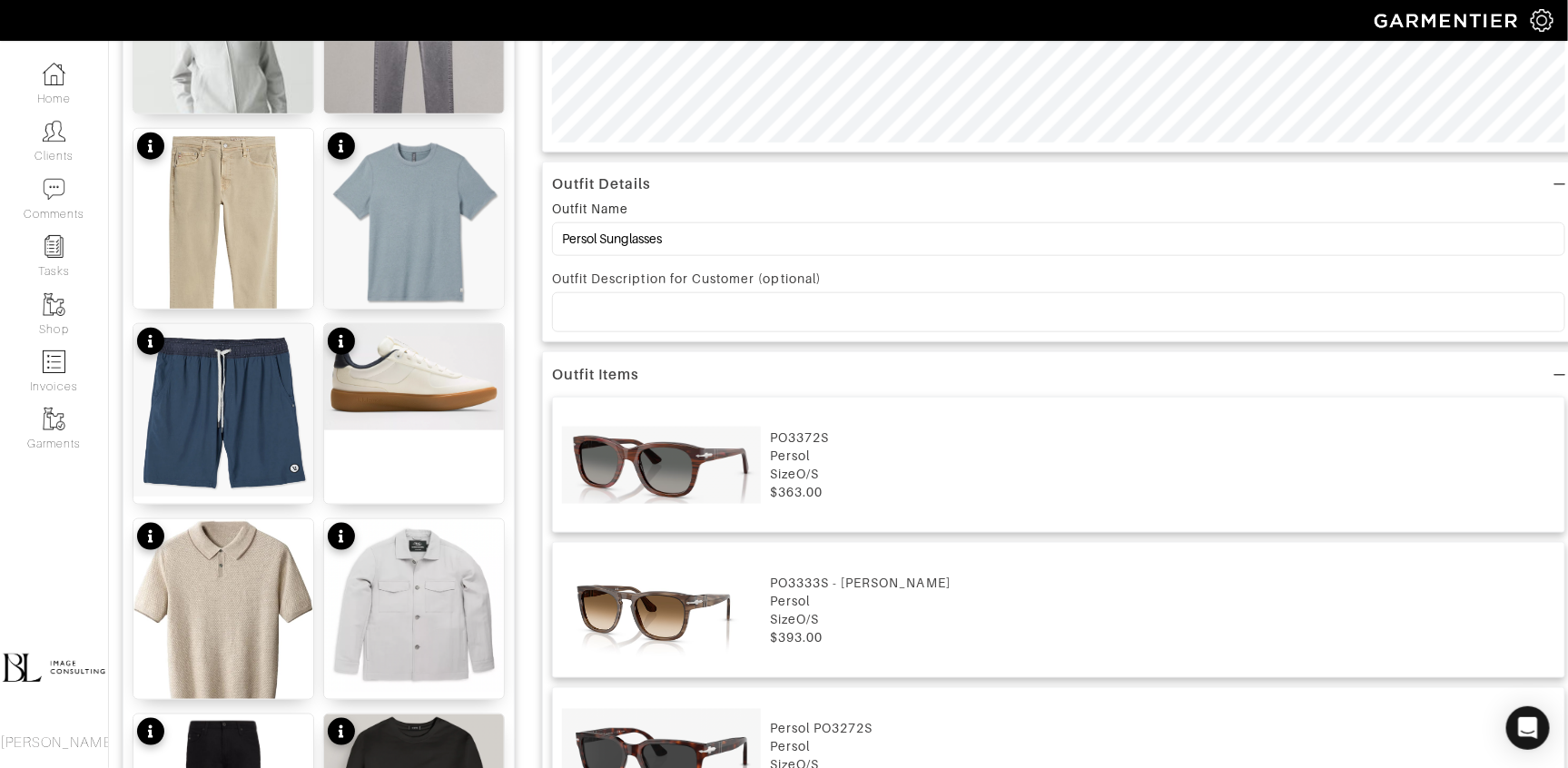 click on "Persol" at bounding box center (1162, 456) 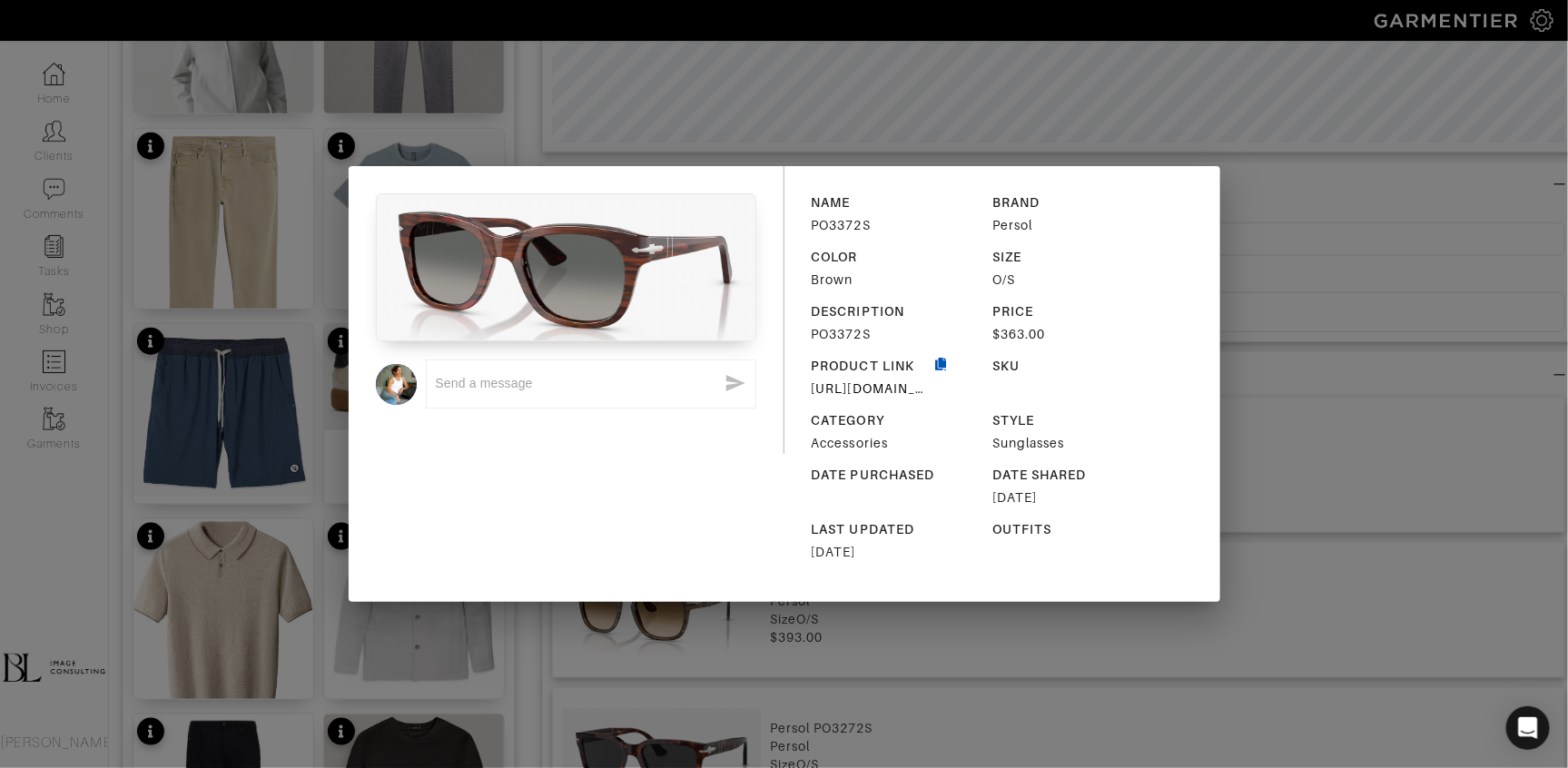 click at bounding box center (942, 377) 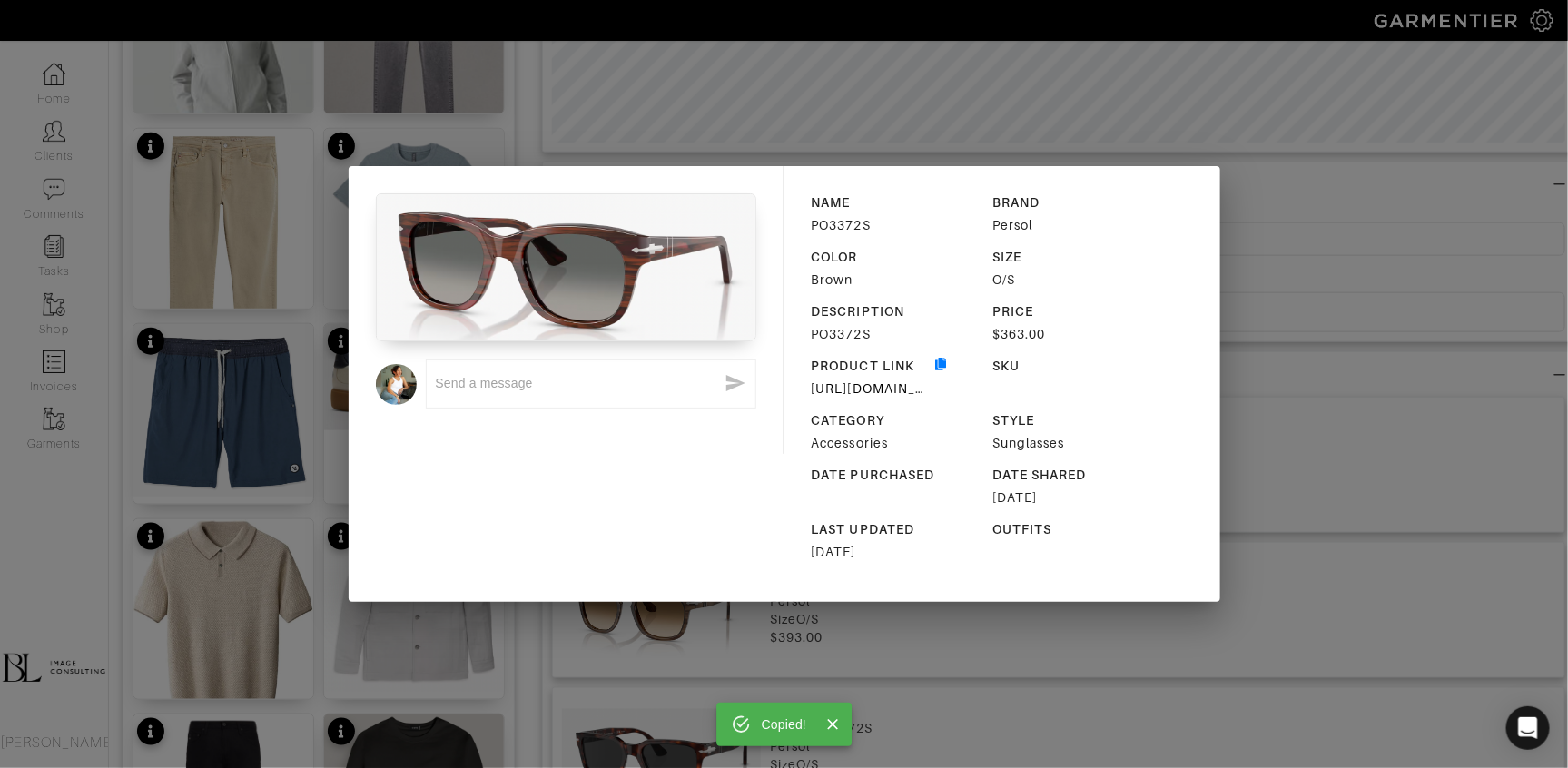 click on "Copied! x NAME PO3372S BRAND Persol COLOR Brown SIZE O/S DESCRIPTION PO3372S PRICE $363.00 PRODUCT LINK https://www.persol.com/usa/0PO3372S--24-B1?_gl=1*1ojmfjn*_up*MQ..*_gs*MQ..&gclid=Cj0KCQjws4fEBhD-ARIsACC3d29XV256bqZZhiMuZcnNg836H8h7anOlcACtl0EVaZ-jGXmoQ7O1vkYaAqY3EALw_wcB&gclsrc=aw.ds&gbraid=0AAAAACyAjJnMTDDLij3-JeMwuefupspXx   SKU CATEGORY Accessories STYLE Sunglasses DATE PURCHASED DATE SHARED 07/24/2025 LAST UPDATED 07/24/2025 OUTFITS" at bounding box center (784, 384) 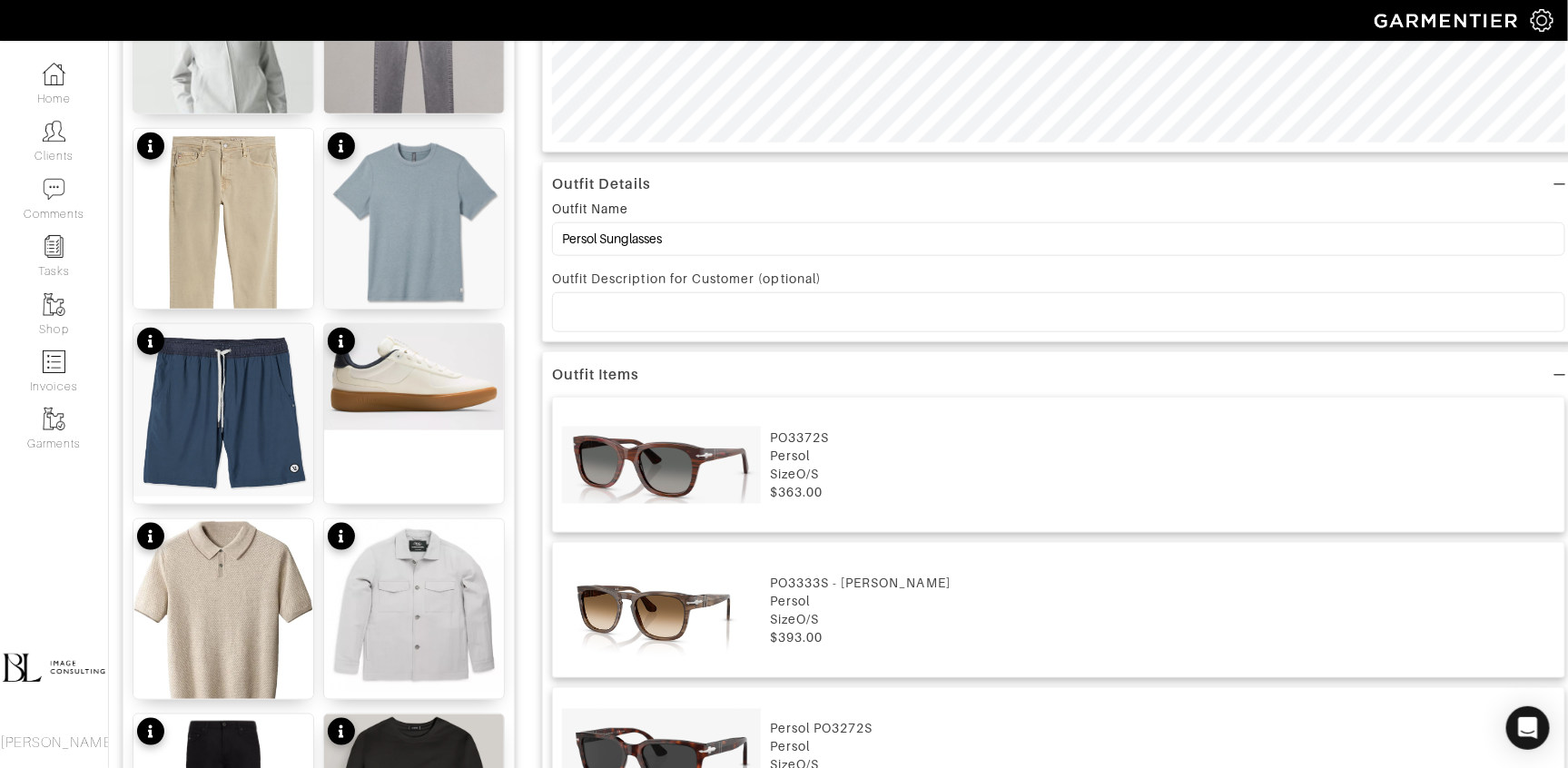 click on "Size  O/S" at bounding box center (1162, 619) 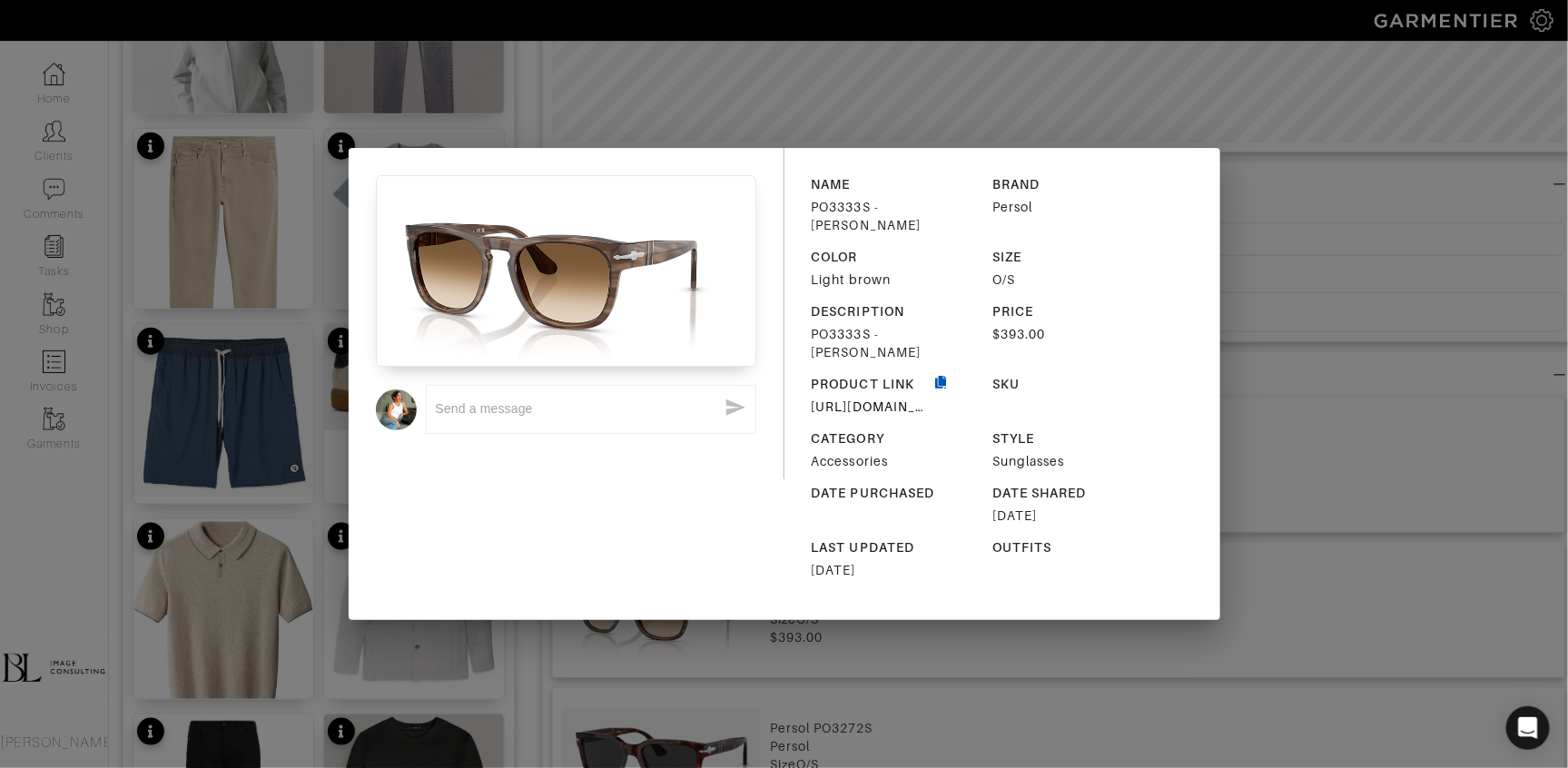 click at bounding box center (942, 395) 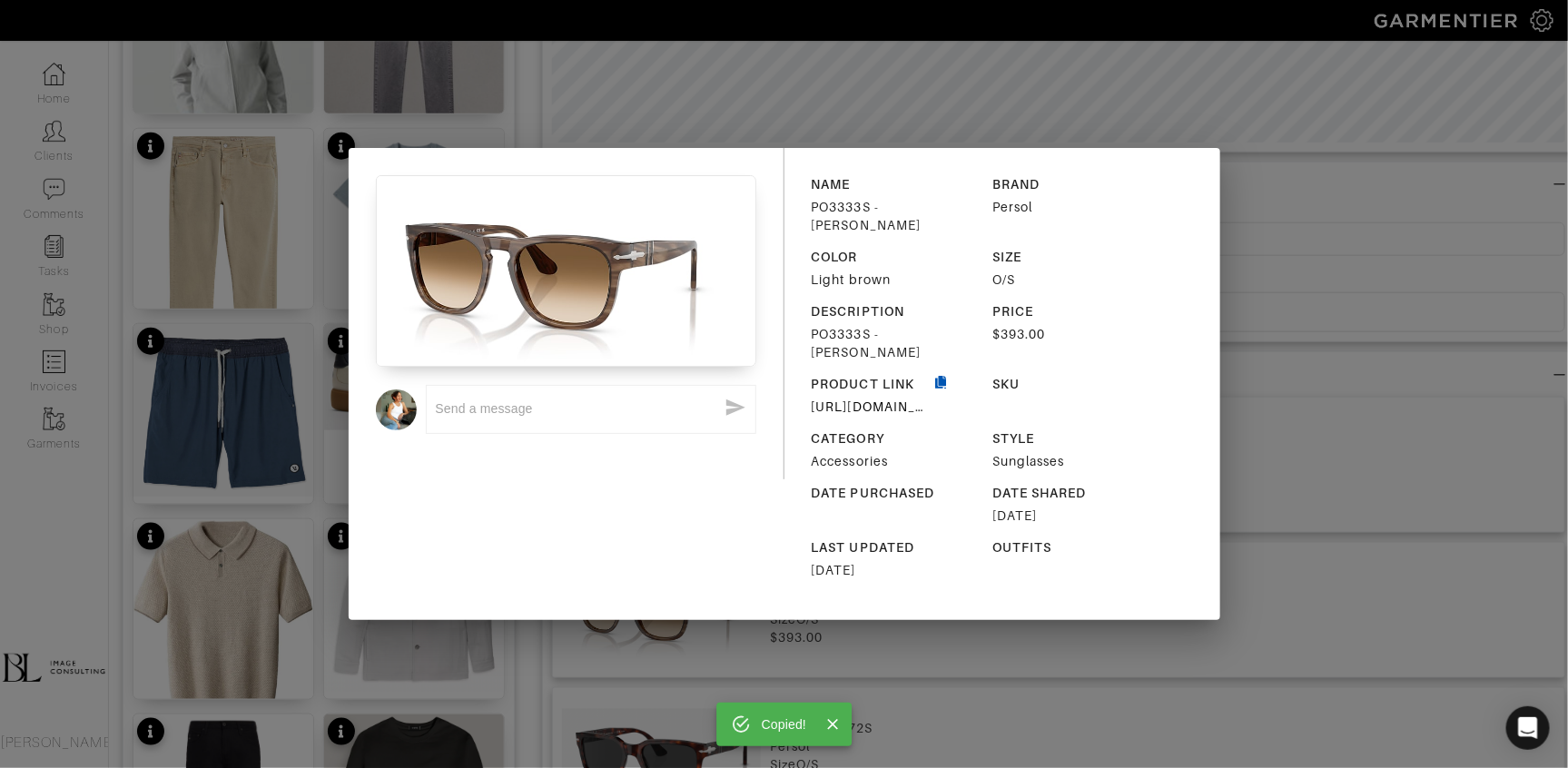 click at bounding box center [942, 395] 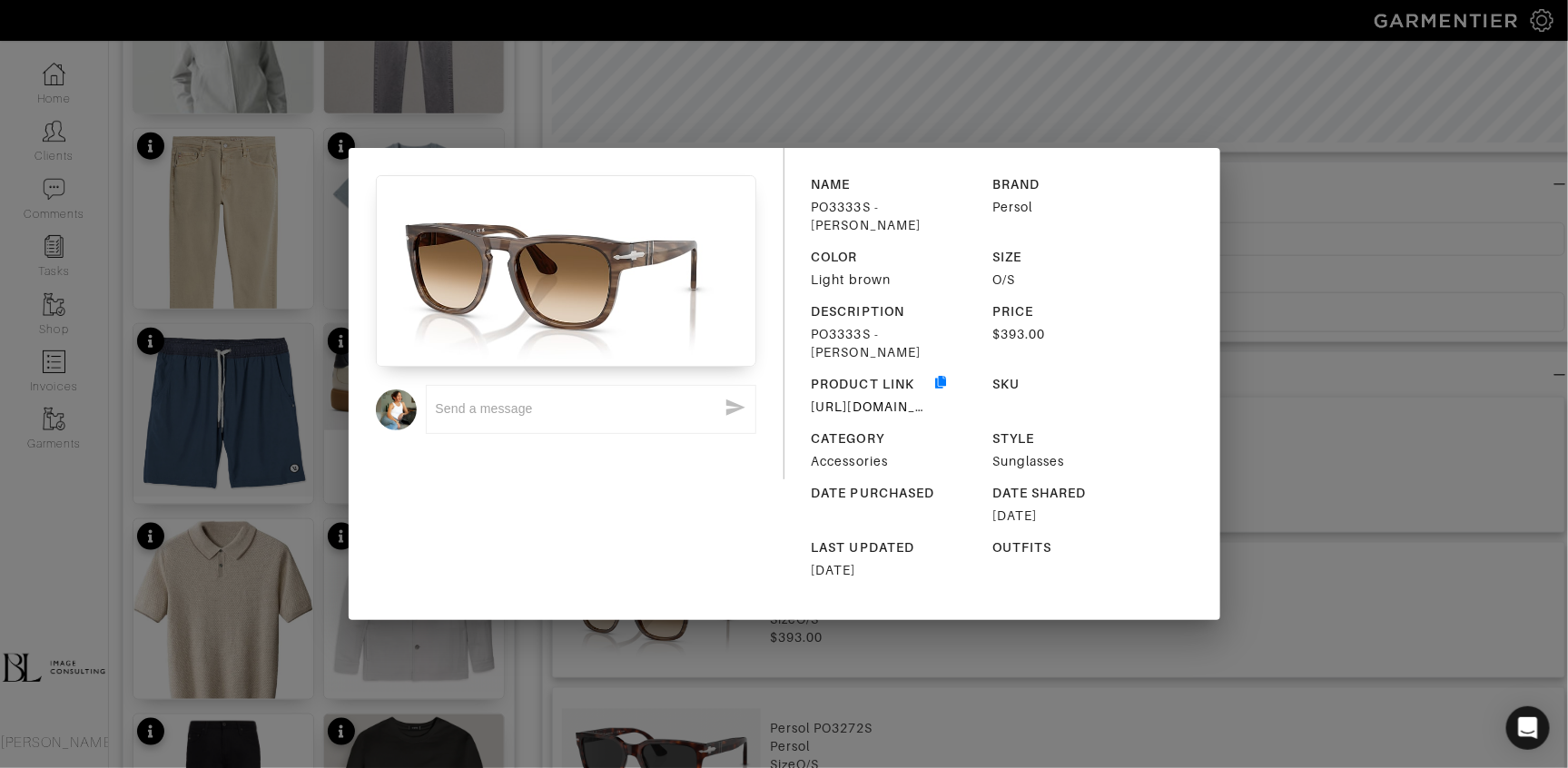 click on "x NAME PO3333S - Elio BRAND Persol COLOR Light brown SIZE O/S DESCRIPTION PO3333S - Elio PRICE $393.00 PRODUCT LINK https://www.persol.com/usa/0PO3333S--120851?_gl=1*vac2zj*_up*MQ..*_gs*MQ..&gclid=Cj0KCQjws4fEBhD-ARIsACC3d29XV256bqZZhiMuZcnNg836H8h7anOlcACtl0EVaZ-jGXmoQ7O1vkYaAqY3EALw_wcB&gclsrc=aw.ds&gbraid=0AAAAACyAjJnMTDDLij3-JeMwuefupspXx   SKU CATEGORY Accessories STYLE Sunglasses DATE PURCHASED DATE SHARED 07/24/2025 LAST UPDATED 07/24/2025 OUTFITS" at bounding box center (784, 384) 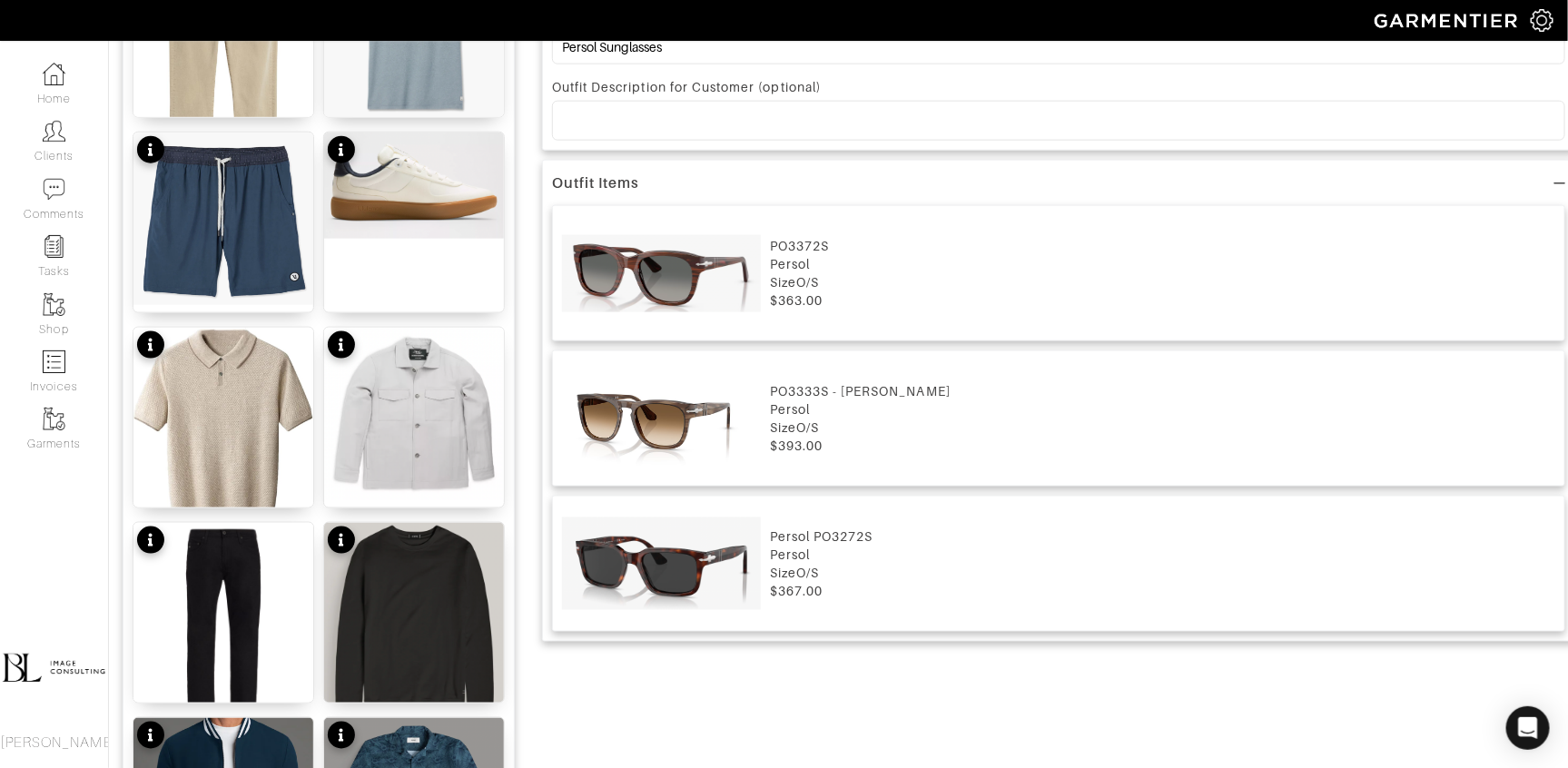 scroll, scrollTop: 995, scrollLeft: 0, axis: vertical 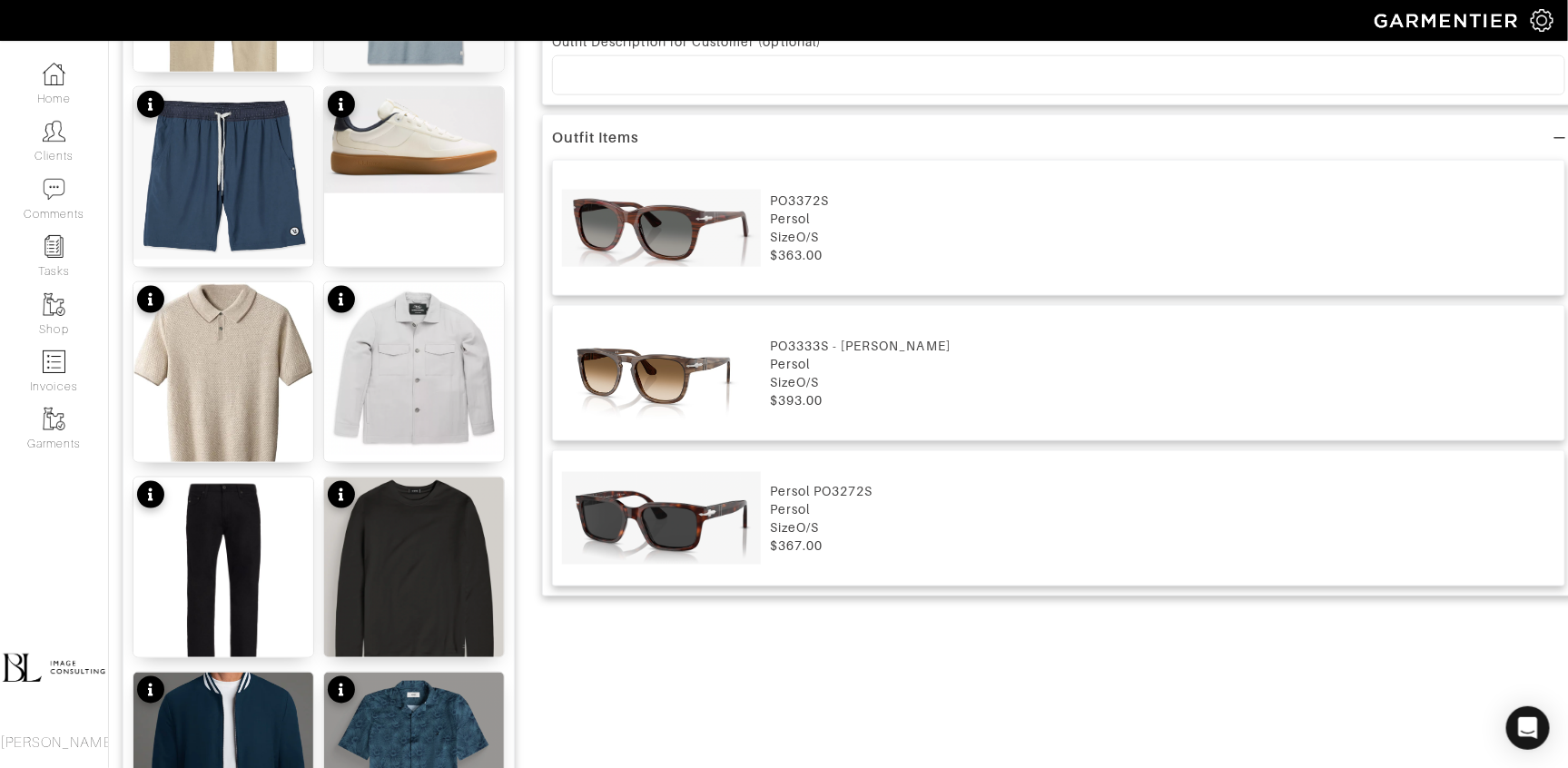 click at bounding box center [661, 518] 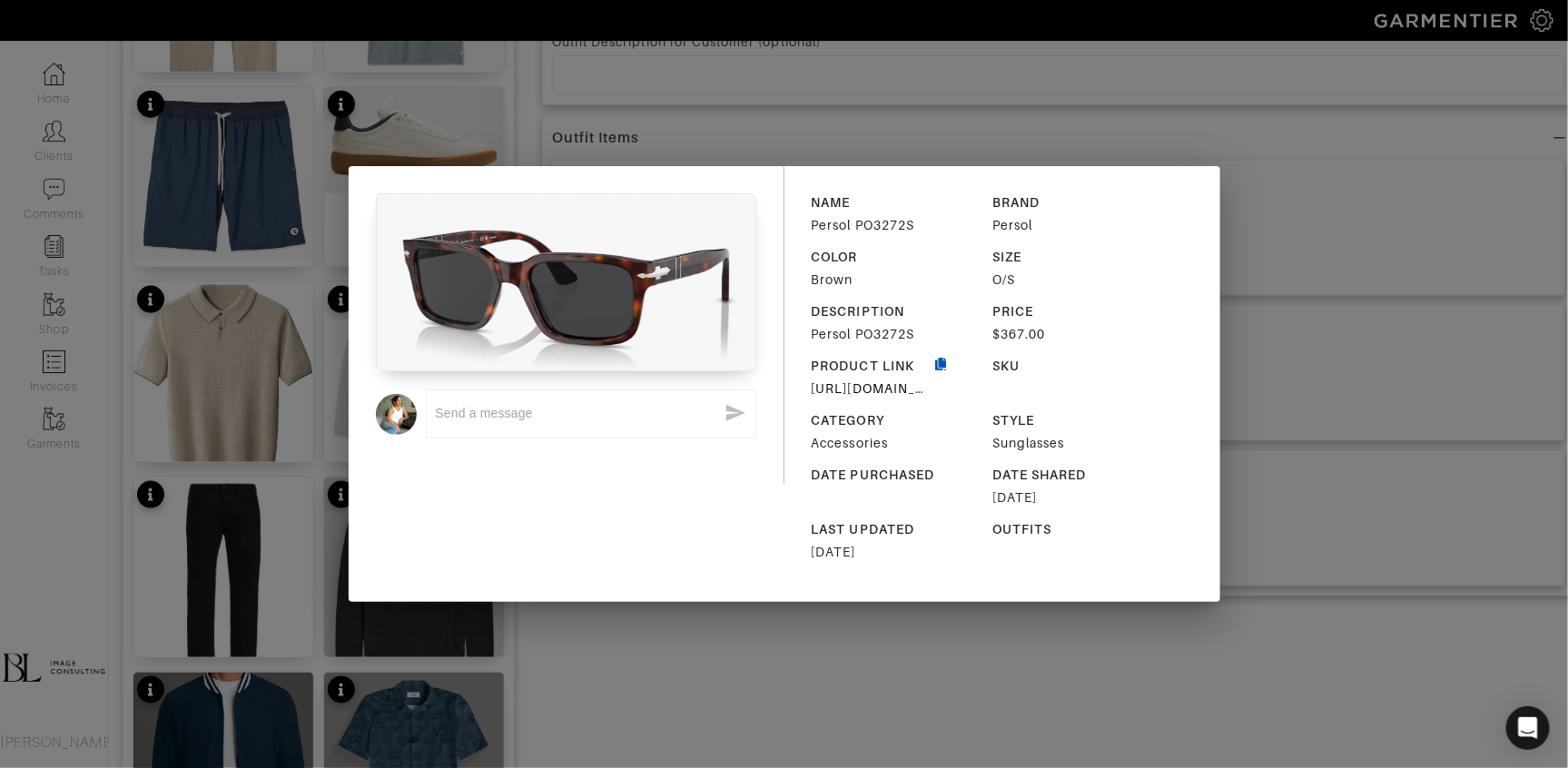 click at bounding box center [942, 377] 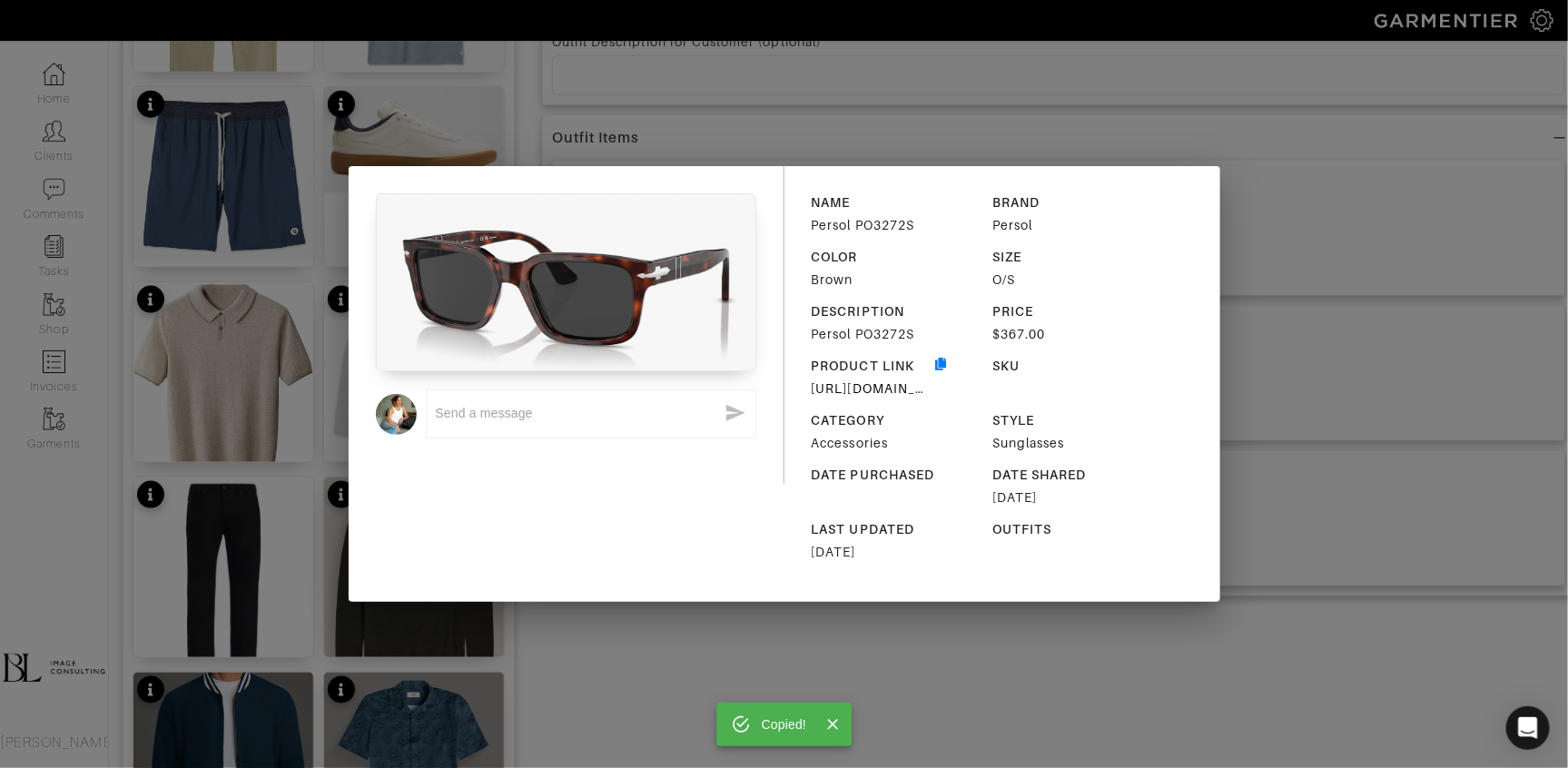 click on "Copied! x NAME Persol PO3272S BRAND Persol COLOR Brown SIZE O/S DESCRIPTION Persol PO3272S PRICE $367.00 PRODUCT LINK https://www.persol.com/usa/0PO3272S--24-48?_gl=1*gd6u6s*_up*MQ..*_gs*MQ..&gclid=Cj0KCQjws4fEBhD-ARIsACC3d29XV256bqZZhiMuZcnNg836H8h7anOlcACtl0EVaZ-jGXmoQ7O1vkYaAqY3EALw_wcB&gclsrc=aw.ds&gbraid=0AAAAACyAjJnMTDDLij3-JeMwuefupspXx   SKU CATEGORY Accessories STYLE Sunglasses DATE PURCHASED DATE SHARED 07/24/2025 LAST UPDATED 07/24/2025 OUTFITS" at bounding box center [784, 384] 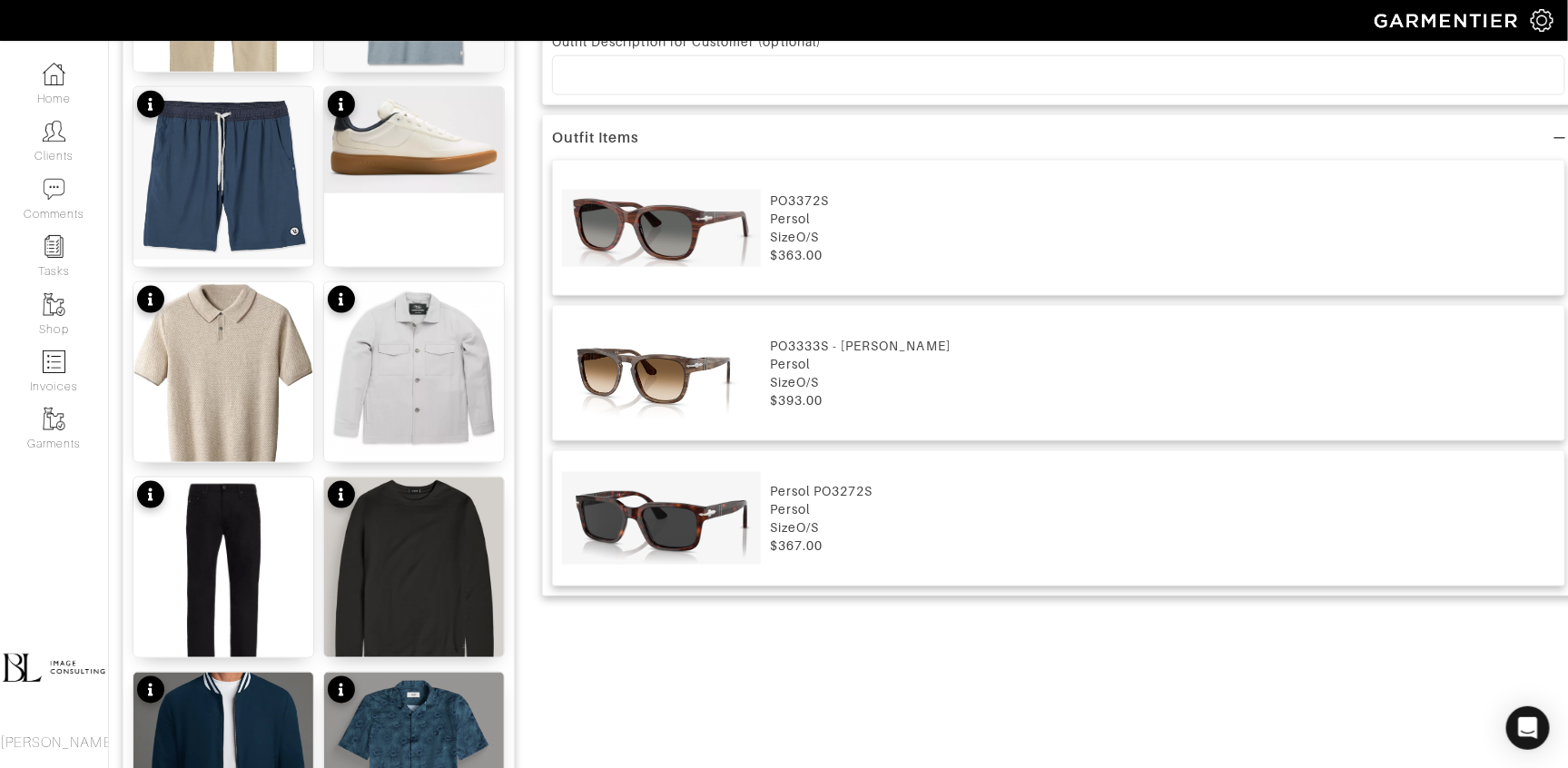 scroll, scrollTop: 0, scrollLeft: 0, axis: both 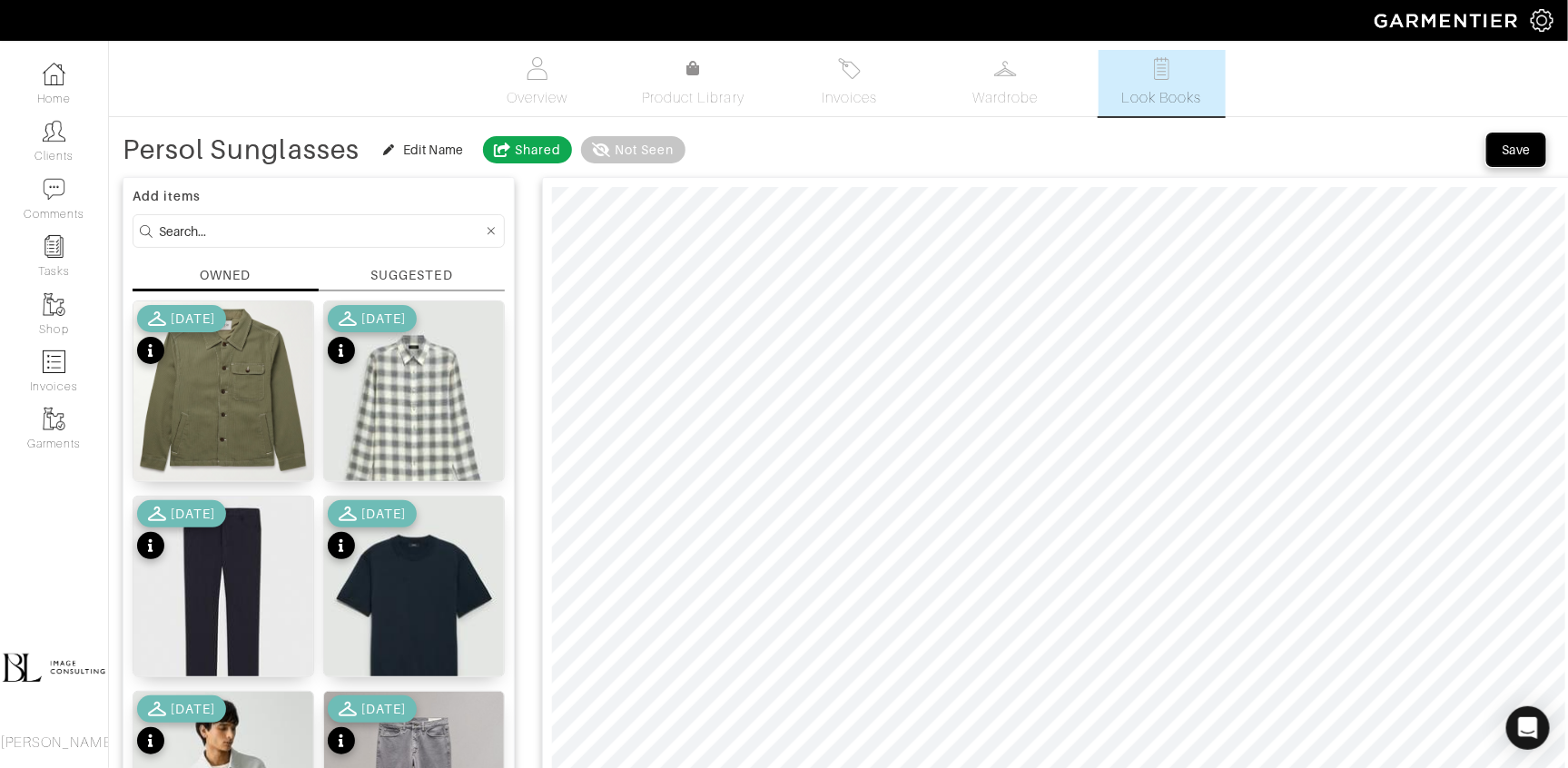 click on "Save" at bounding box center [1516, 150] 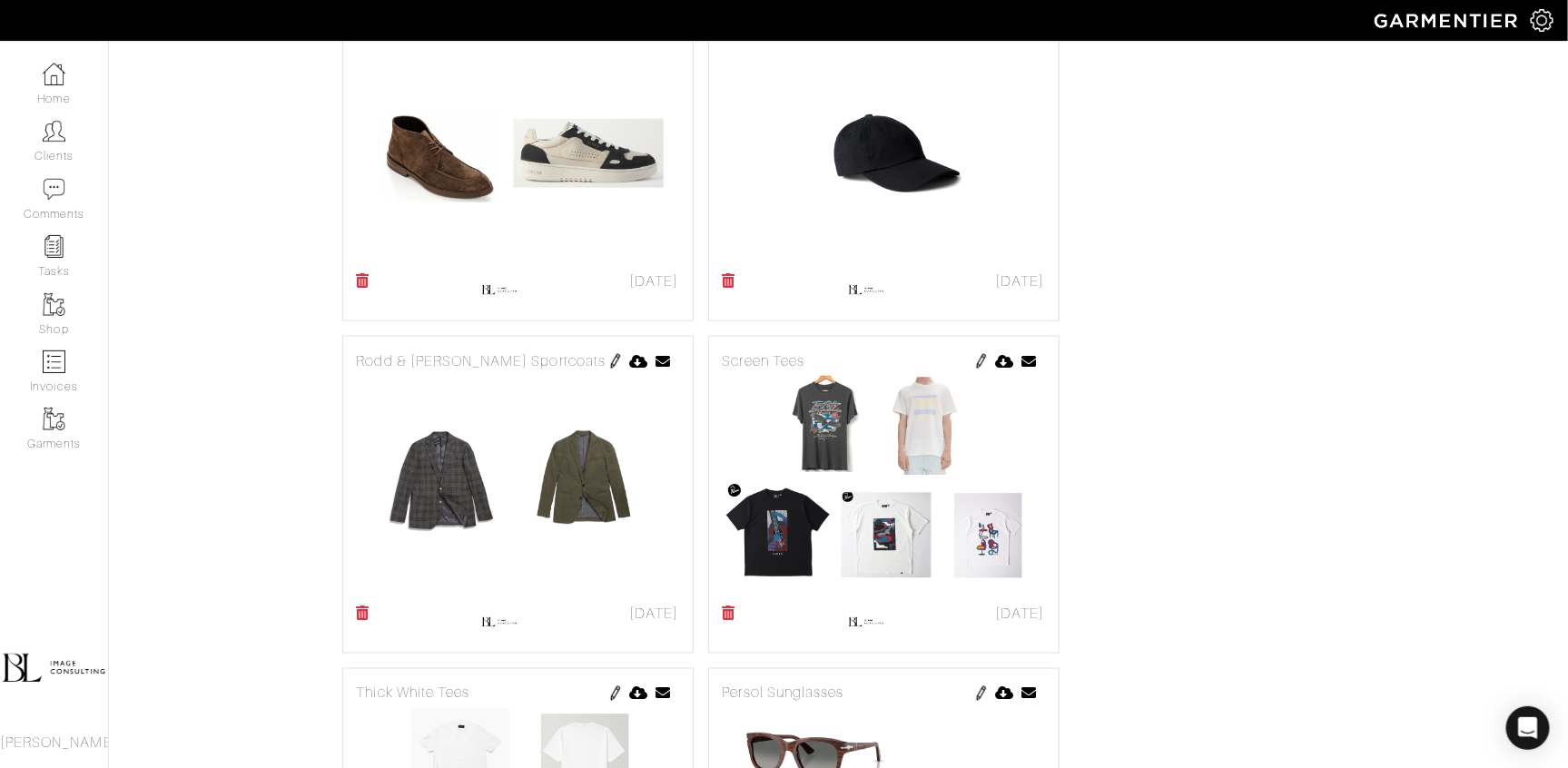 scroll, scrollTop: 883, scrollLeft: 0, axis: vertical 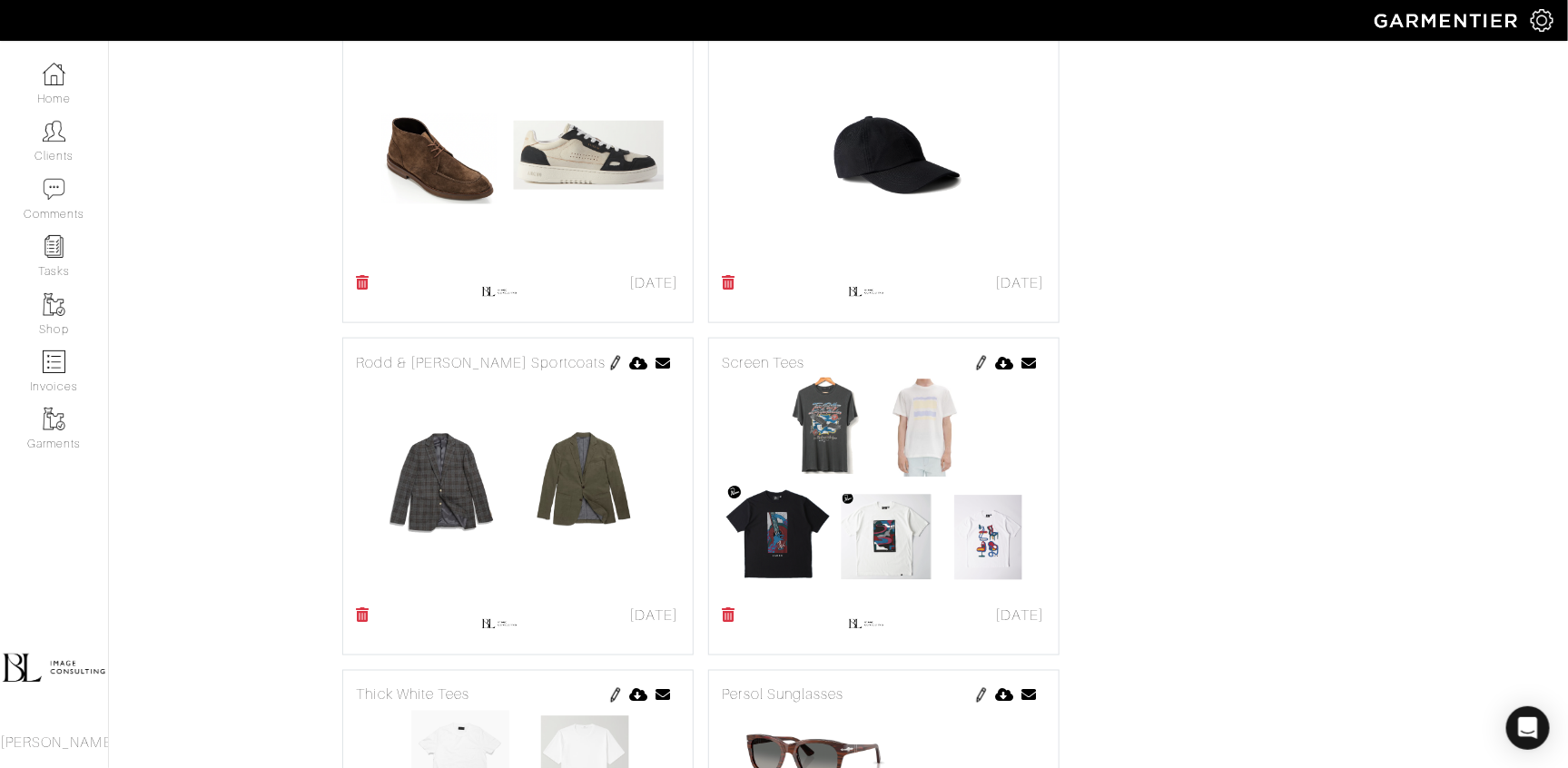 click at bounding box center (981, 363) 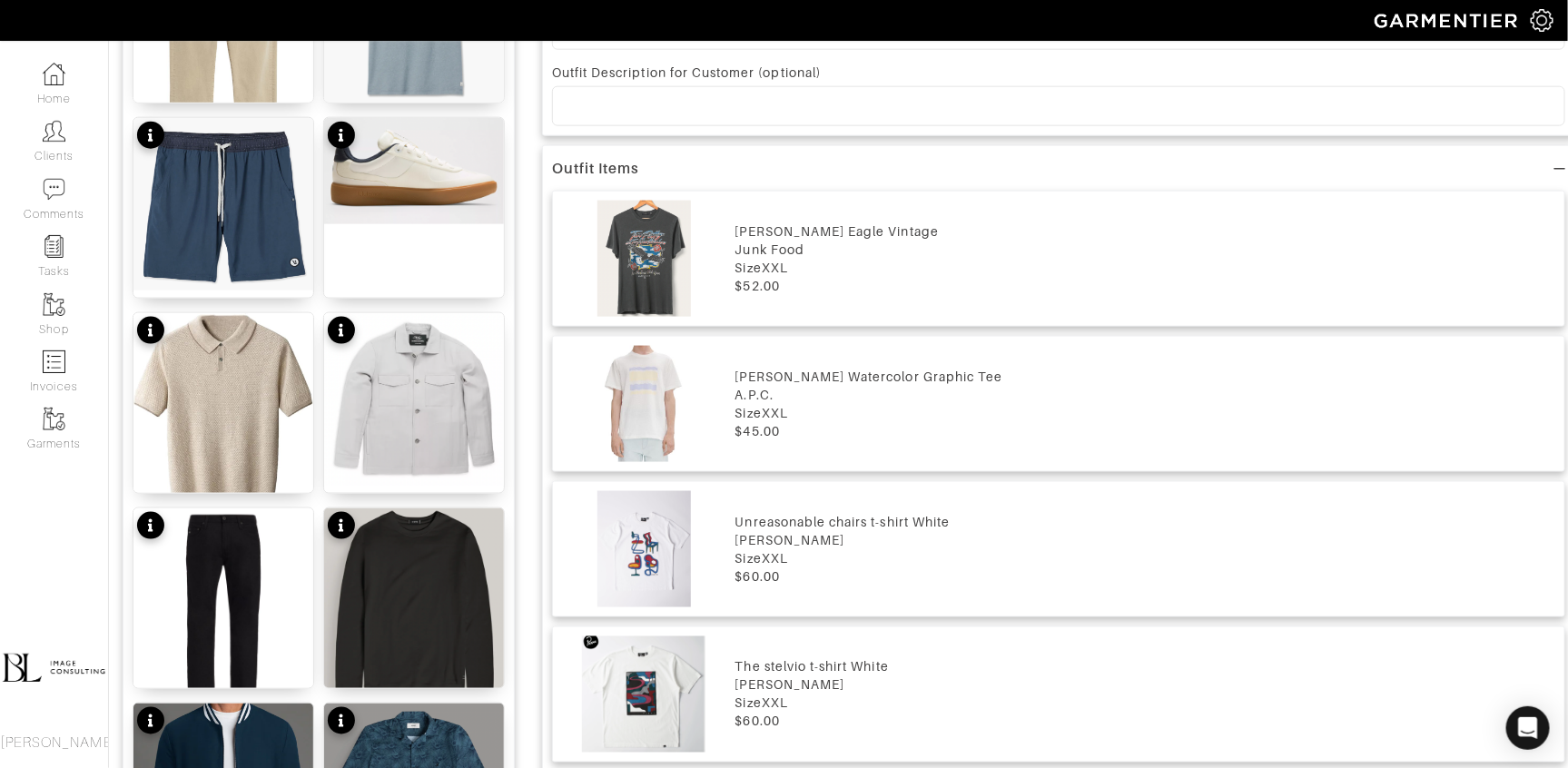 scroll, scrollTop: 967, scrollLeft: 0, axis: vertical 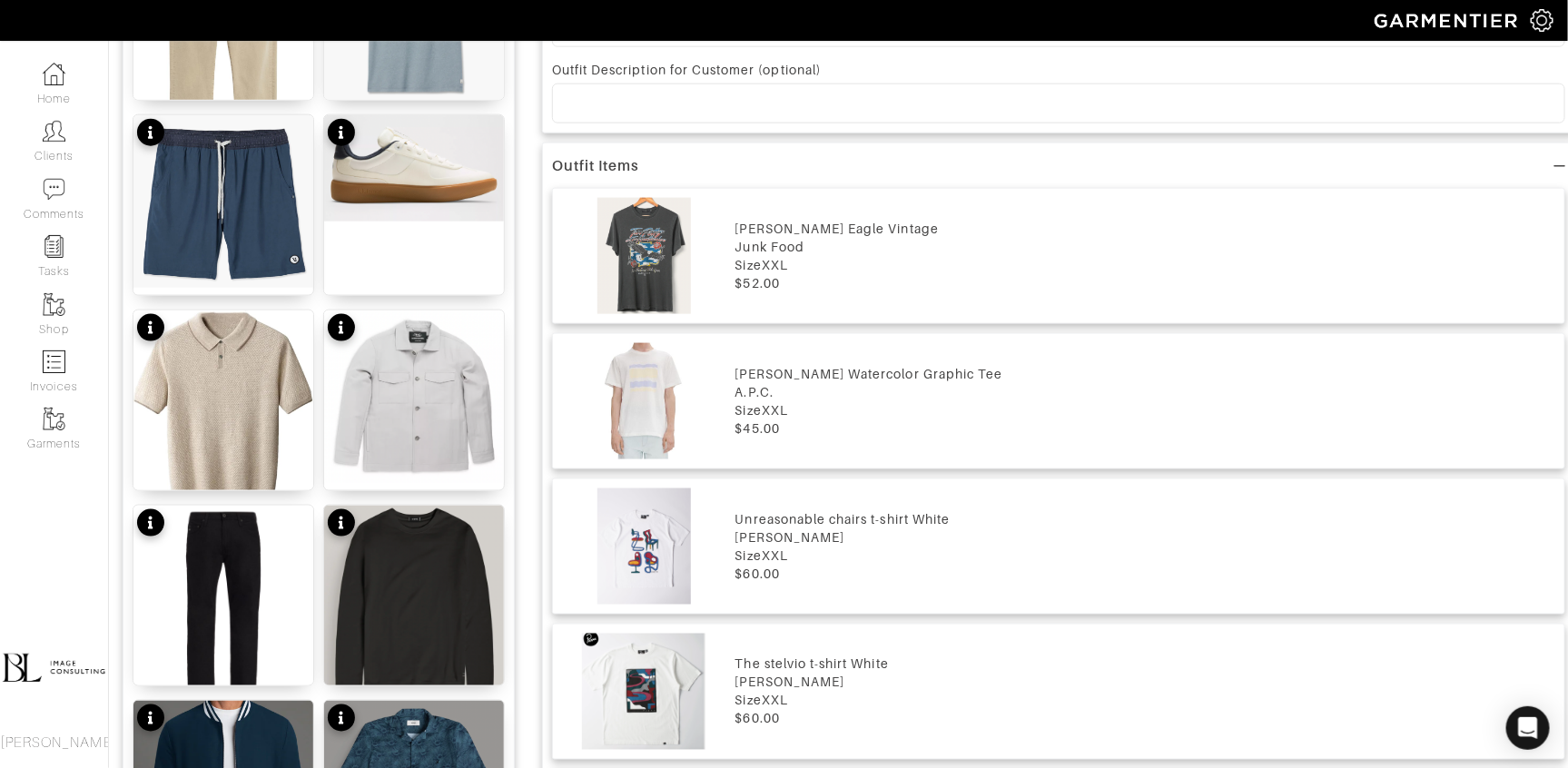click on "Tom Petty Eagle Vintage" at bounding box center [1145, 229] 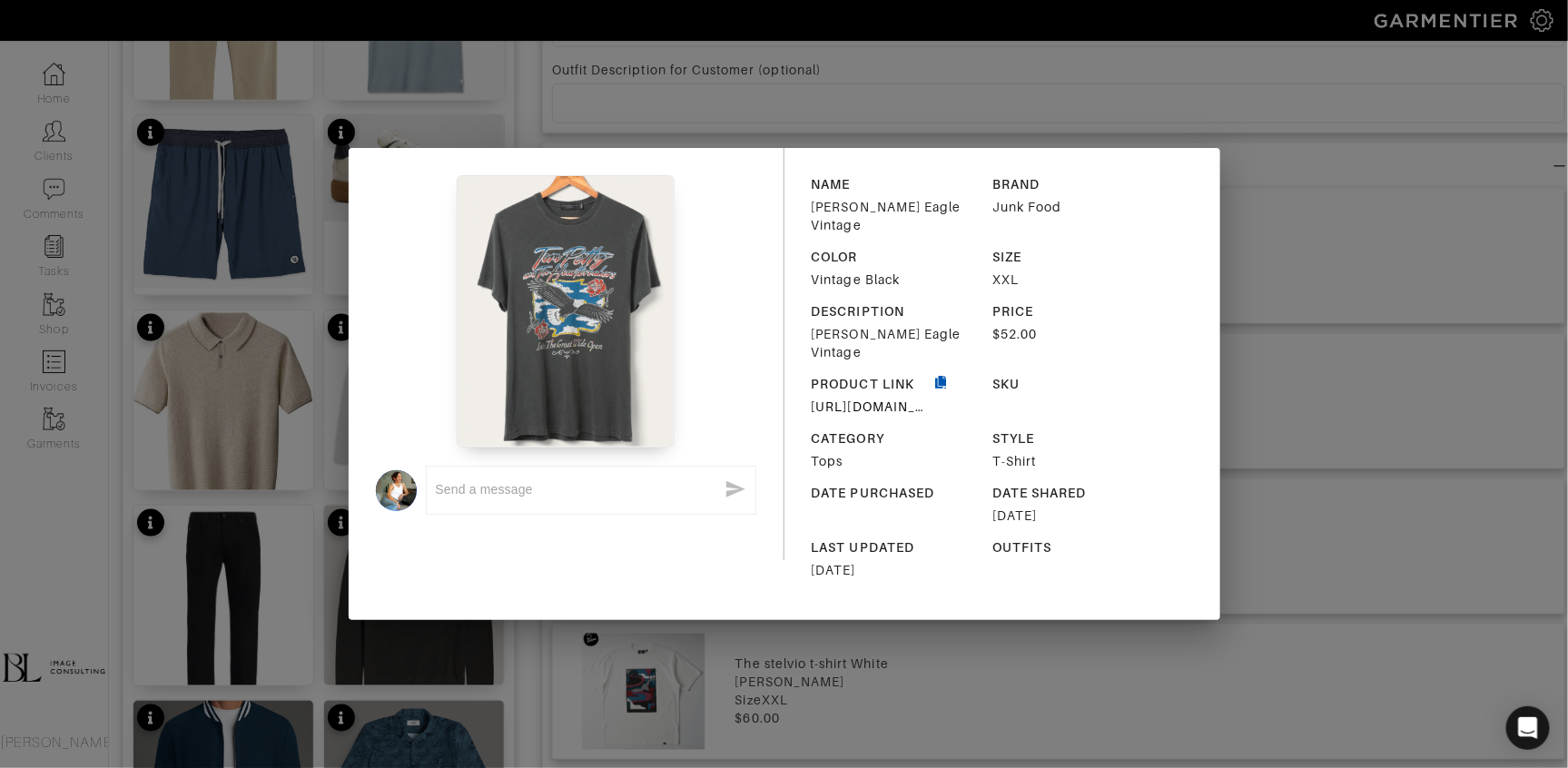 click at bounding box center [942, 395] 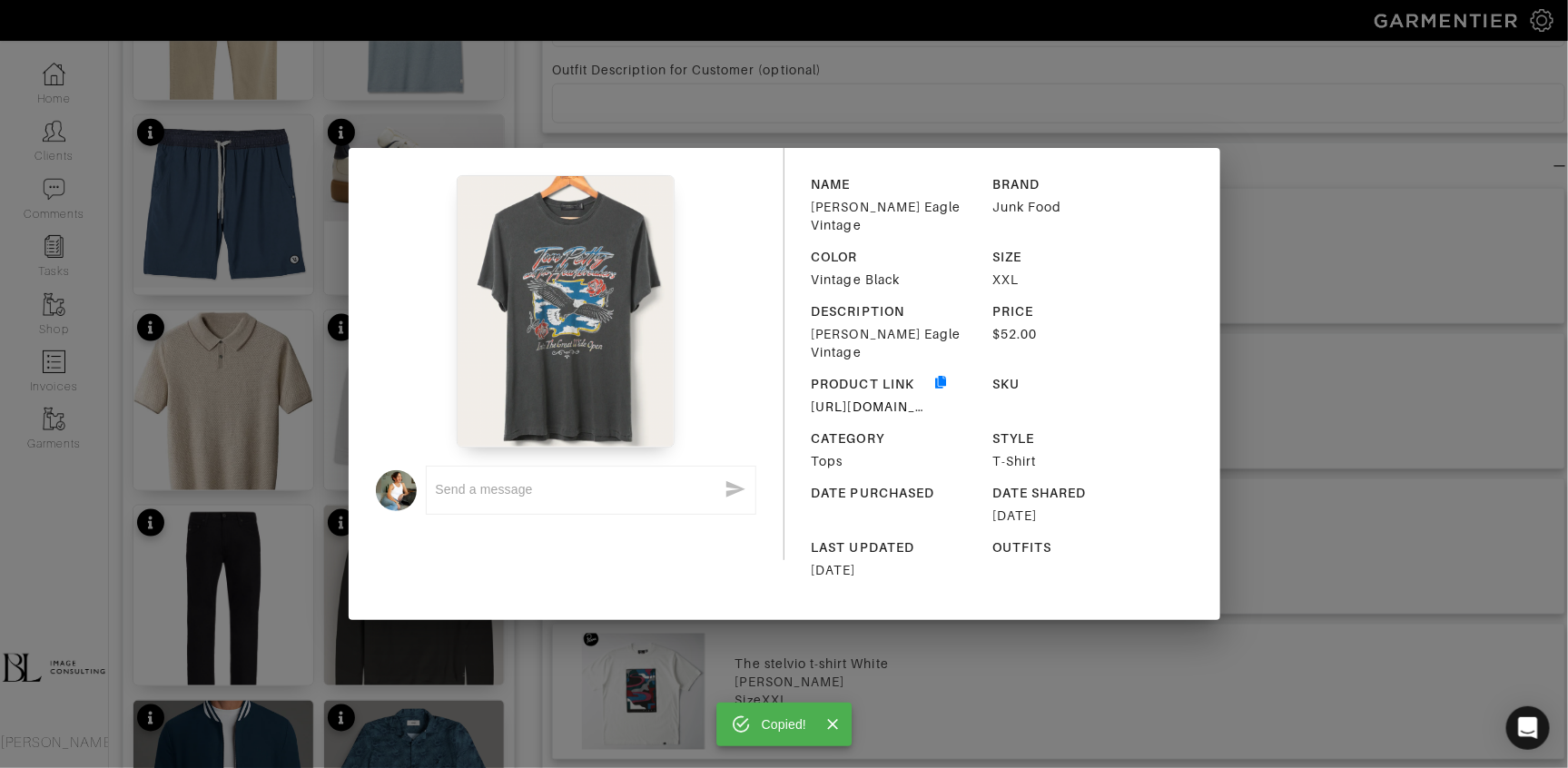 click on "Copied! x NAME Tom Petty Eagle Vintage BRAND Junk Food COLOR Vintage Black SIZE XXL DESCRIPTION Tom Petty Eagle Vintage PRICE $52.00 PRODUCT LINK https://www.junkfoodclothing.com/collections/mens-tees/products/tom-petty-eagle-vintage-tee-vintage-black   SKU CATEGORY Tops STYLE T-Shirt DATE PURCHASED DATE SHARED 07/24/2025 LAST UPDATED 07/24/2025 OUTFITS" at bounding box center [784, 384] 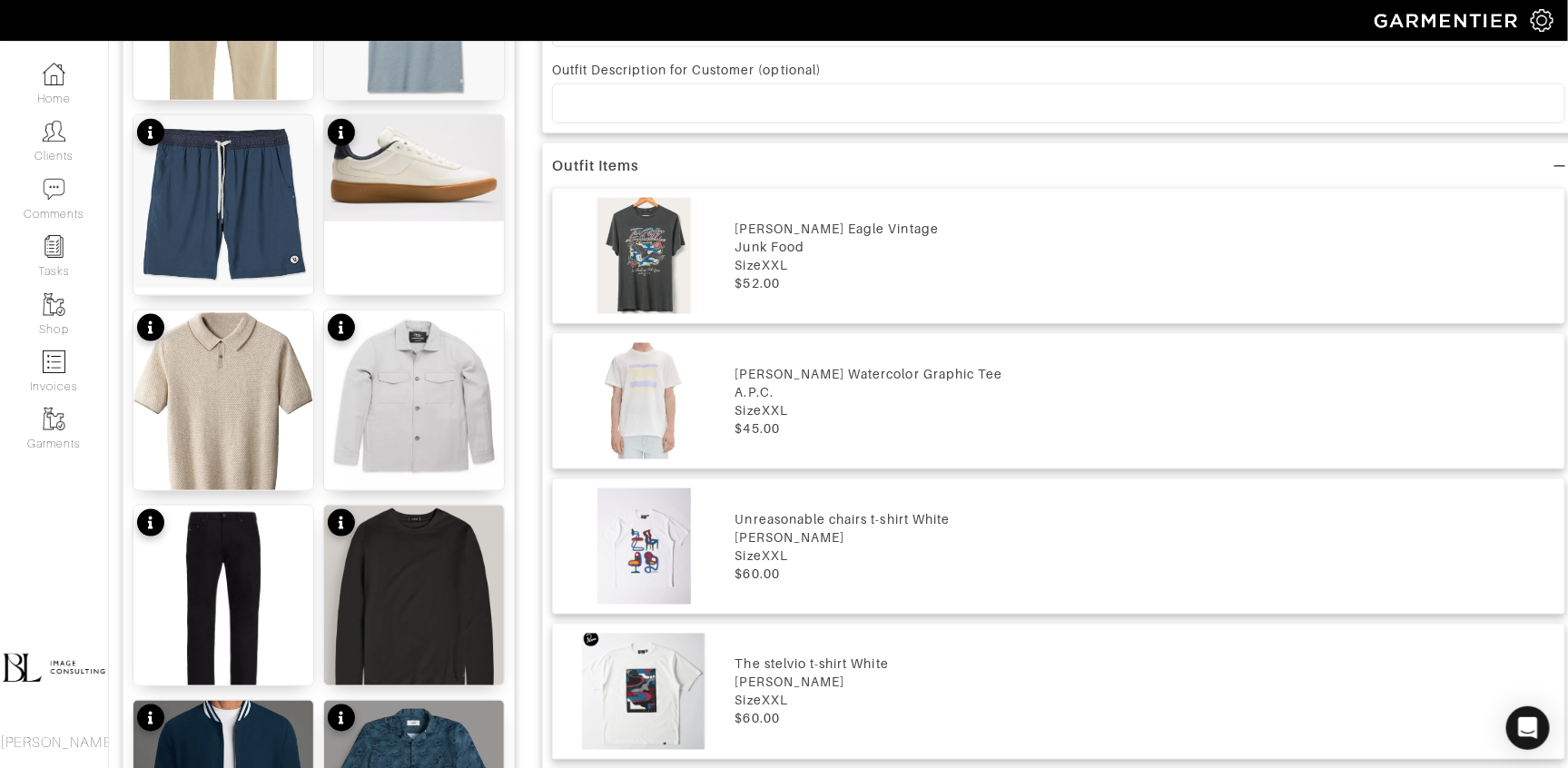 click at bounding box center (644, 401) 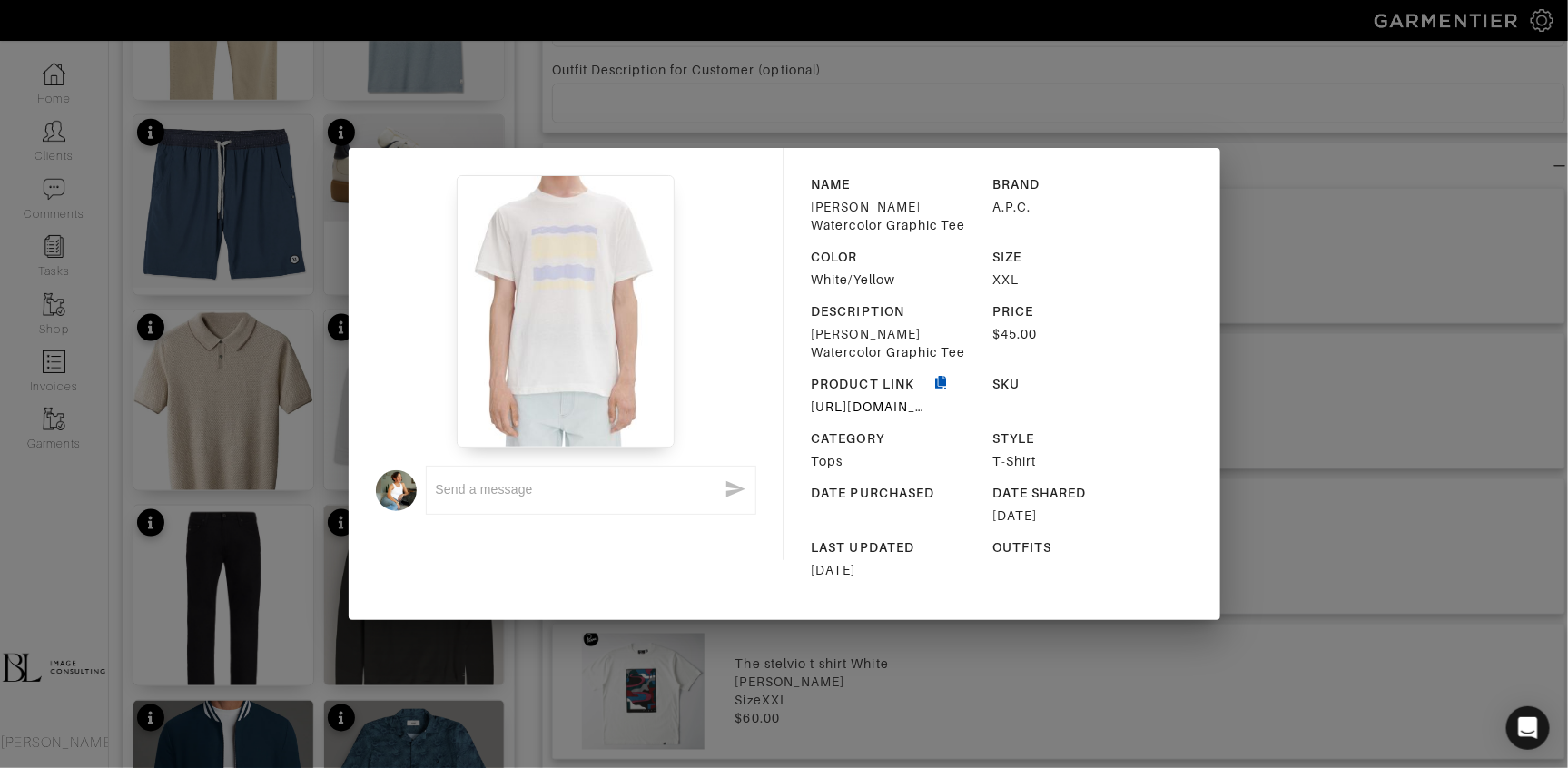 click at bounding box center [942, 395] 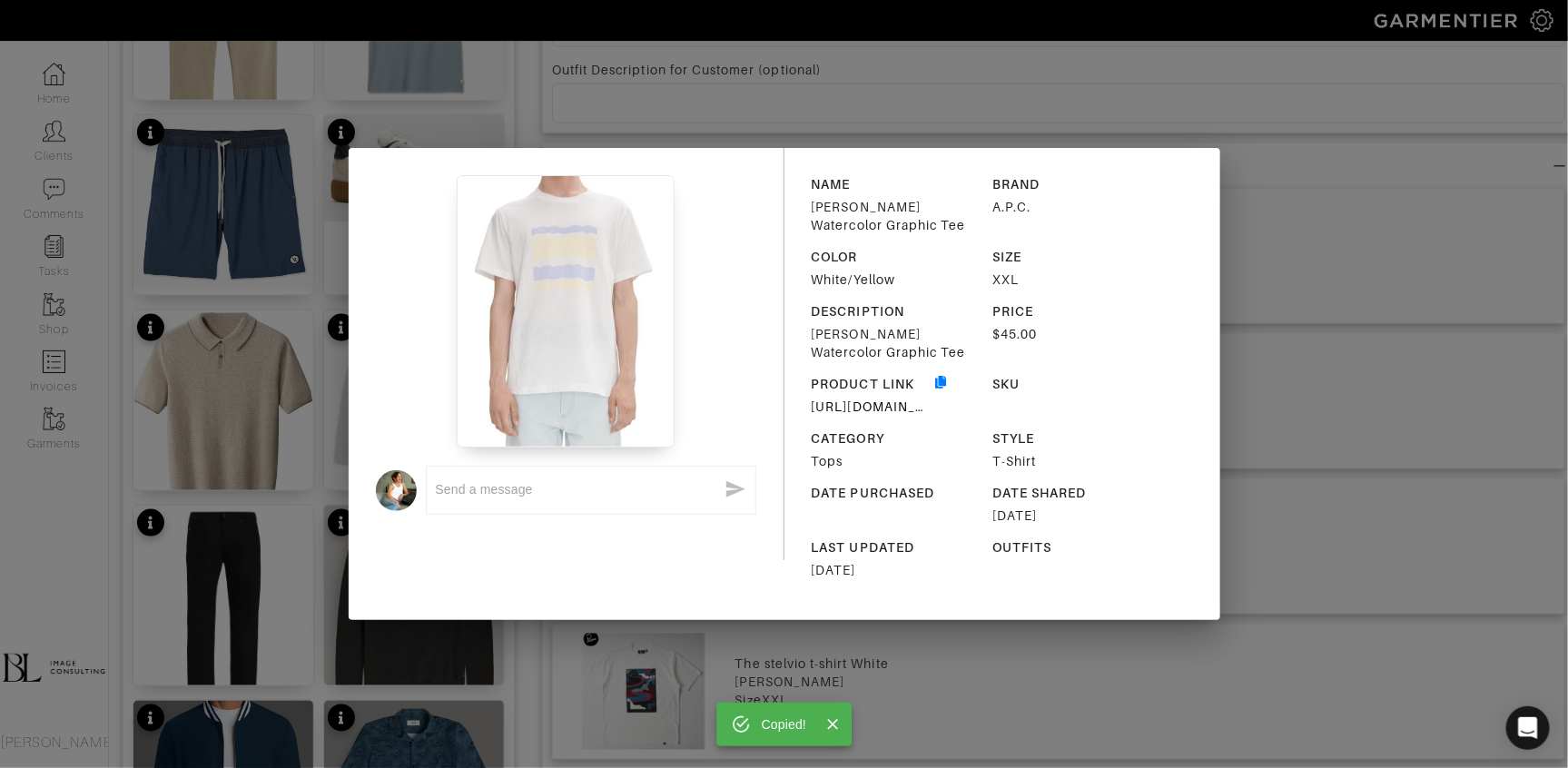 click on "Copied! x NAME Malone Watercolor Graphic Tee BRAND A.P.C. COLOR White/Yellow SIZE XXL DESCRIPTION Malone Watercolor Graphic Tee PRICE $45.00 PRODUCT LINK https://www.bloomingdales.com/shop/product/a.p.c.-malone-watercolor-graphic-tee?ID=5388631&CategoryID=11536#BRAND/A.P.C.   SKU CATEGORY Tops STYLE T-Shirt DATE PURCHASED DATE SHARED 07/24/2025 LAST UPDATED 07/24/2025 OUTFITS" at bounding box center (784, 384) 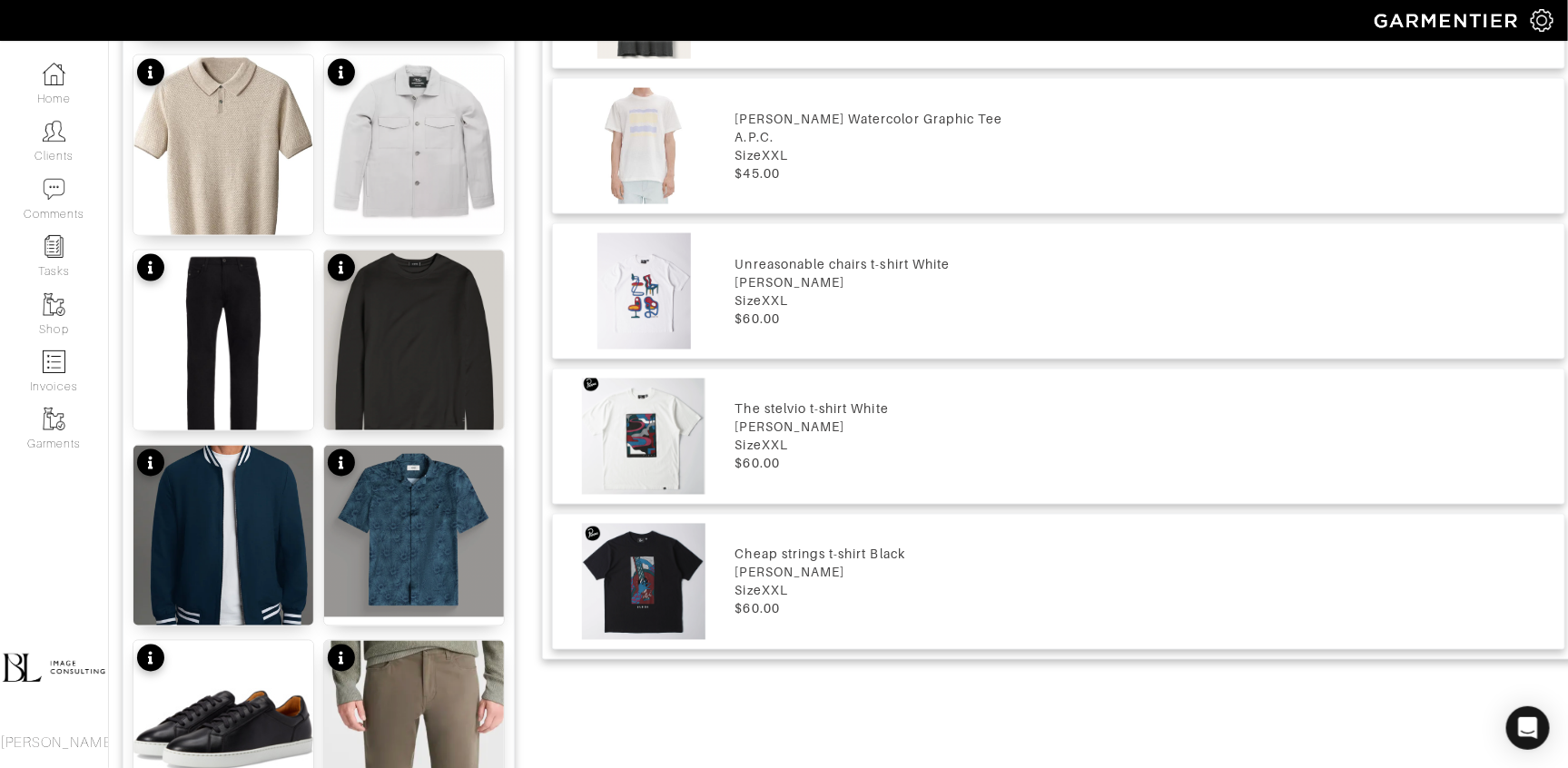 scroll, scrollTop: 1223, scrollLeft: 0, axis: vertical 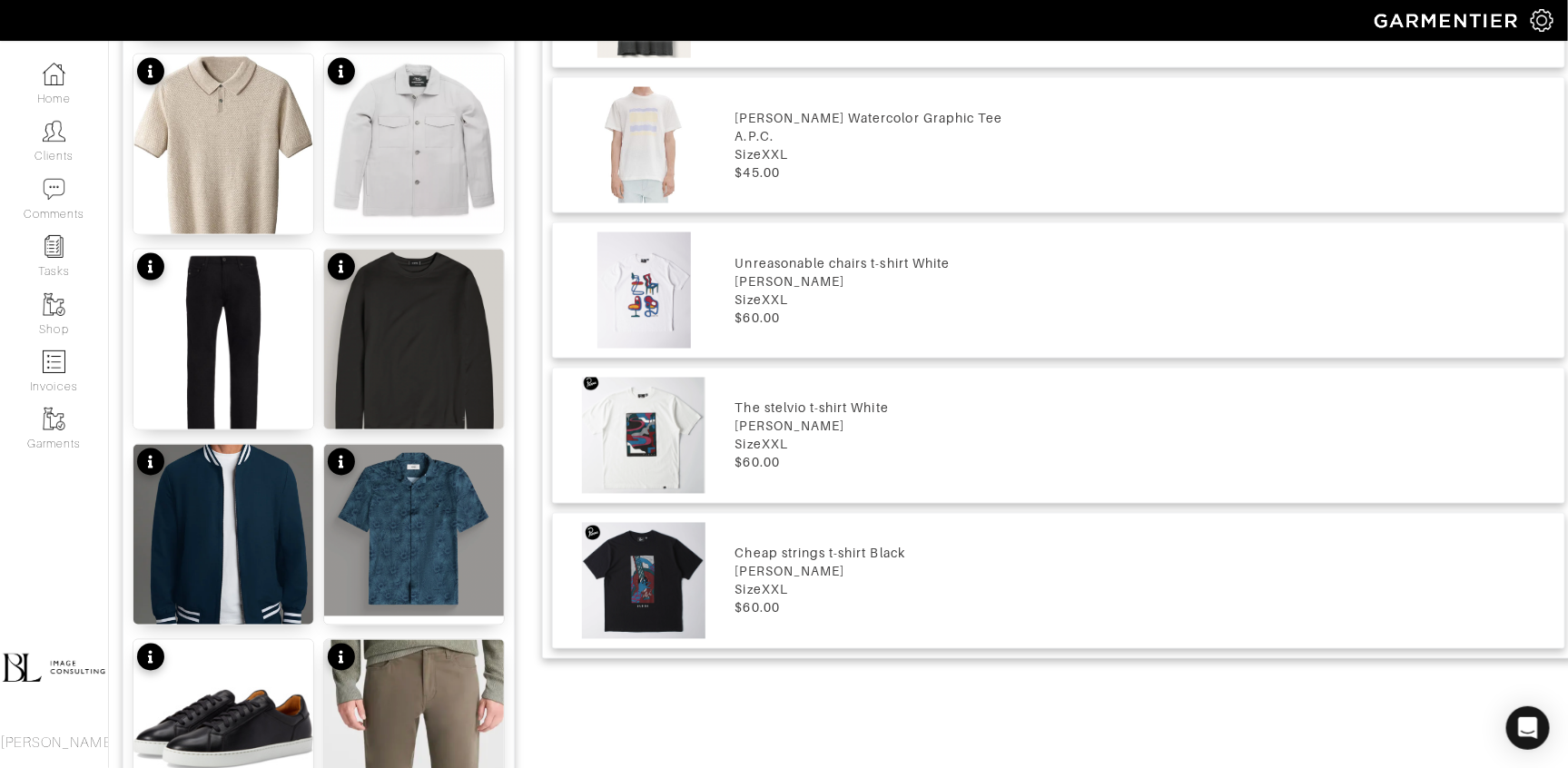 click at bounding box center (644, 290) 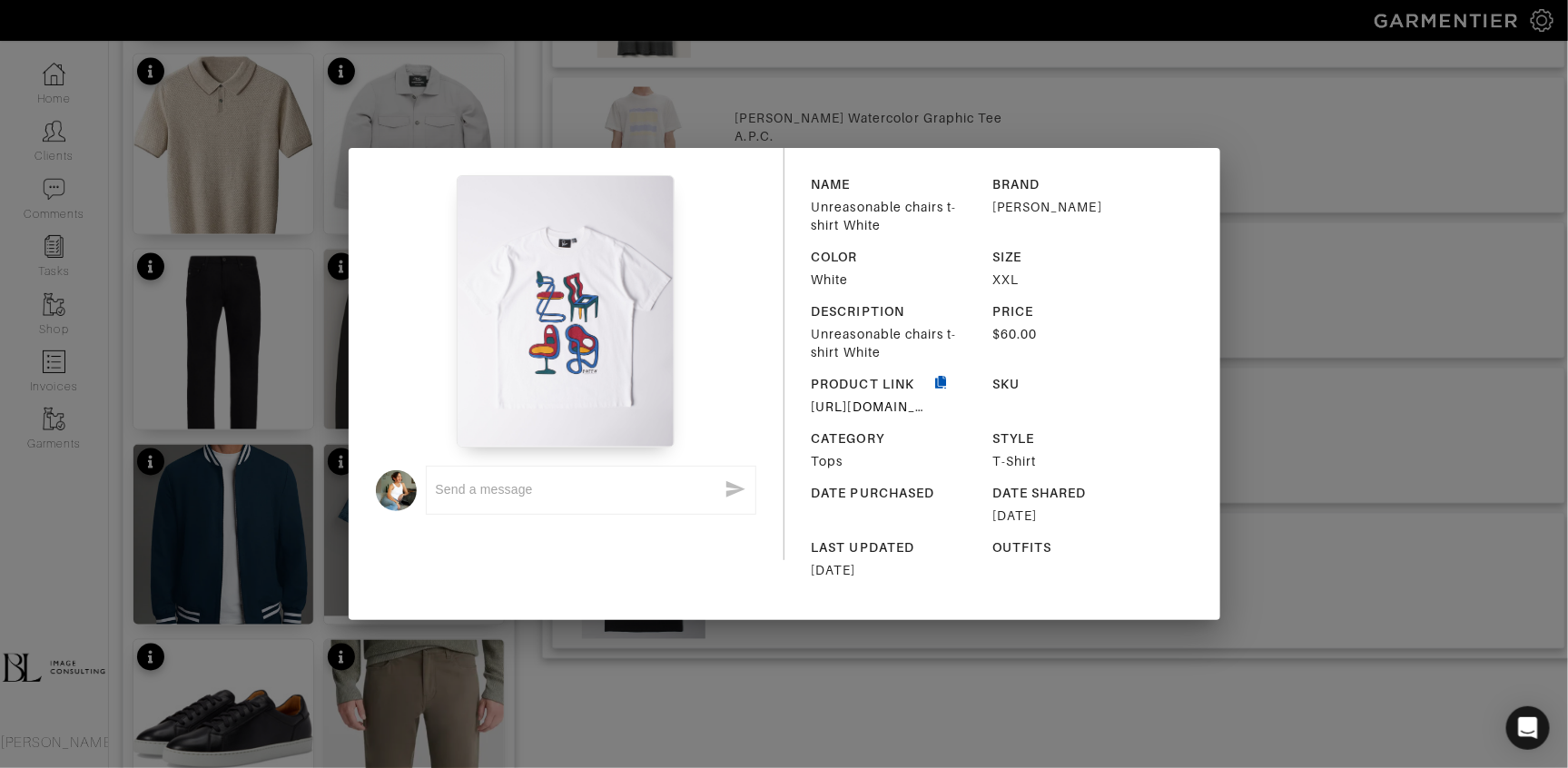 click at bounding box center (942, 395) 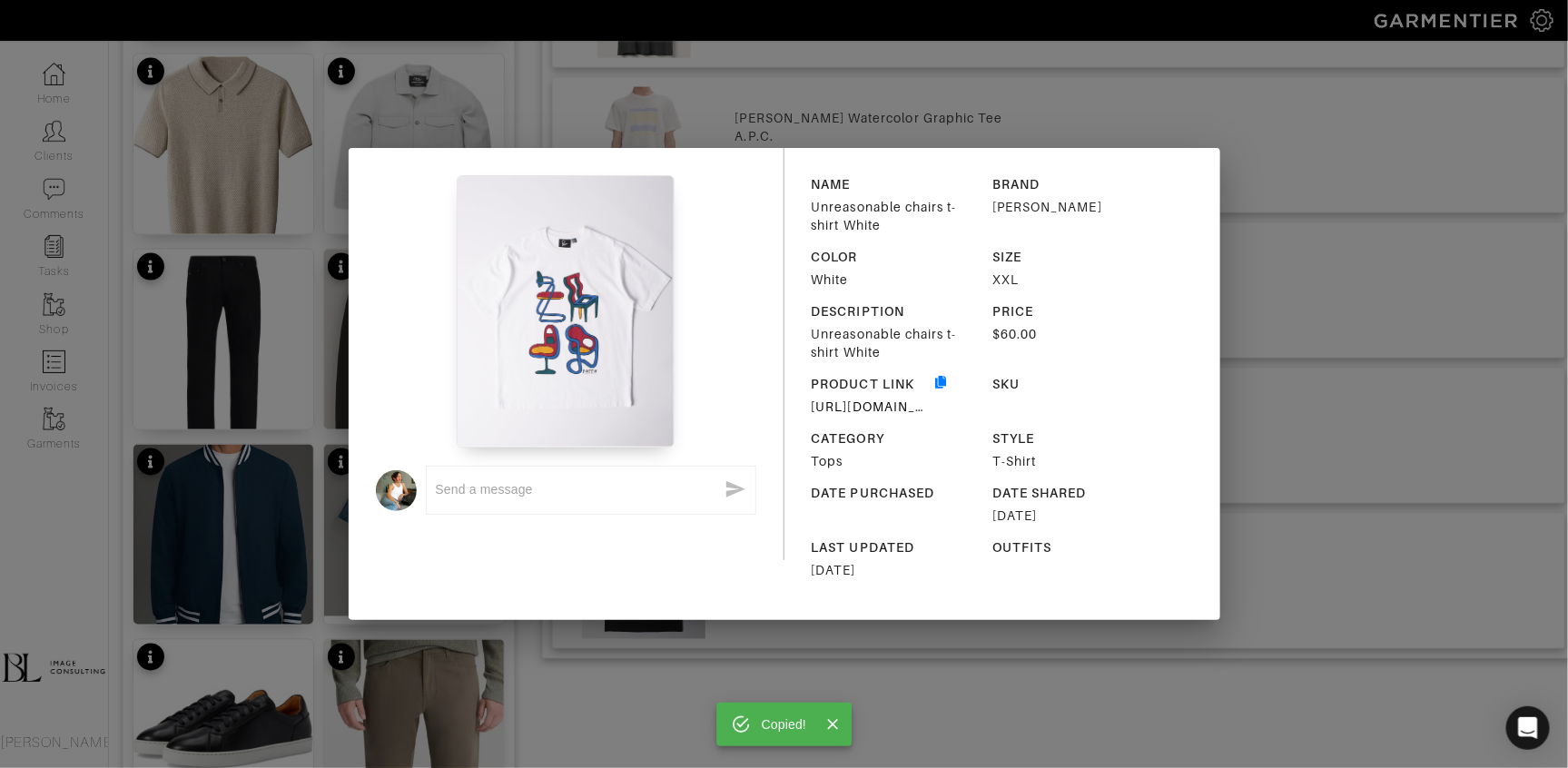 click on "Copied! x NAME Unreasonable chairs t-shirt White BRAND Parra COLOR White SIZE XXL DESCRIPTION Unreasonable chairs t-shirt White PRICE $60.00 PRODUCT LINK https://www.byparra.us/products/unreasonable-chairs-t-shirt-53305   SKU CATEGORY Tops STYLE T-Shirt DATE PURCHASED DATE SHARED 07/24/2025 LAST UPDATED 07/24/2025 OUTFITS" at bounding box center [784, 384] 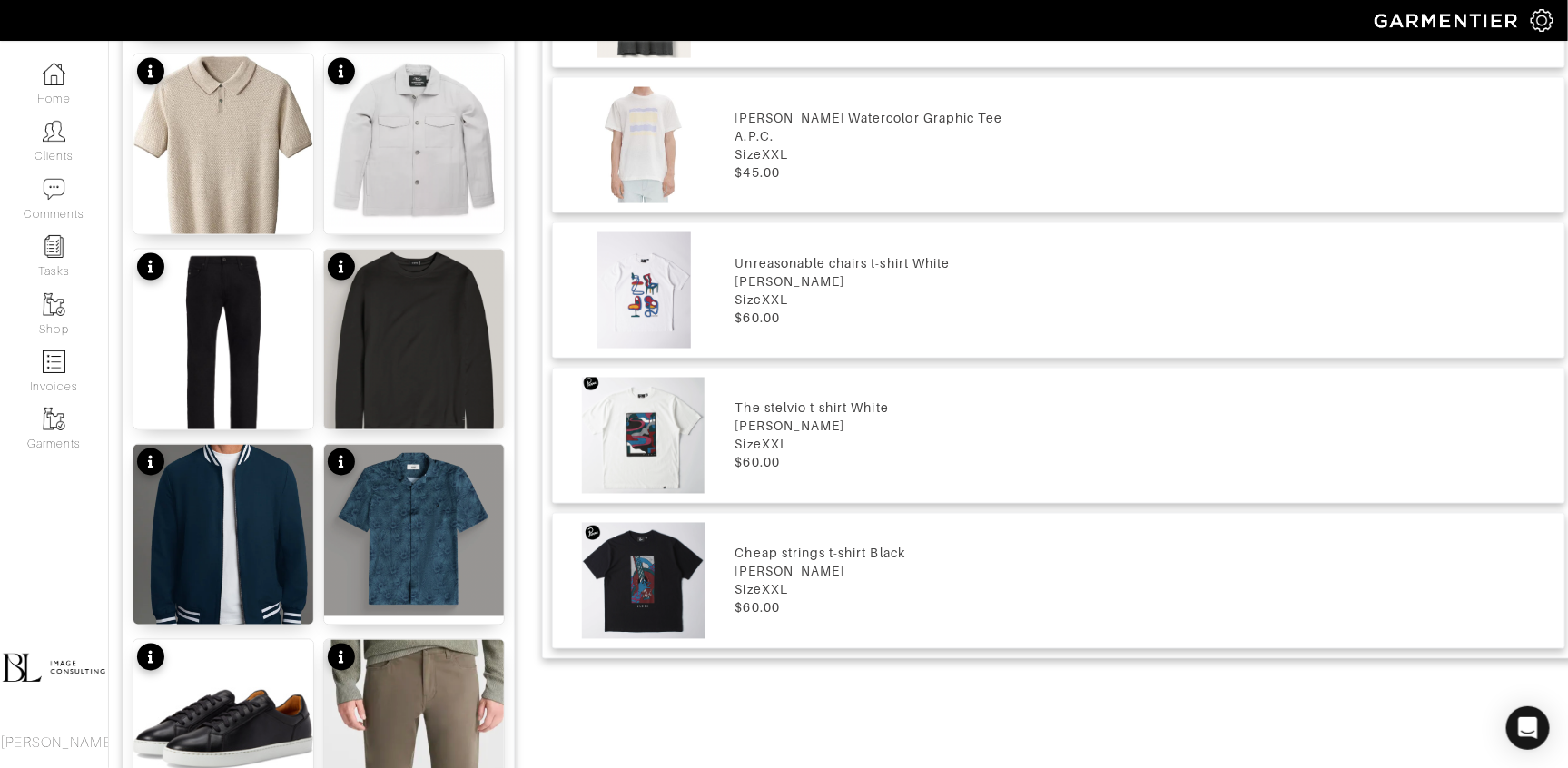 click at bounding box center [644, 436] 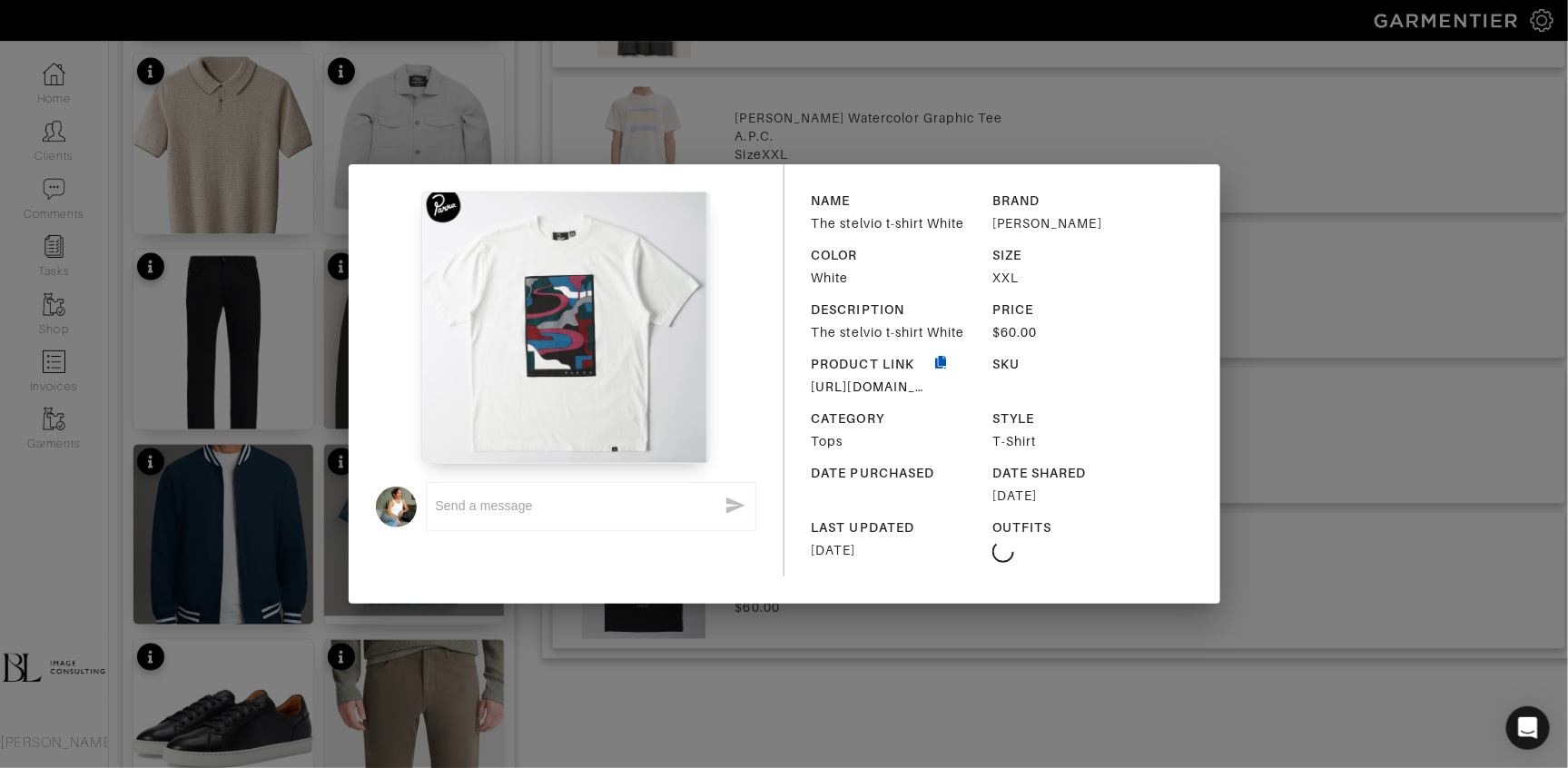 click at bounding box center (942, 375) 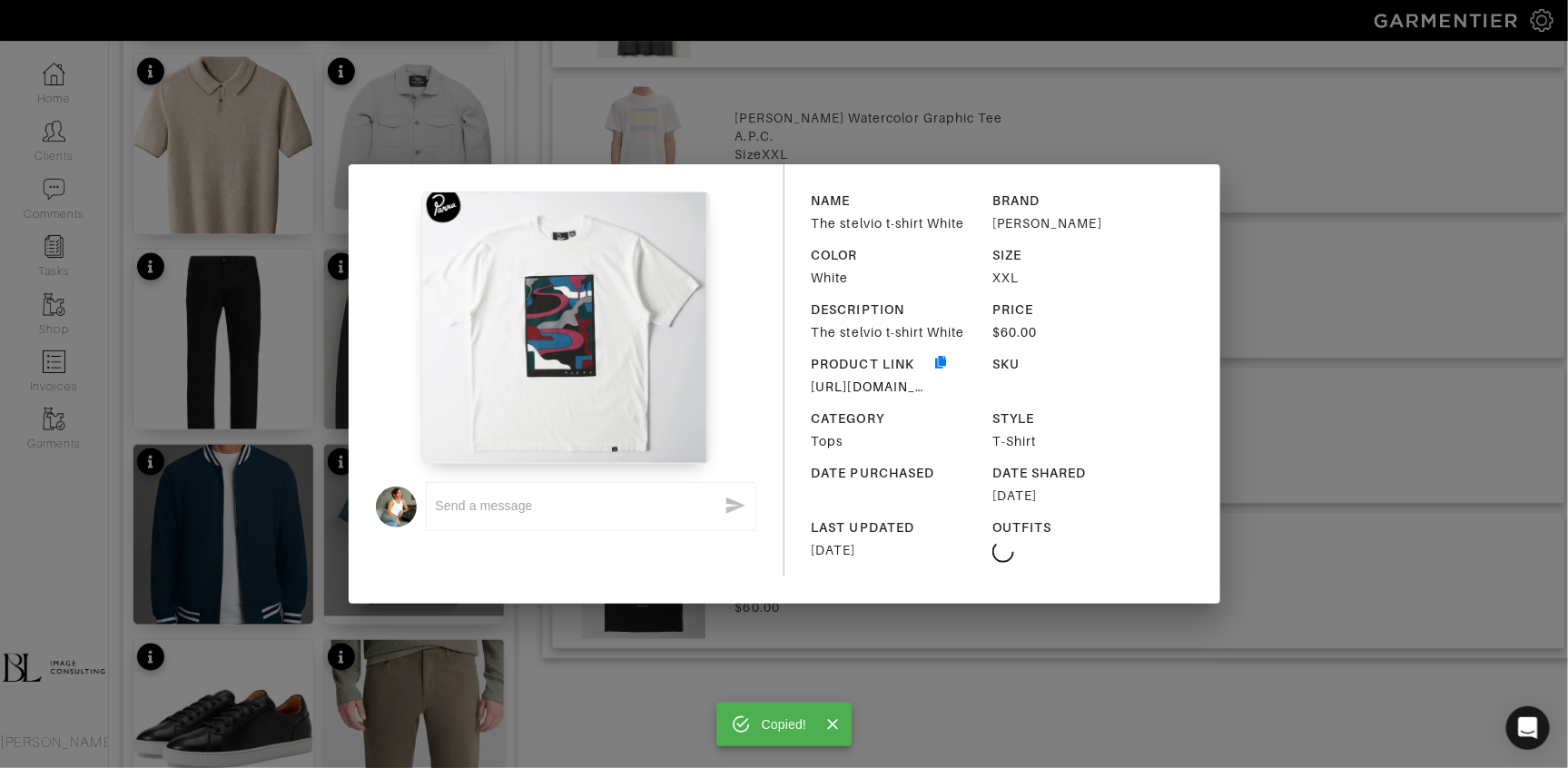 click on "Copied! x NAME The stelvio t-shirt White BRAND Parra COLOR White SIZE XXL DESCRIPTION The stelvio t-shirt White PRICE $60.00 PRODUCT LINK https://www.byparra.us/products/the-stelvio-t-shirt-52200   SKU CATEGORY Tops STYLE T-Shirt DATE PURCHASED DATE SHARED 07/24/2025 LAST UPDATED 07/24/2025 OUTFITS" at bounding box center (784, 384) 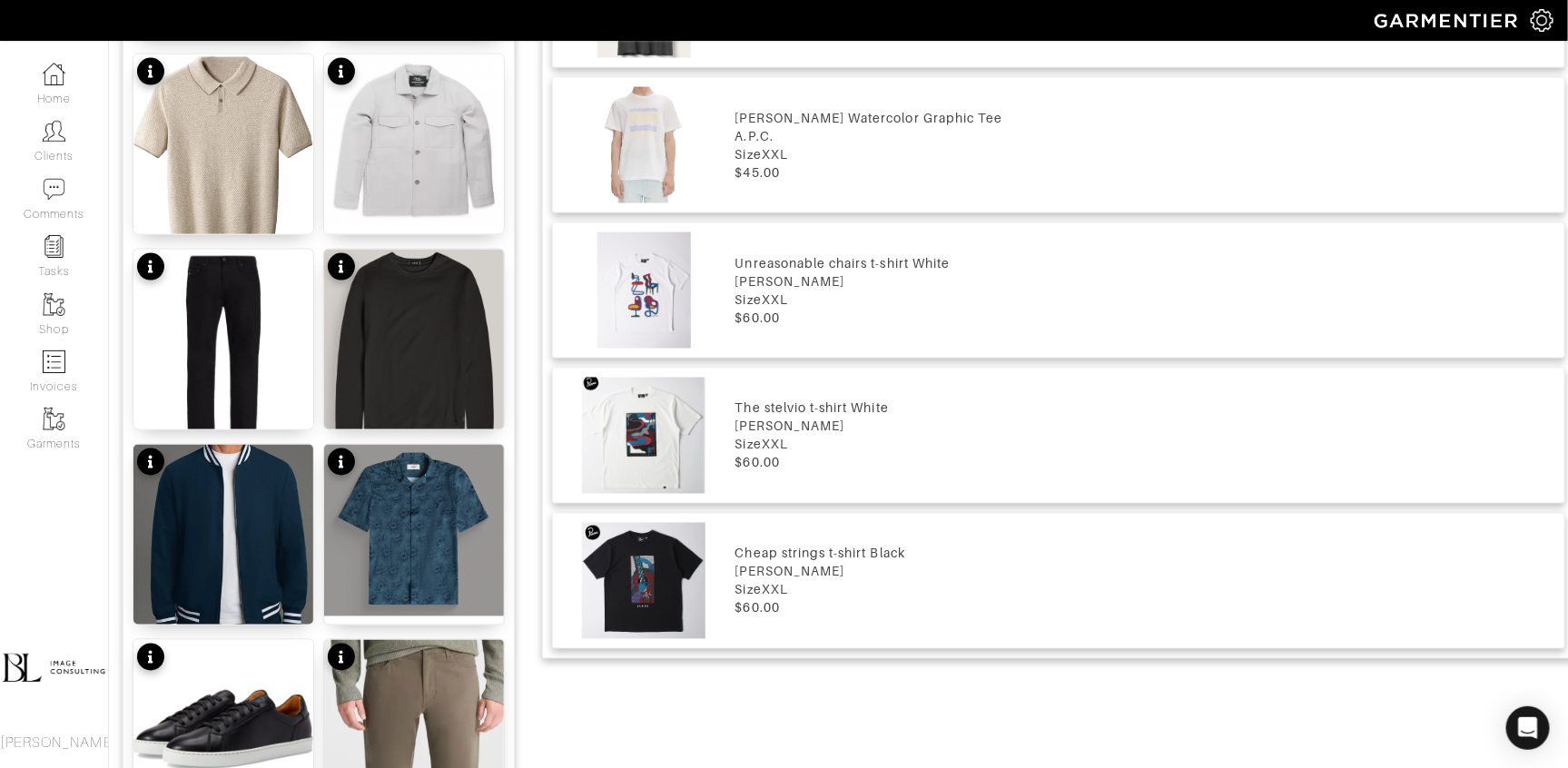 click at bounding box center [644, 581] 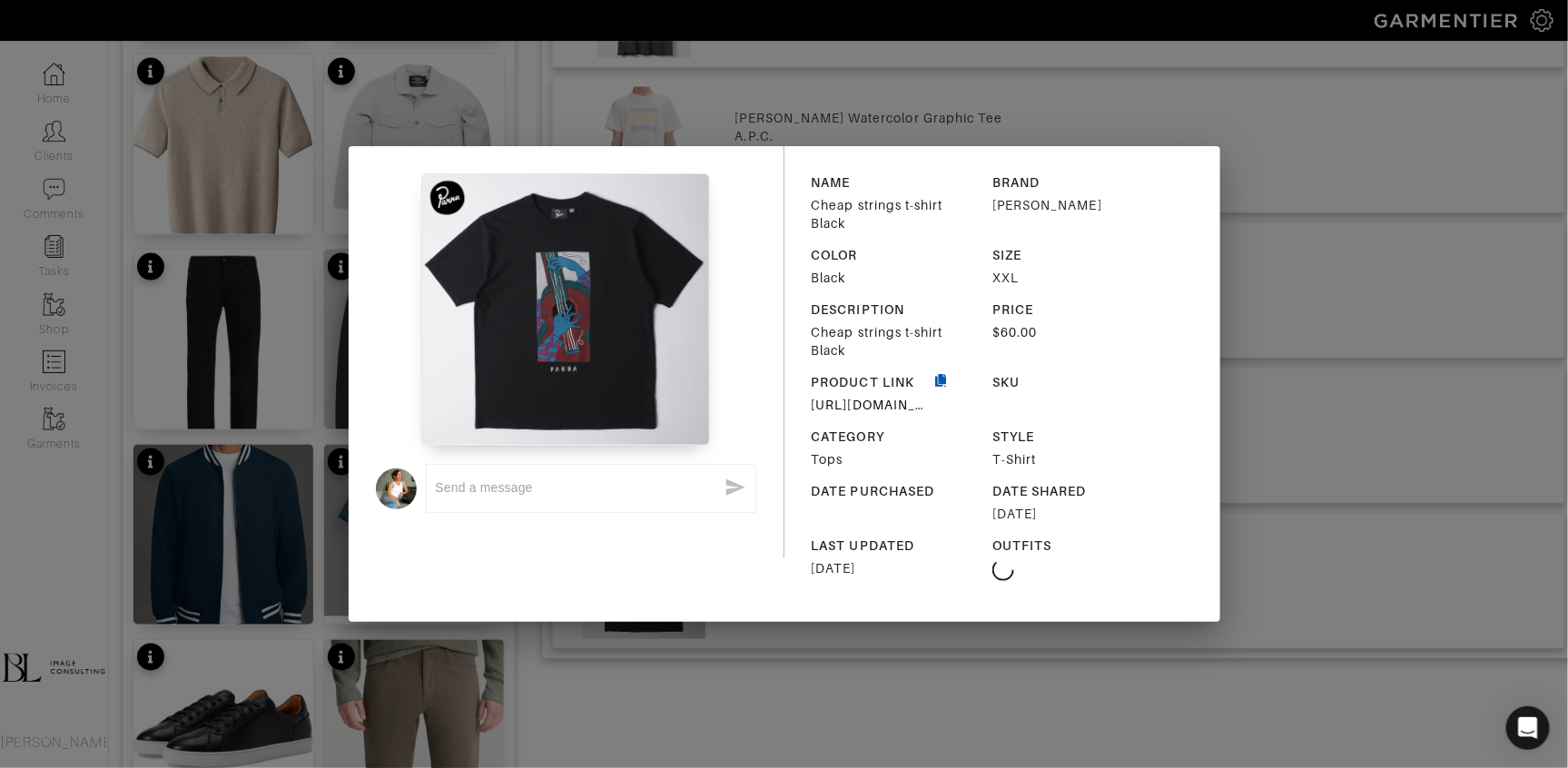 click at bounding box center (942, 393) 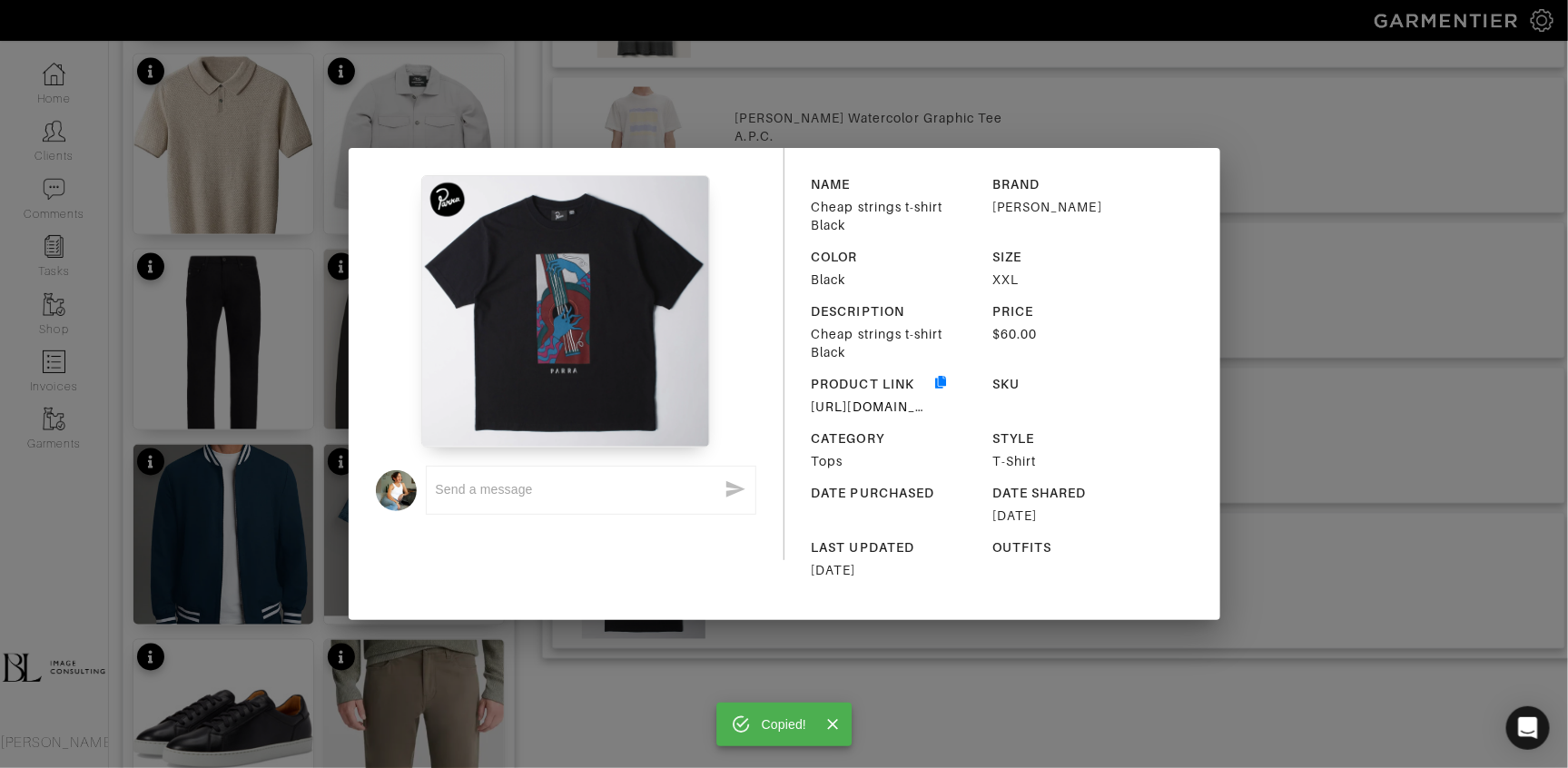 click on "Copied! x NAME Cheap strings t-shirt Black BRAND Parra COLOR Black SIZE XXL DESCRIPTION Cheap strings t-shirt Black PRICE $60.00 PRODUCT LINK https://www.byparra.us/products/cheap-strings-t-shirt-52305   SKU CATEGORY Tops STYLE T-Shirt DATE PURCHASED DATE SHARED 07/24/2025 LAST UPDATED 07/24/2025 OUTFITS" at bounding box center [784, 384] 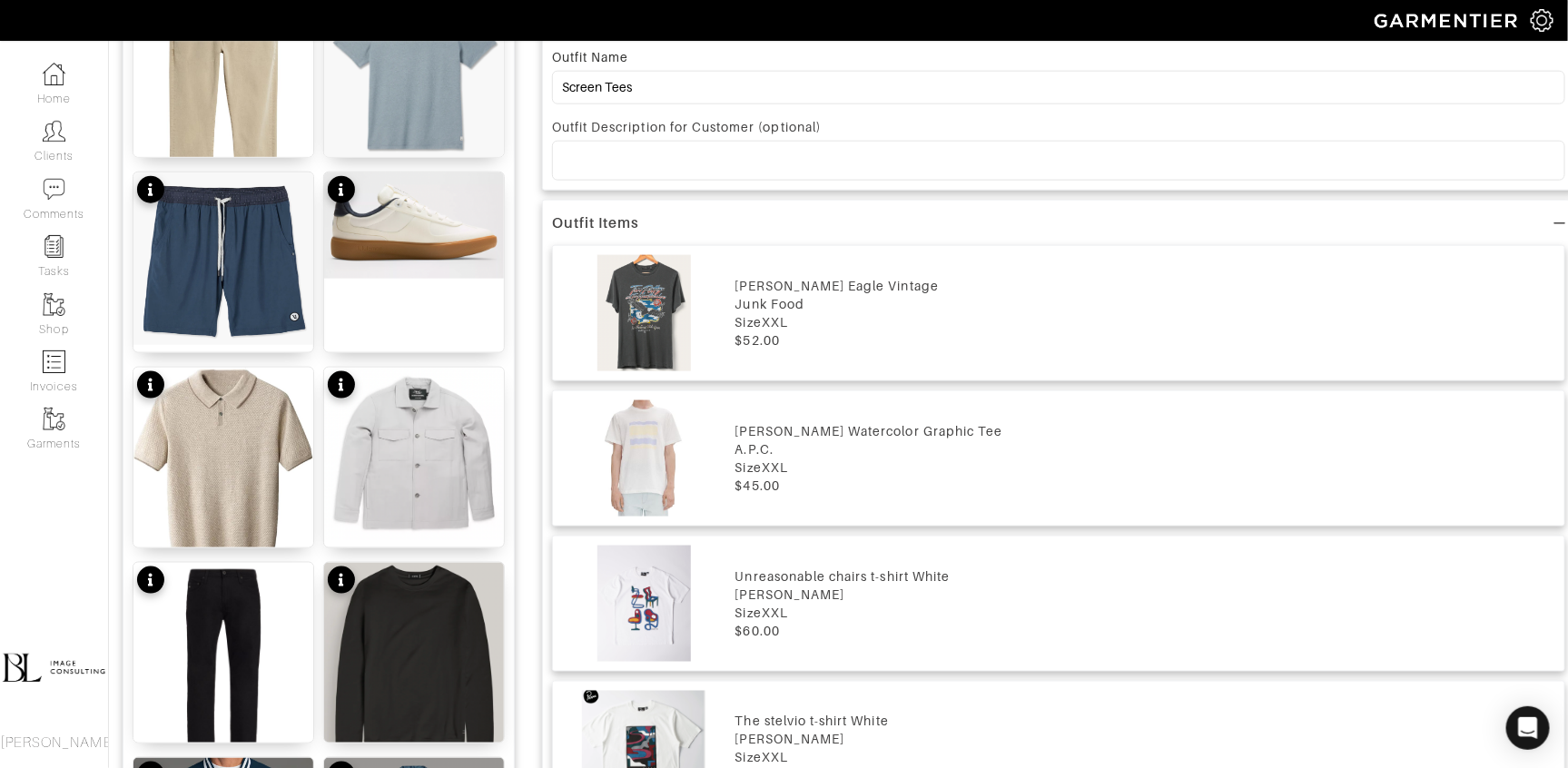 scroll, scrollTop: 0, scrollLeft: 0, axis: both 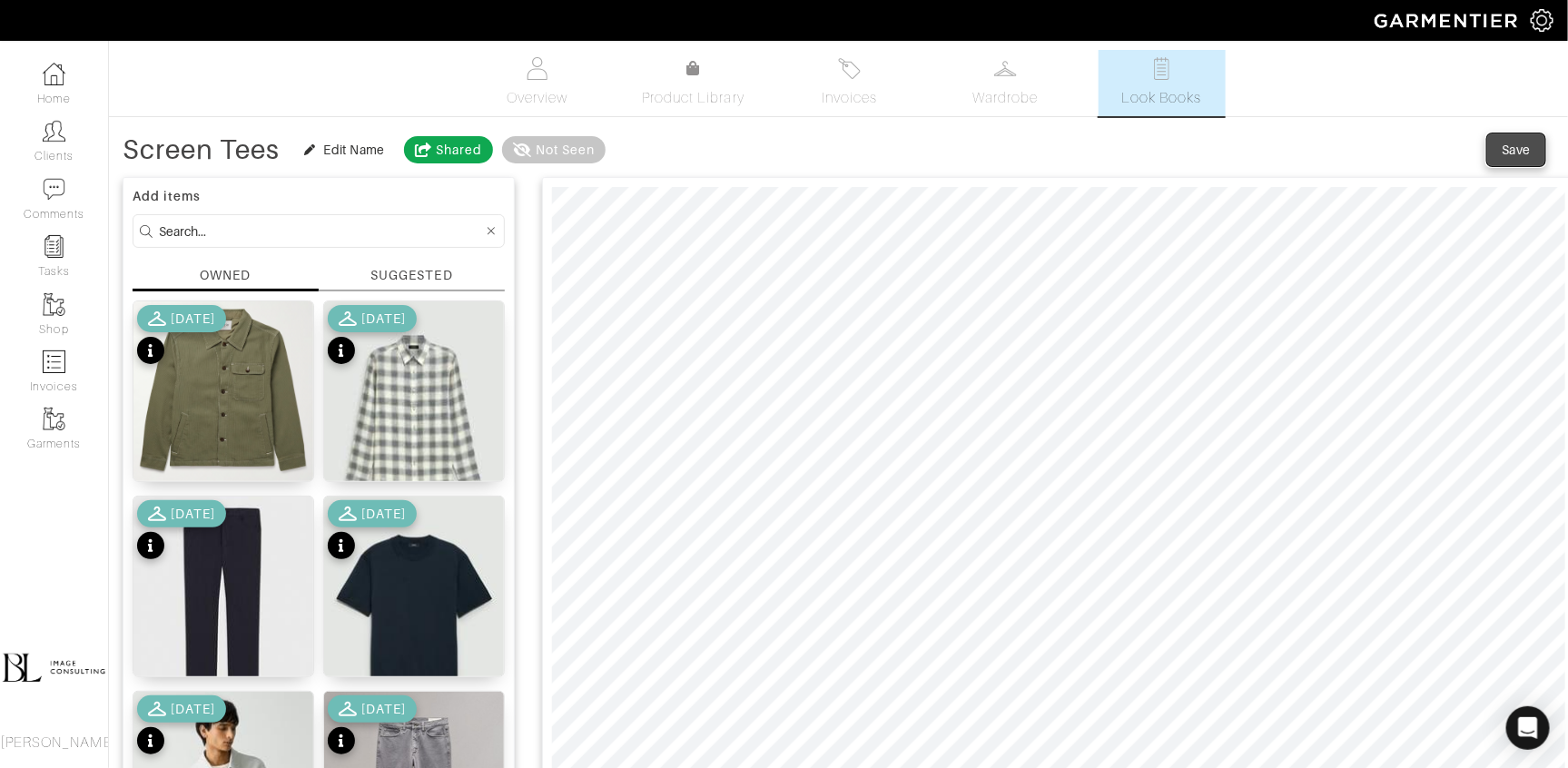 click on "Save" at bounding box center (1516, 150) 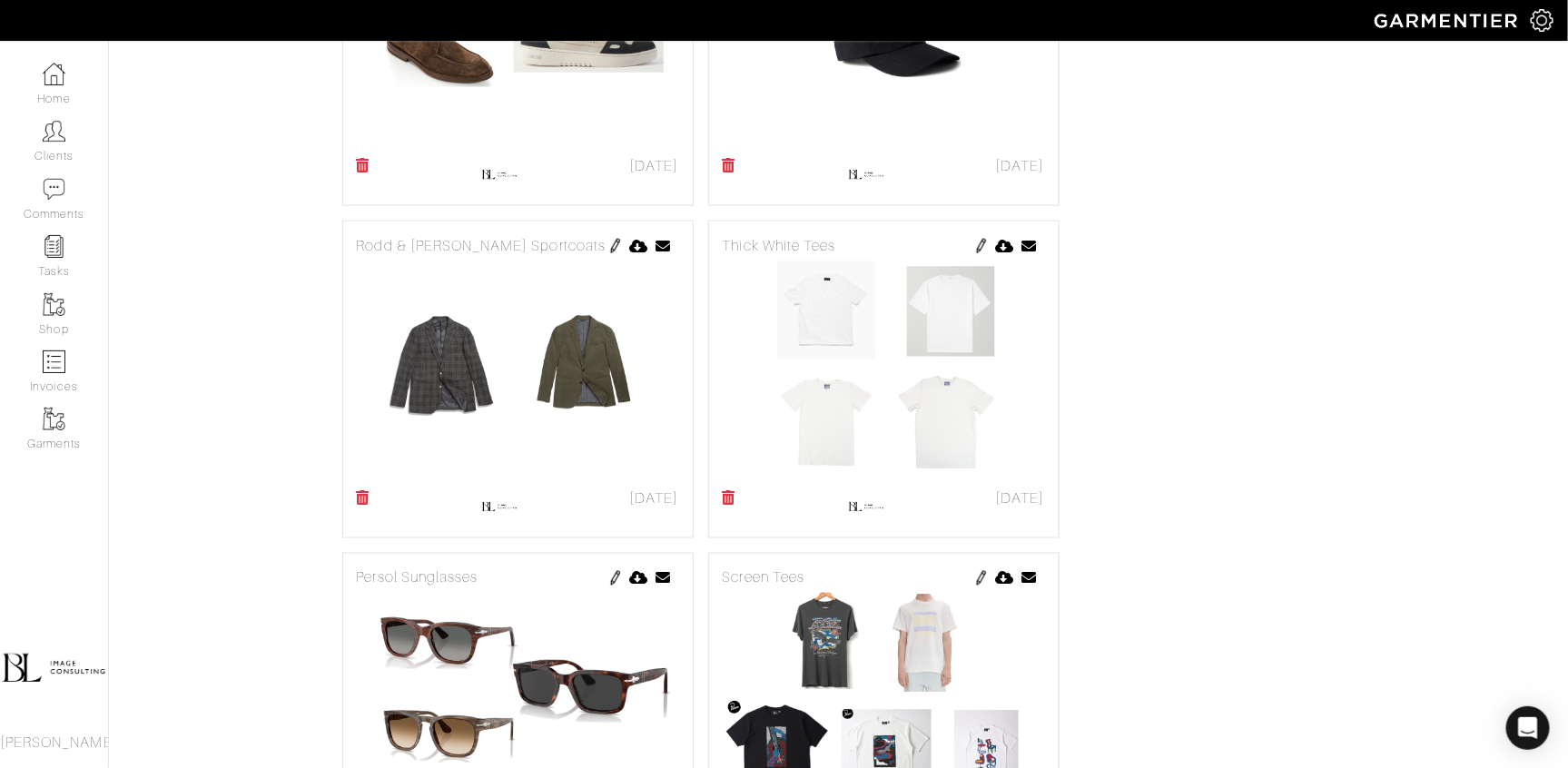 scroll, scrollTop: 999, scrollLeft: 0, axis: vertical 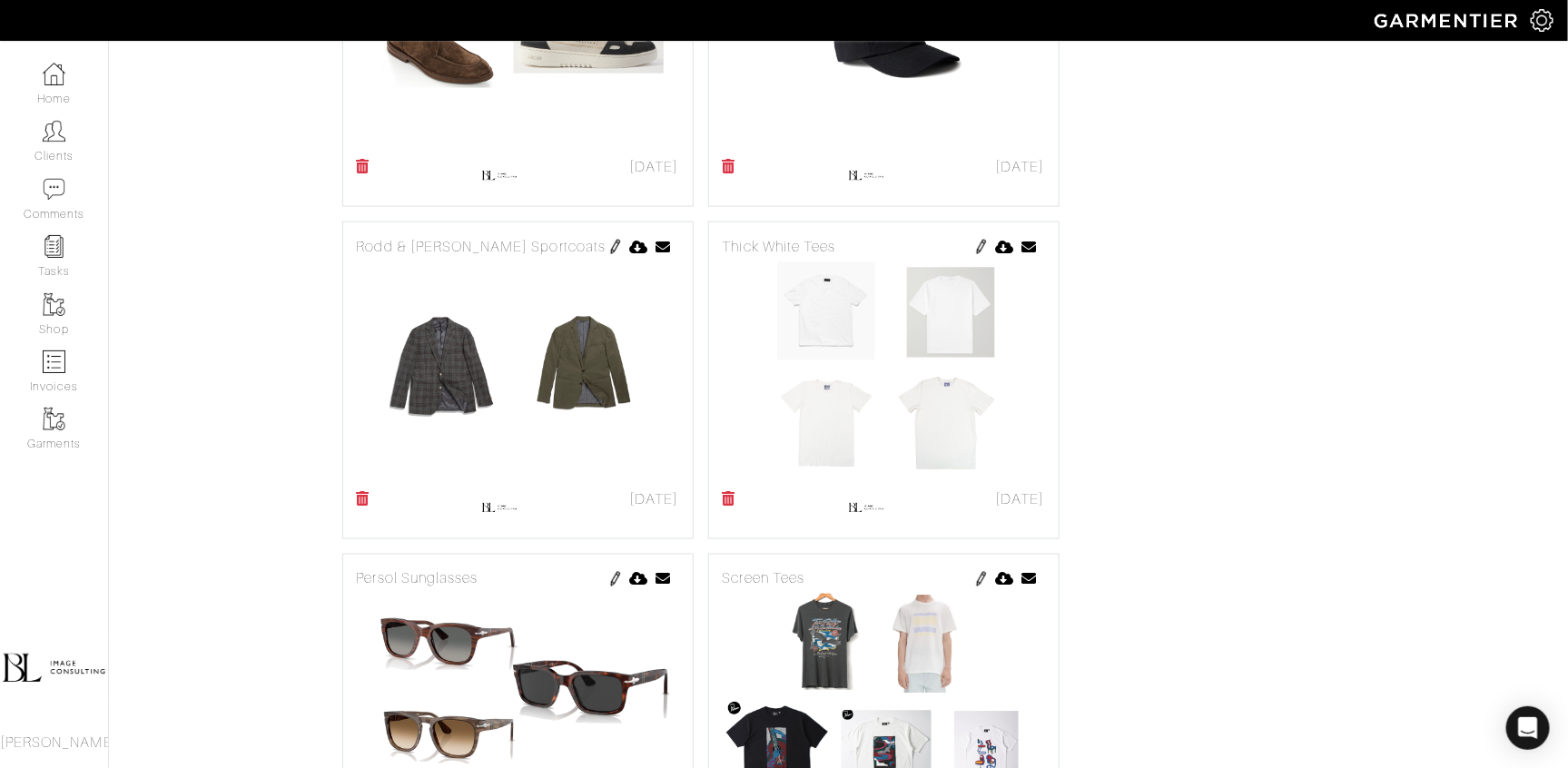 click at bounding box center [616, 247] 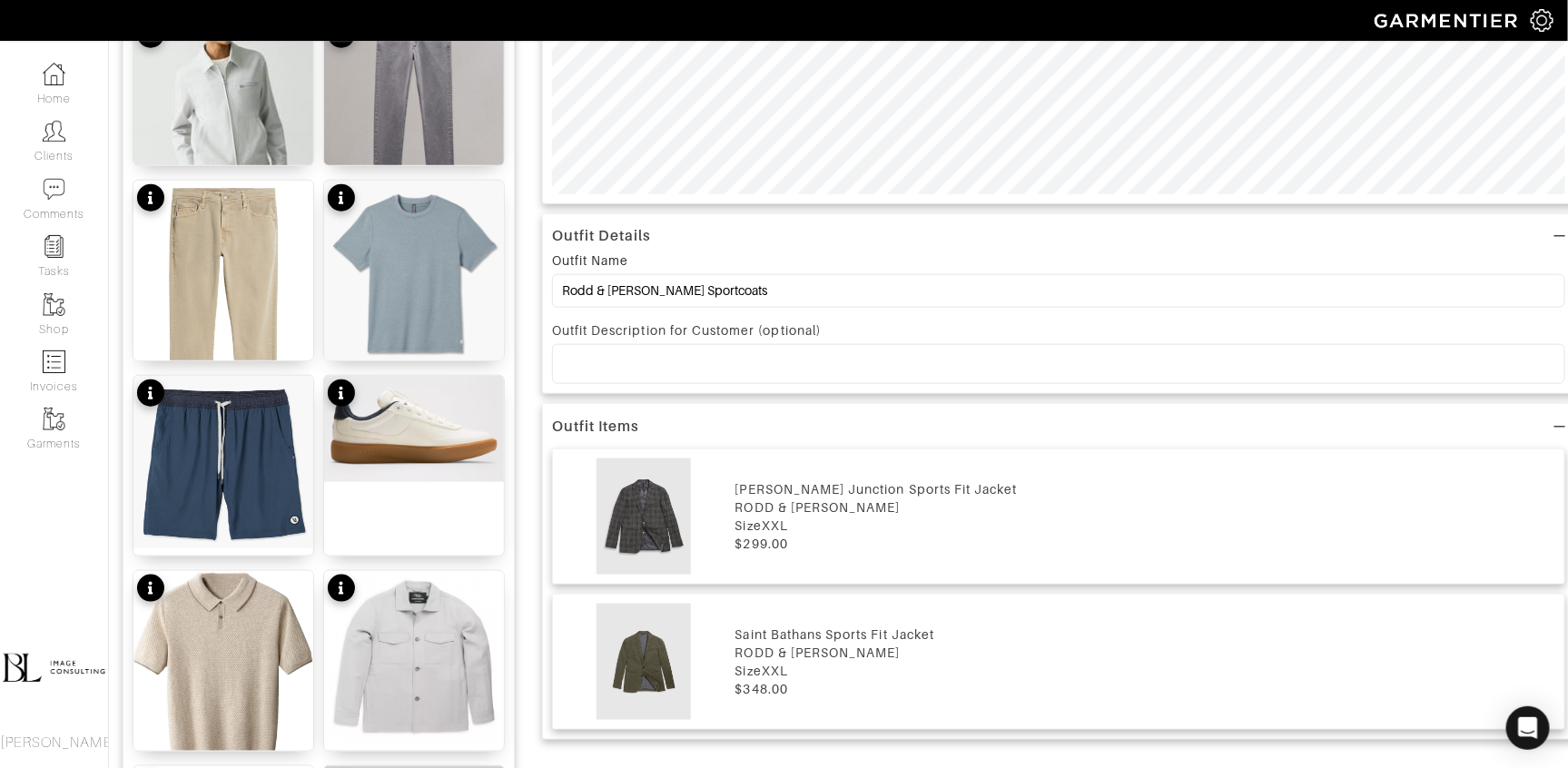scroll, scrollTop: 742, scrollLeft: 0, axis: vertical 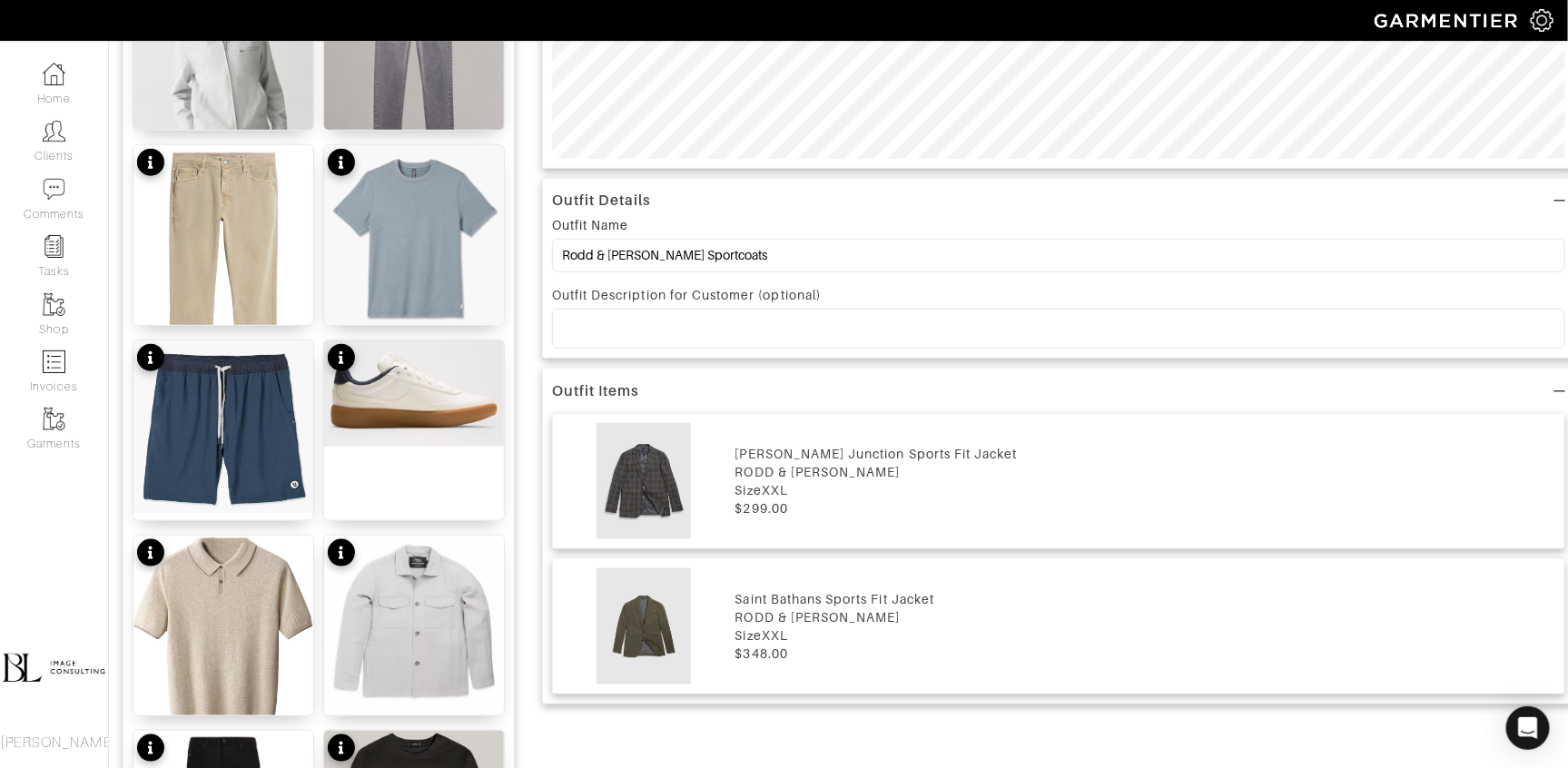click on "[PERSON_NAME] Junction Sports Fit Jacket" at bounding box center [1145, 454] 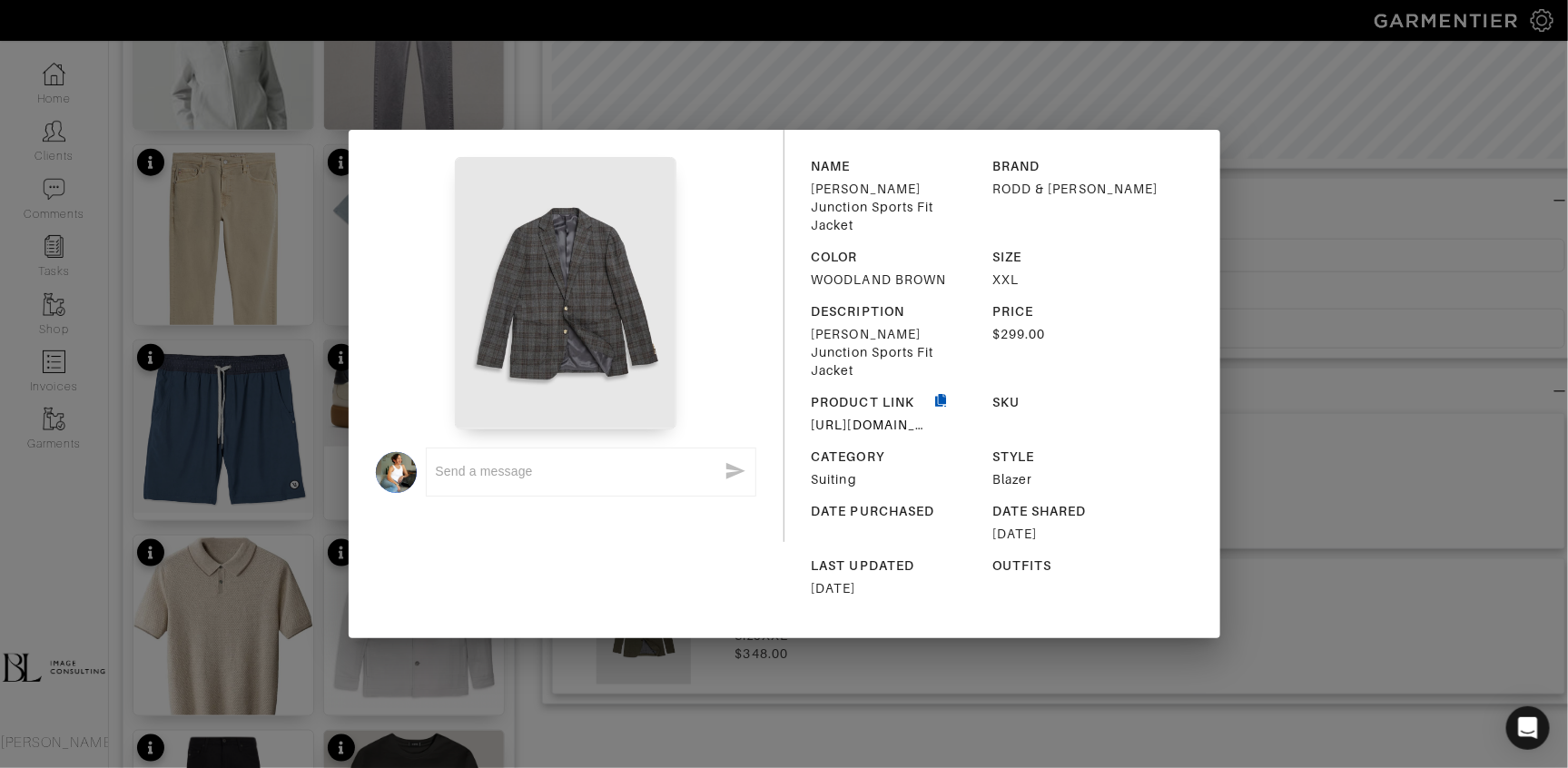 click at bounding box center (942, 413) 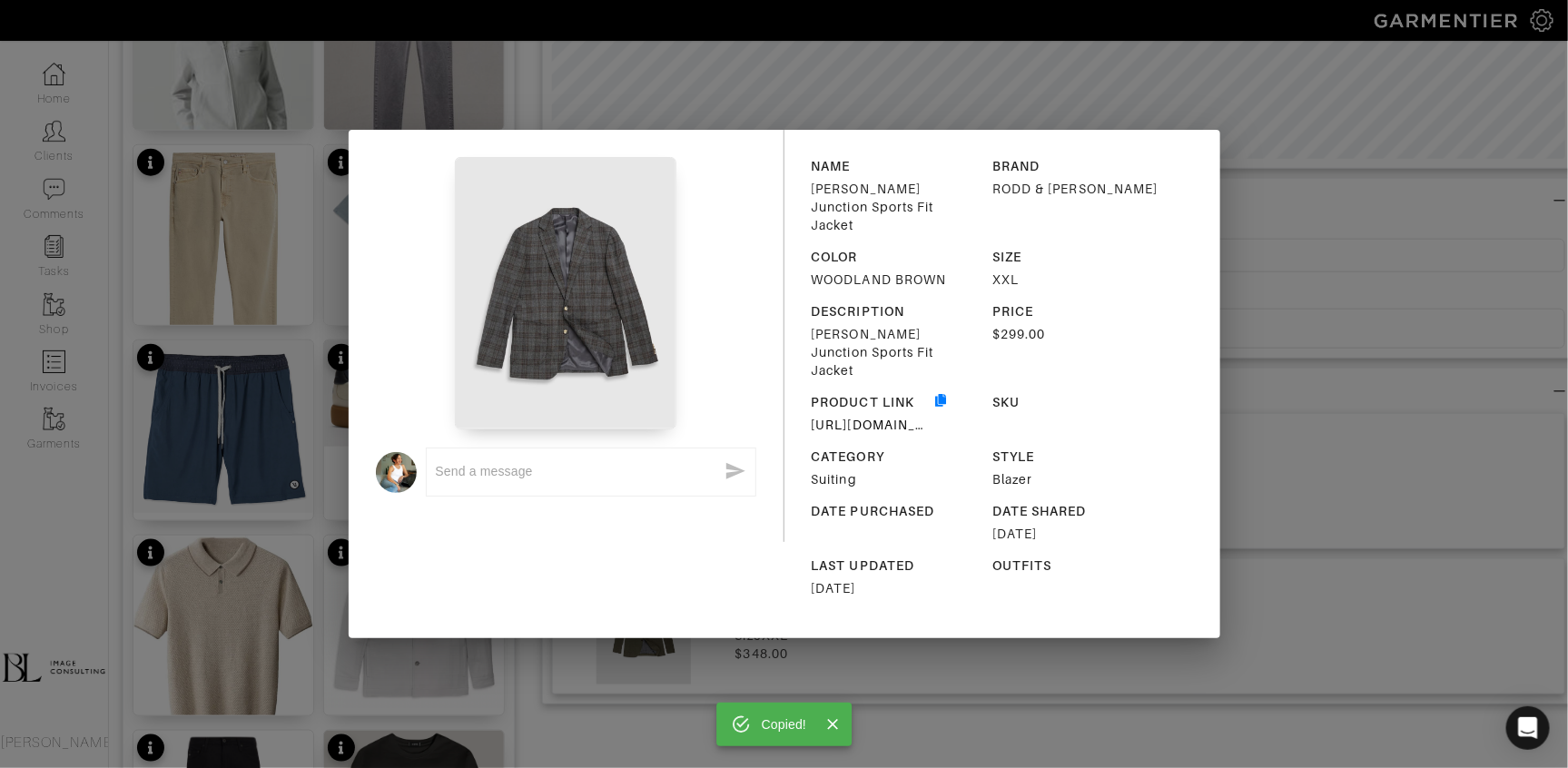 click on "Copied! x NAME [PERSON_NAME] Junction Sports Fit Jacket BRAND RODD & [PERSON_NAME] COLOR WOODLAND BROWN SIZE XXL DESCRIPTION [PERSON_NAME] Junction Sports Fit Jacket PRICE $299.00 PRODUCT LINK [URL][DOMAIN_NAME][PERSON_NAME]   SKU CATEGORY Suiting STYLE Blazer DATE PURCHASED DATE SHARED [DATE] LAST UPDATED [DATE] OUTFITS" at bounding box center (784, 384) 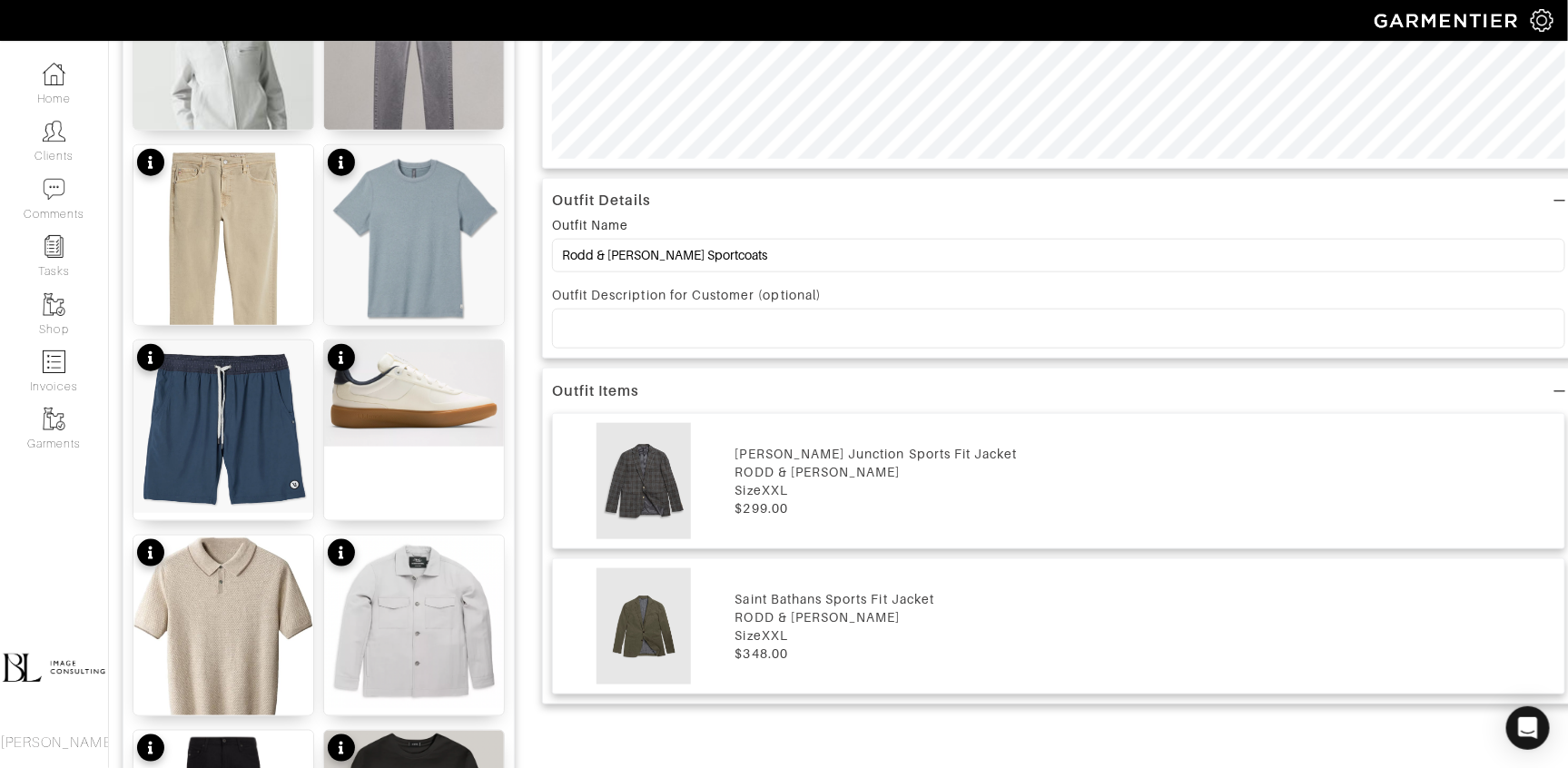 click on "Size  XXL" at bounding box center [1145, 635] 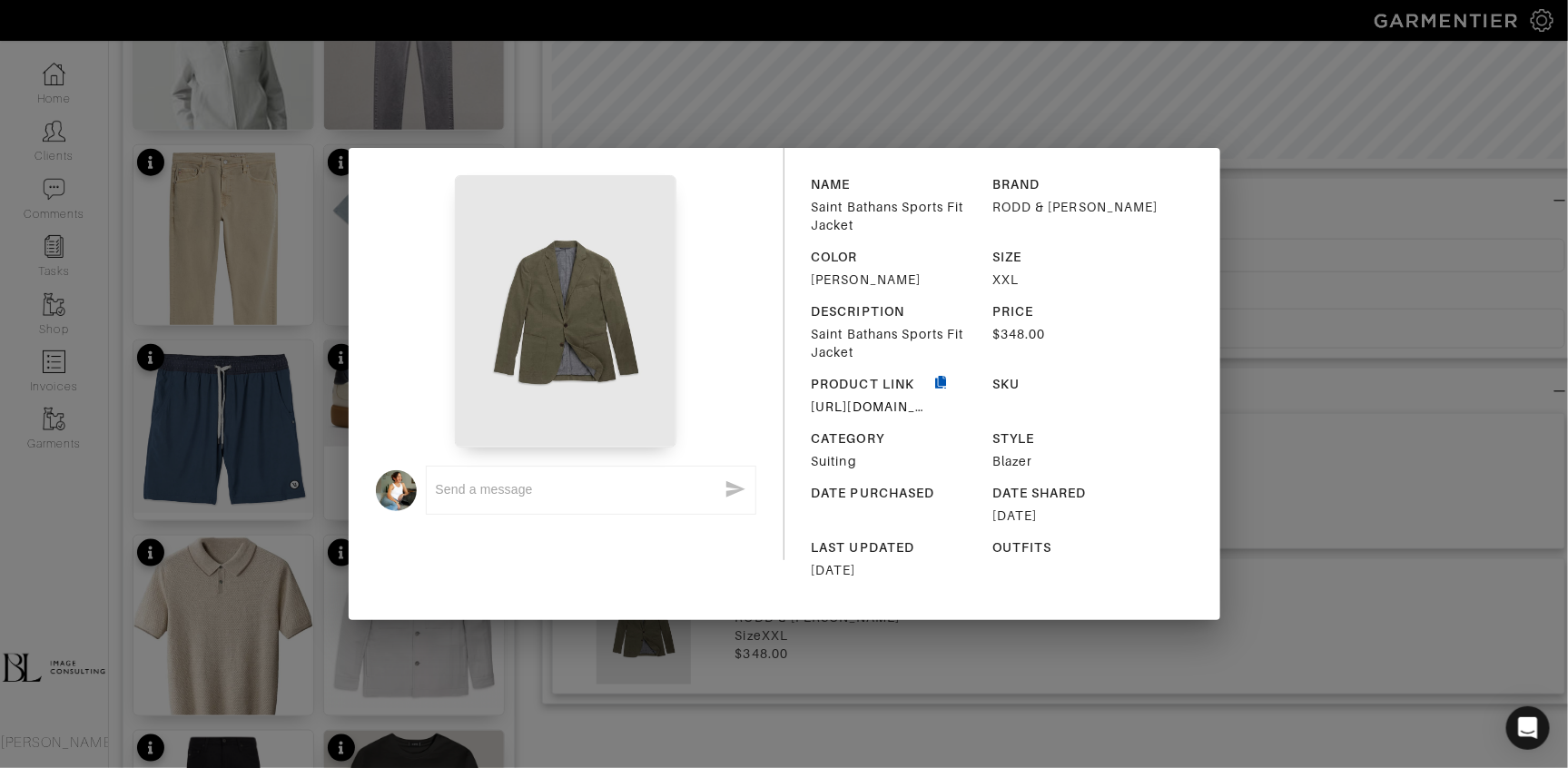 click at bounding box center (942, 395) 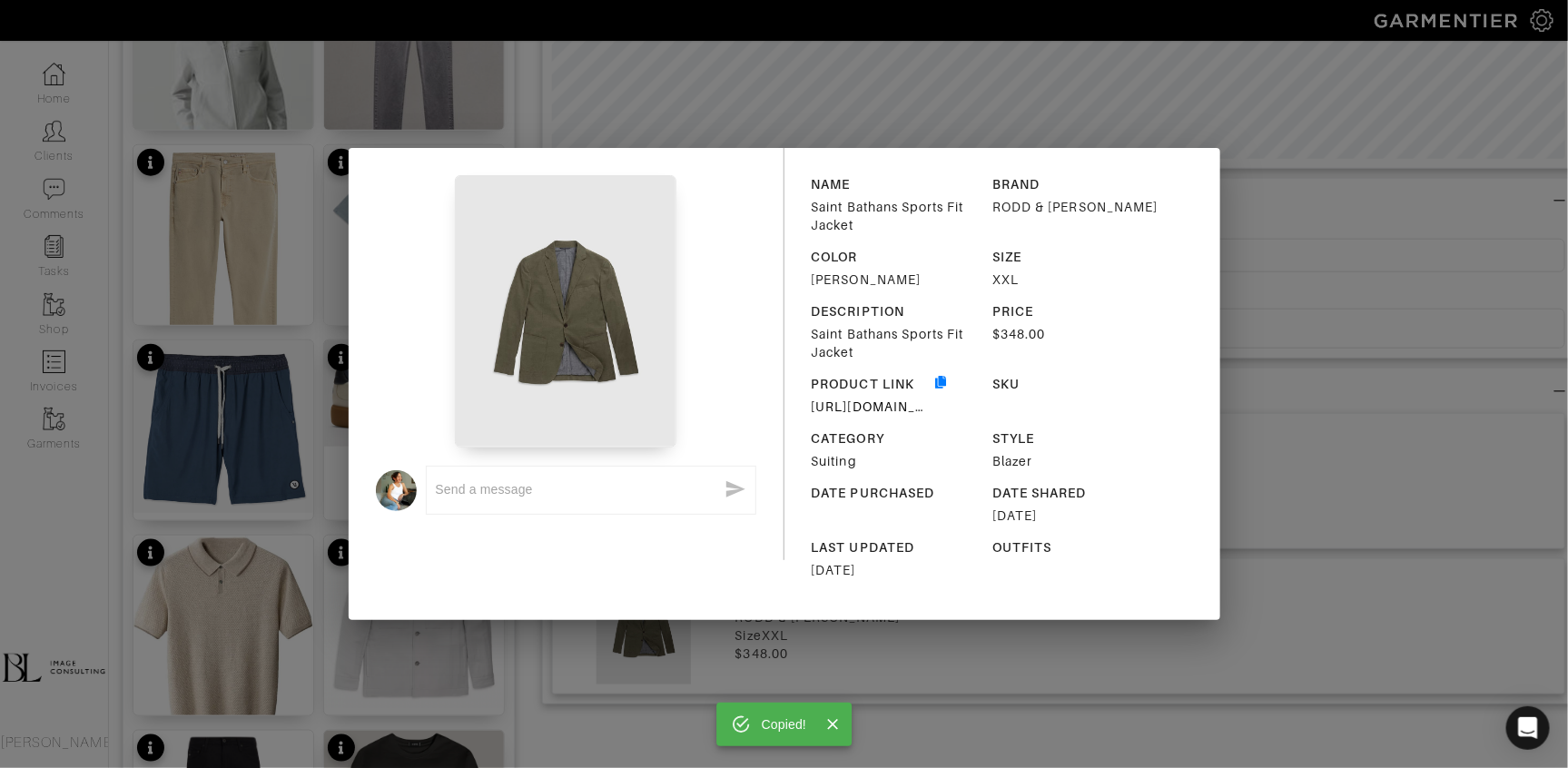 click on "Copied! x NAME Saint Bathans Sports Fit Jacket BRAND RODD & [PERSON_NAME] COLOR [PERSON_NAME] SIZE XXL DESCRIPTION Saint Bathans Sports Fit Jacket PRICE $348.00 PRODUCT LINK [URL][DOMAIN_NAME]   SKU CATEGORY Suiting STYLE Blazer DATE PURCHASED DATE SHARED [DATE] LAST UPDATED [DATE] OUTFITS" at bounding box center (784, 384) 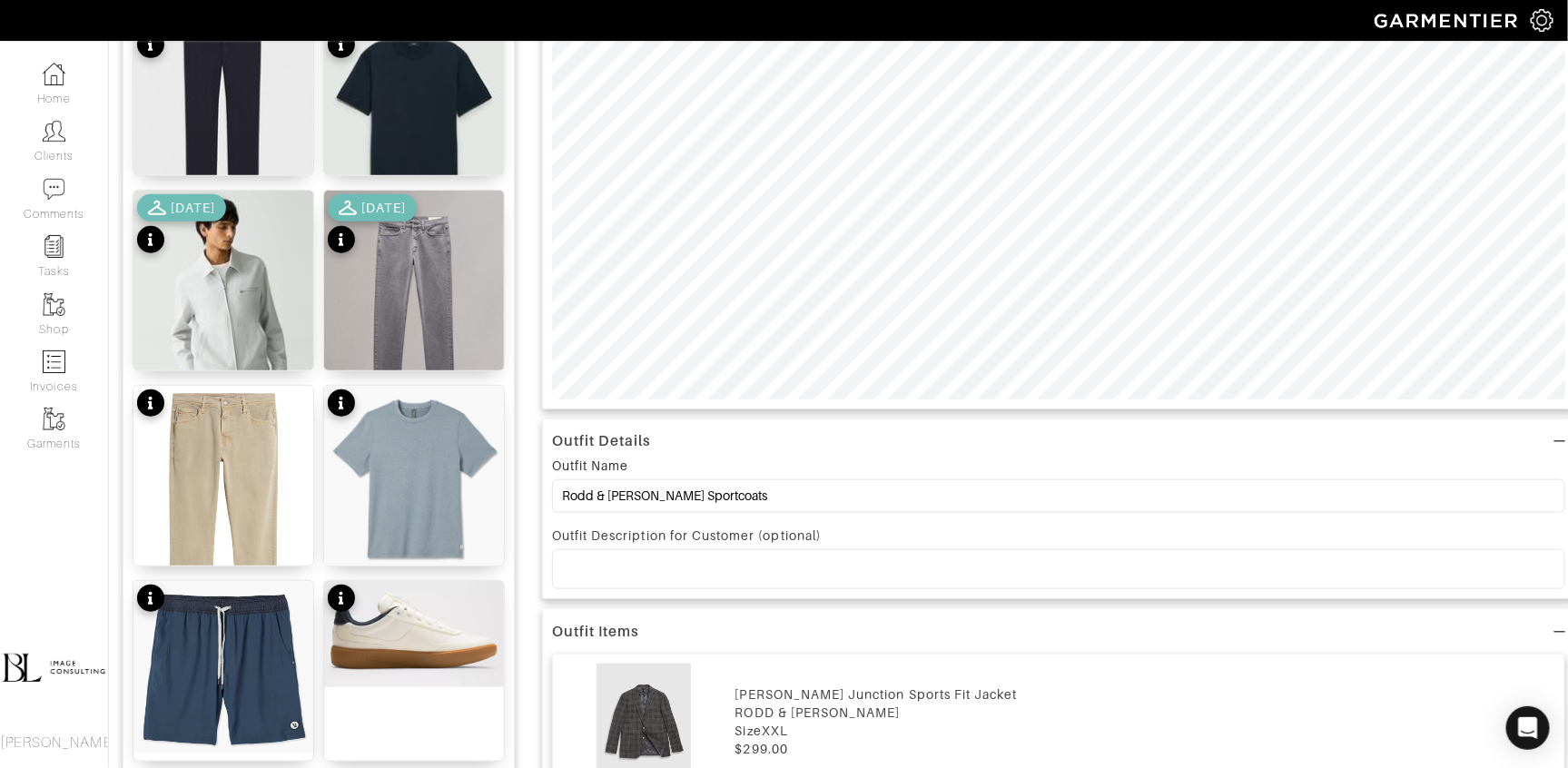 scroll, scrollTop: 0, scrollLeft: 0, axis: both 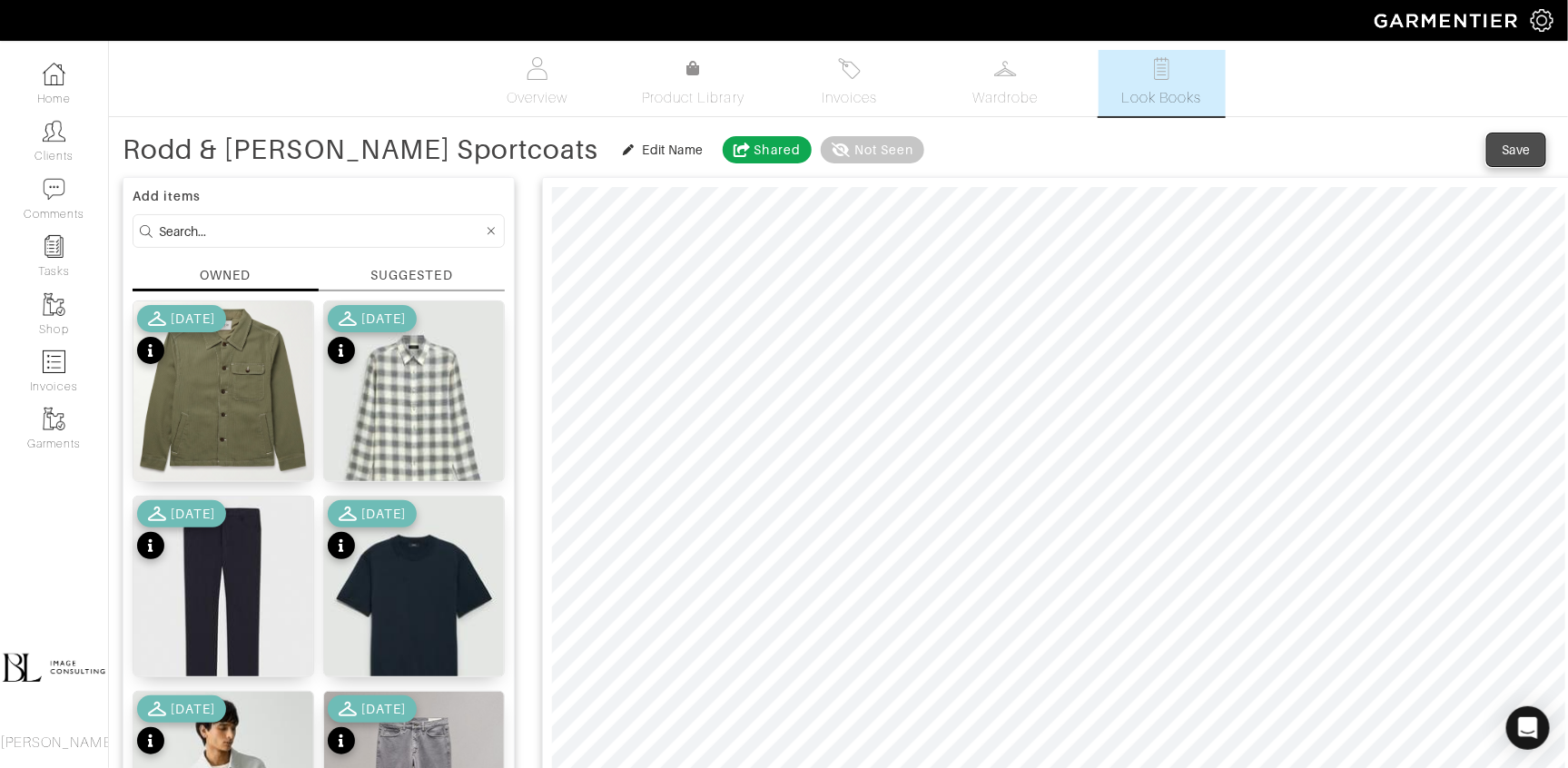 click on "Save" at bounding box center [1516, 150] 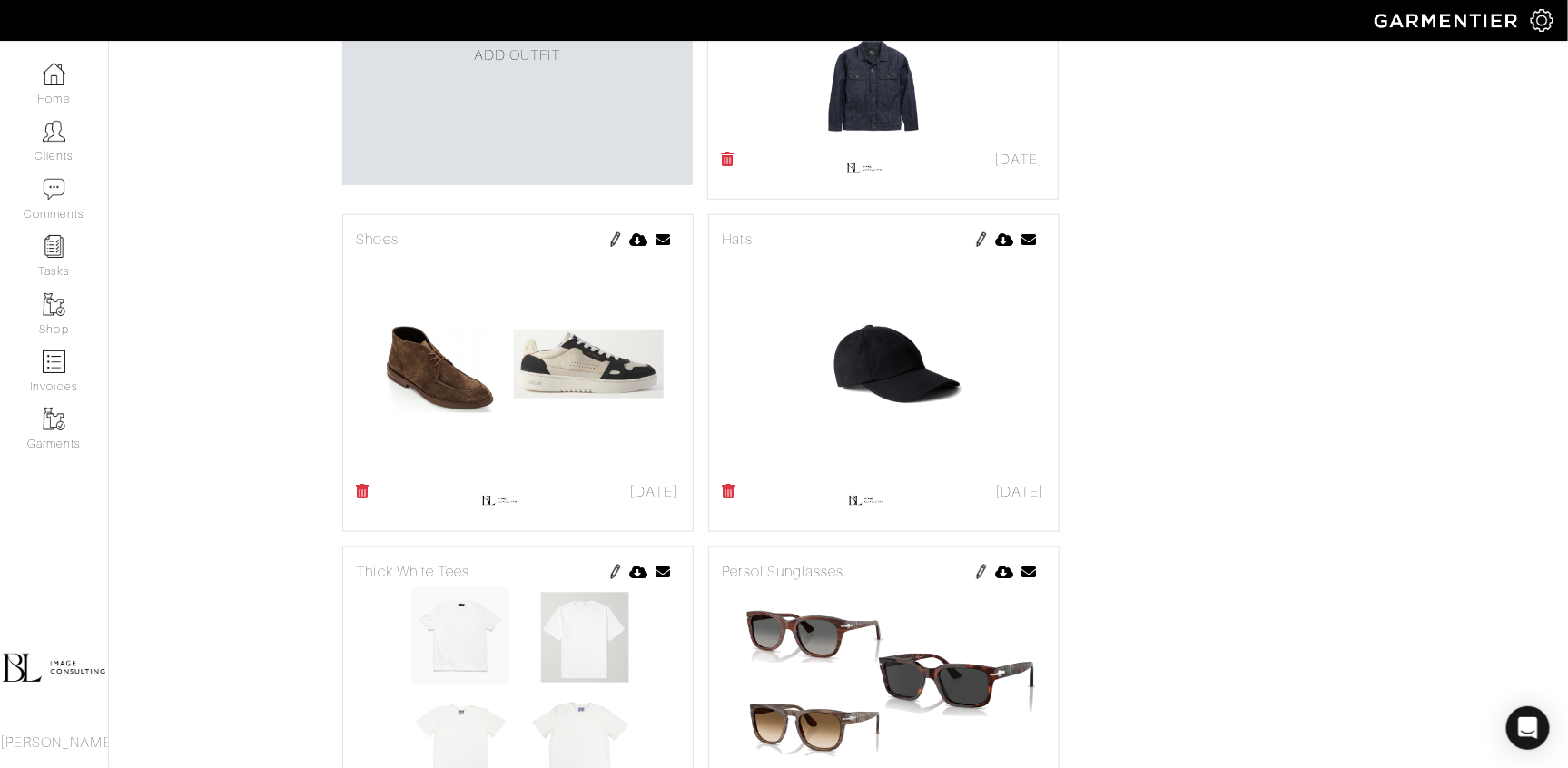 scroll, scrollTop: 676, scrollLeft: 0, axis: vertical 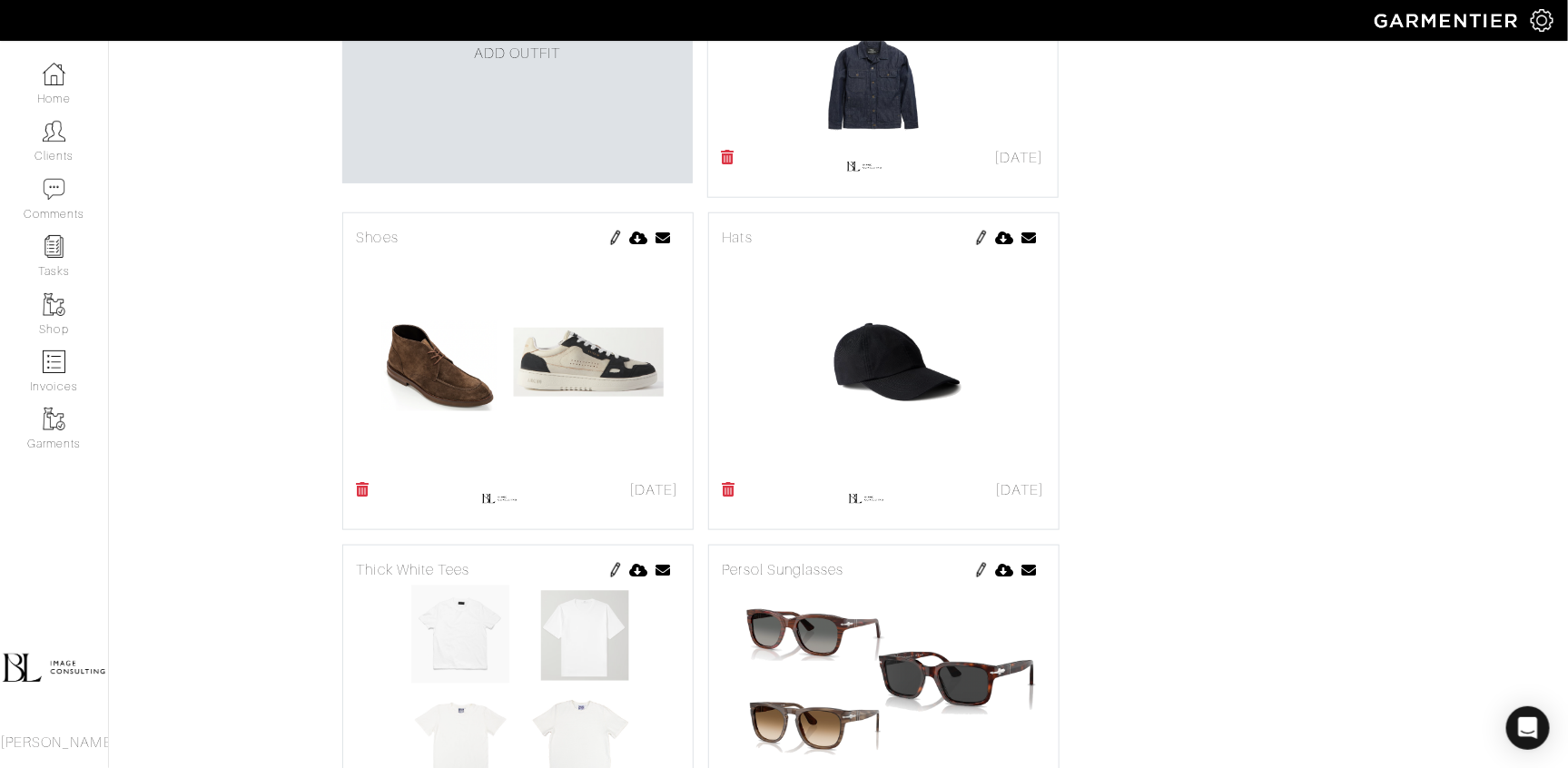 click at bounding box center [616, 570] 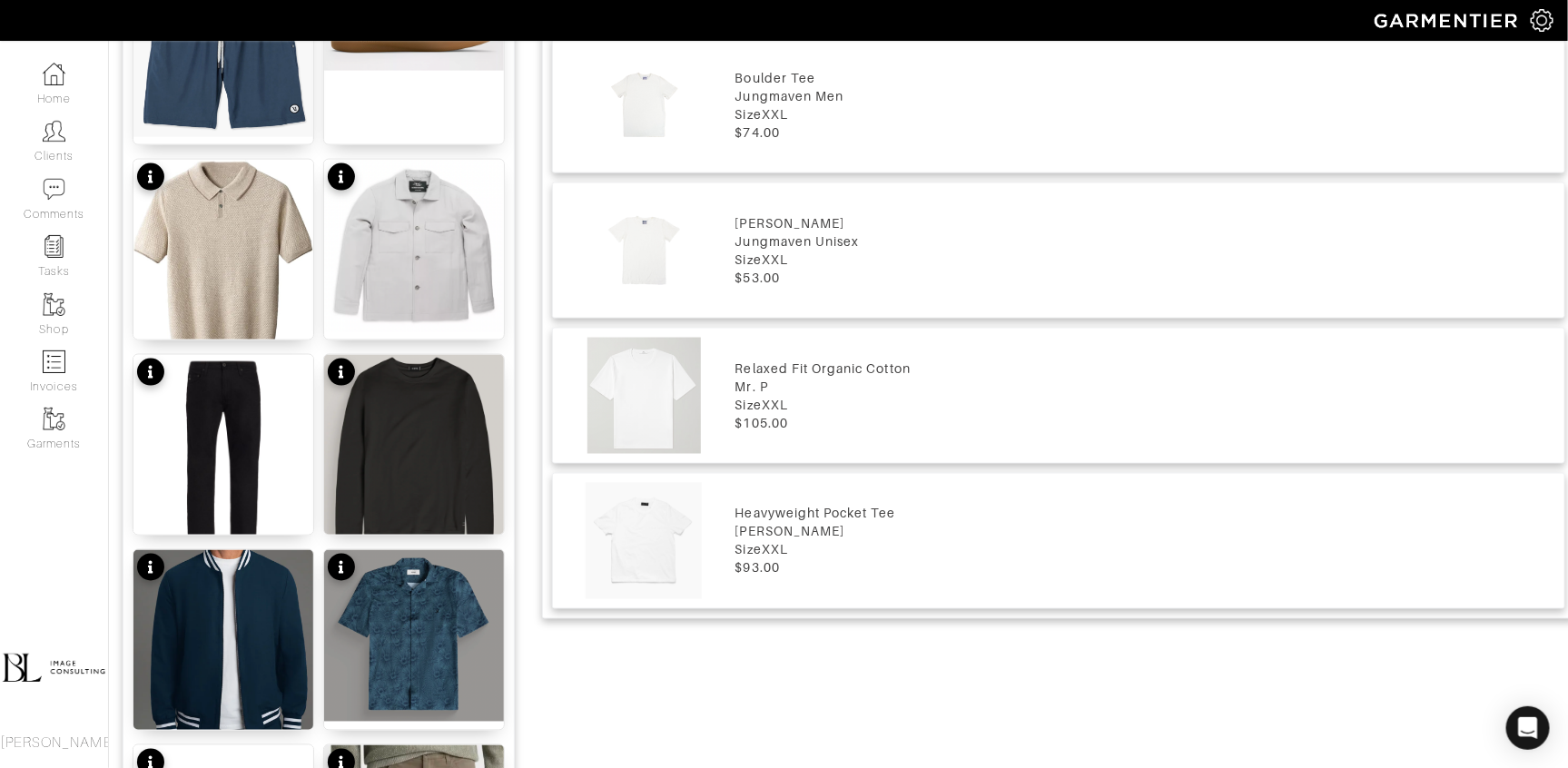 scroll, scrollTop: 1155, scrollLeft: 0, axis: vertical 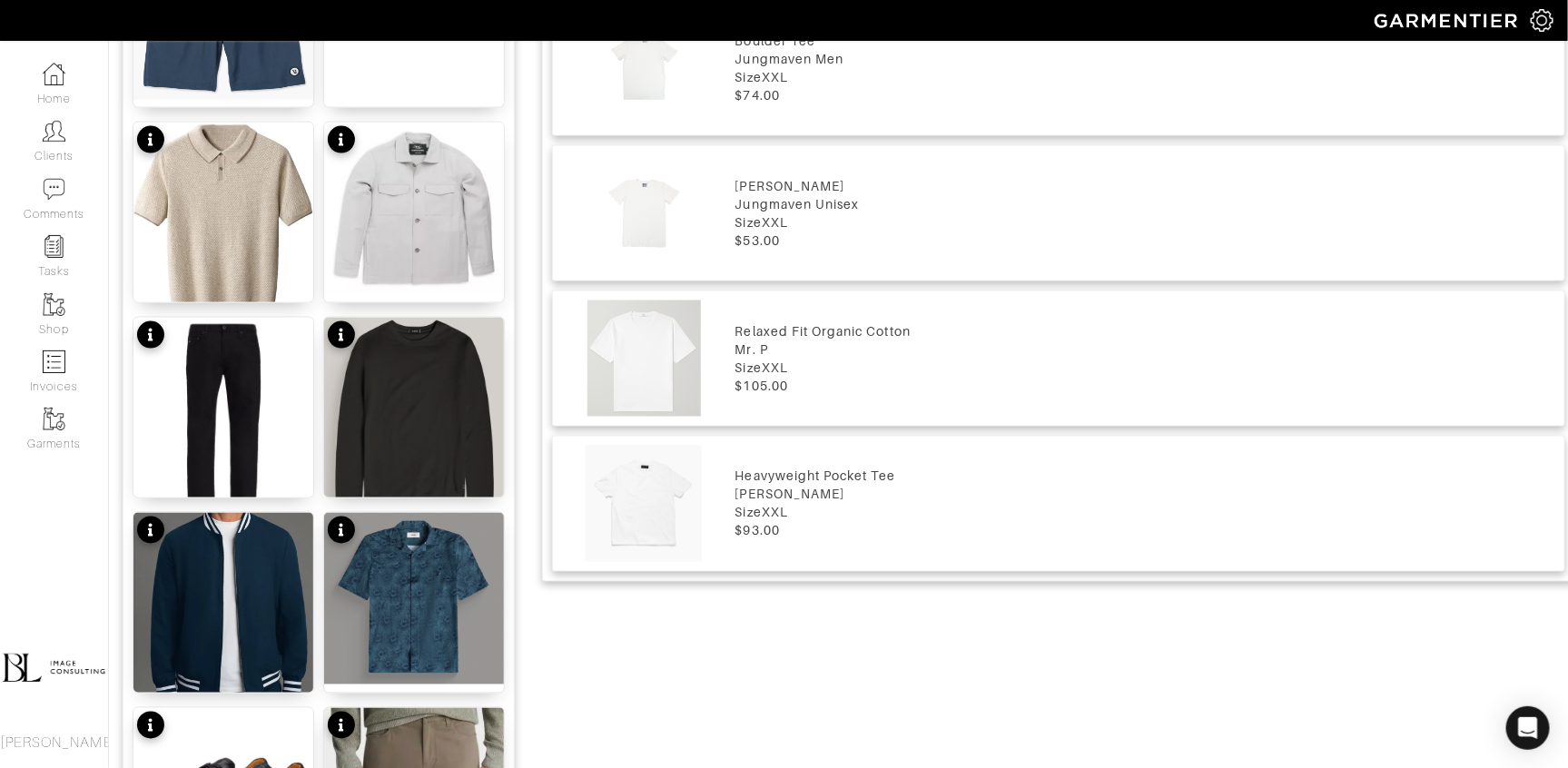 click on "Size  XXL" at bounding box center [1145, 513] 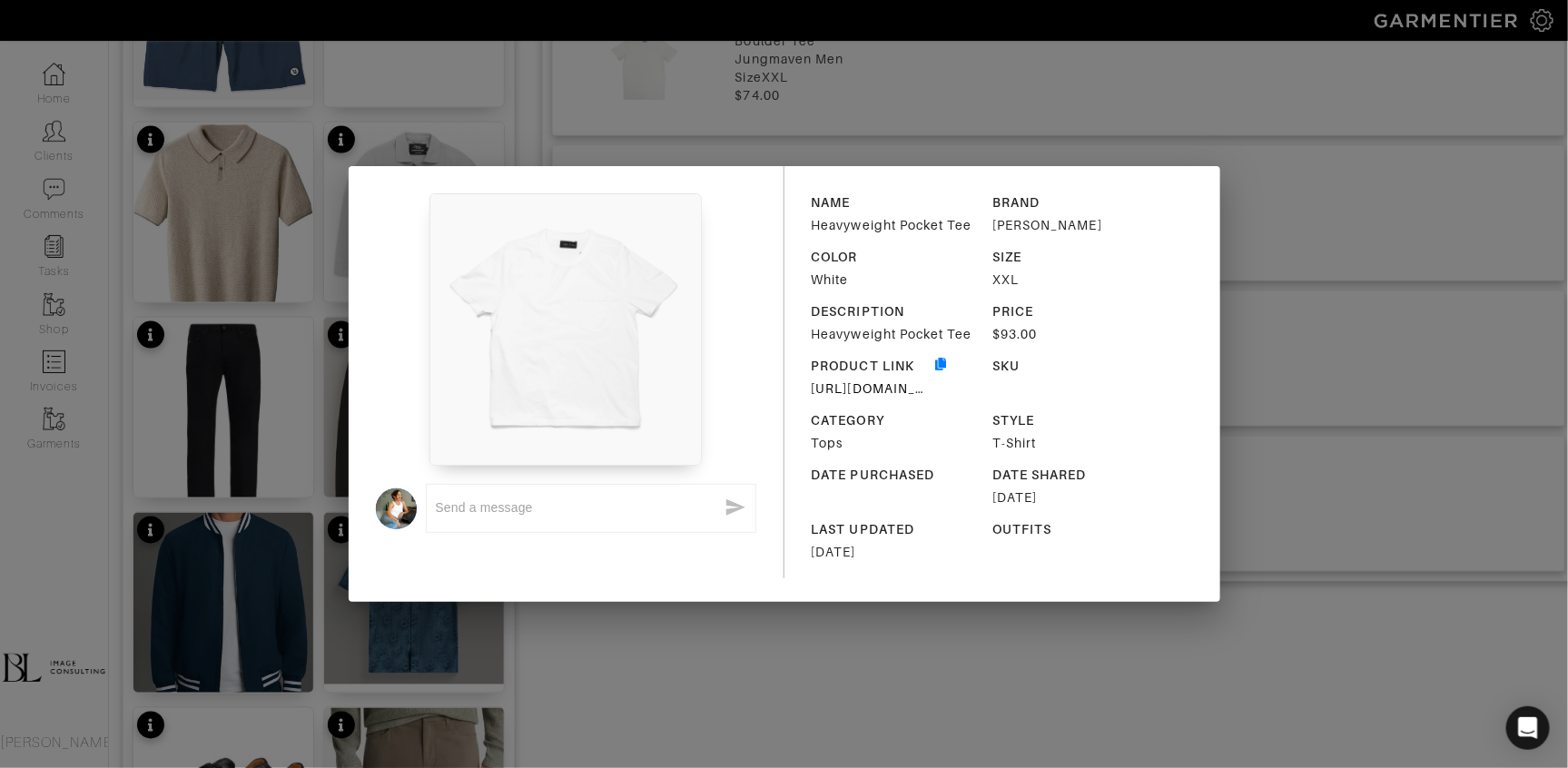 click on "x NAME Heavyweight Pocket Tee BRAND LES TIEN COLOR White SIZE XXL DESCRIPTION Heavyweight Pocket Tee PRICE $93.00 PRODUCT LINK https://americanrag.com/collections/men-tees-tanks/products/heavyweight-pocket-tee-1   SKU CATEGORY Tops STYLE T-Shirt DATE PURCHASED DATE SHARED 07/24/2025 LAST UPDATED 07/24/2025 OUTFITS" at bounding box center [784, 384] 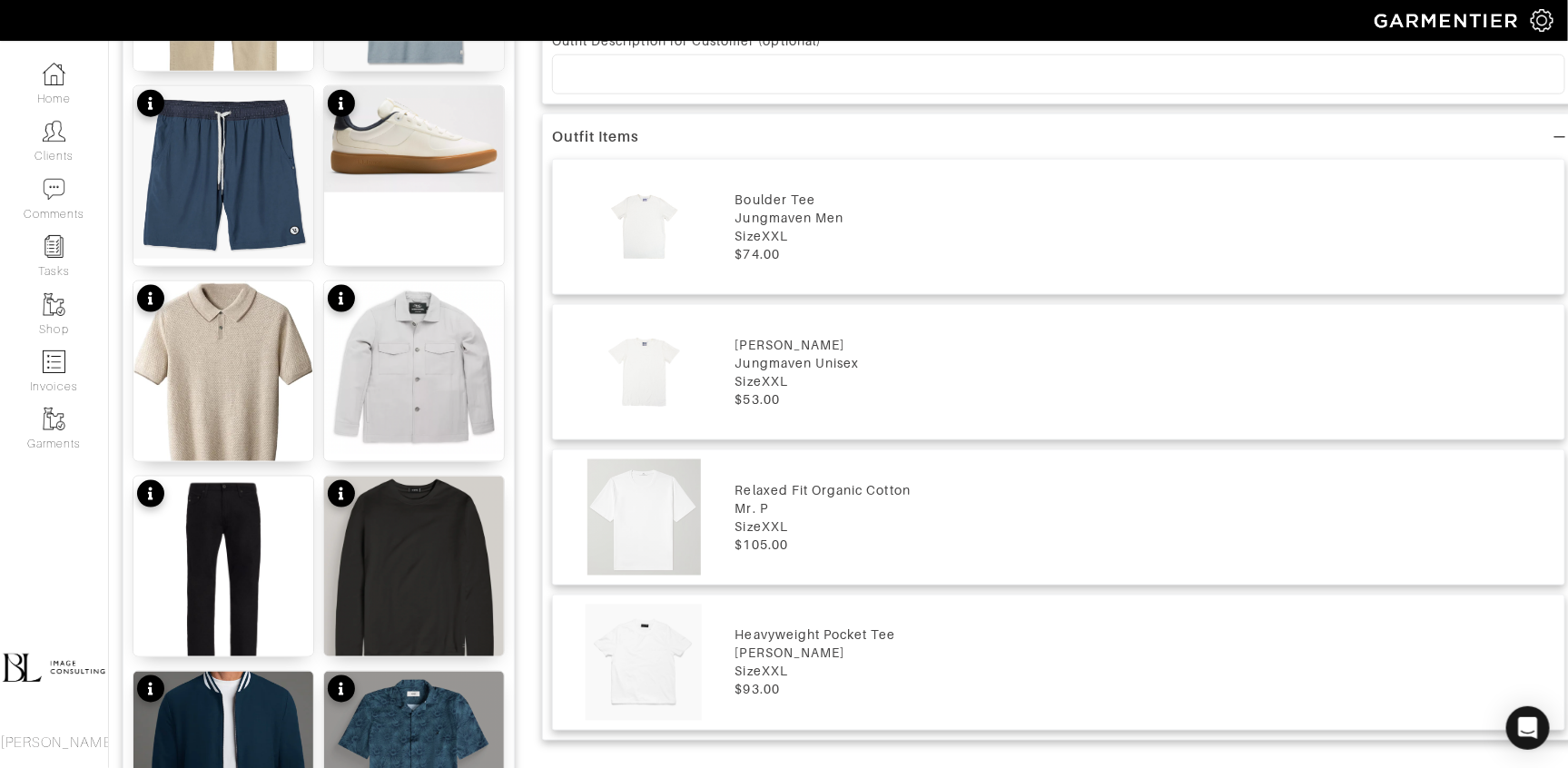 scroll, scrollTop: 962, scrollLeft: 0, axis: vertical 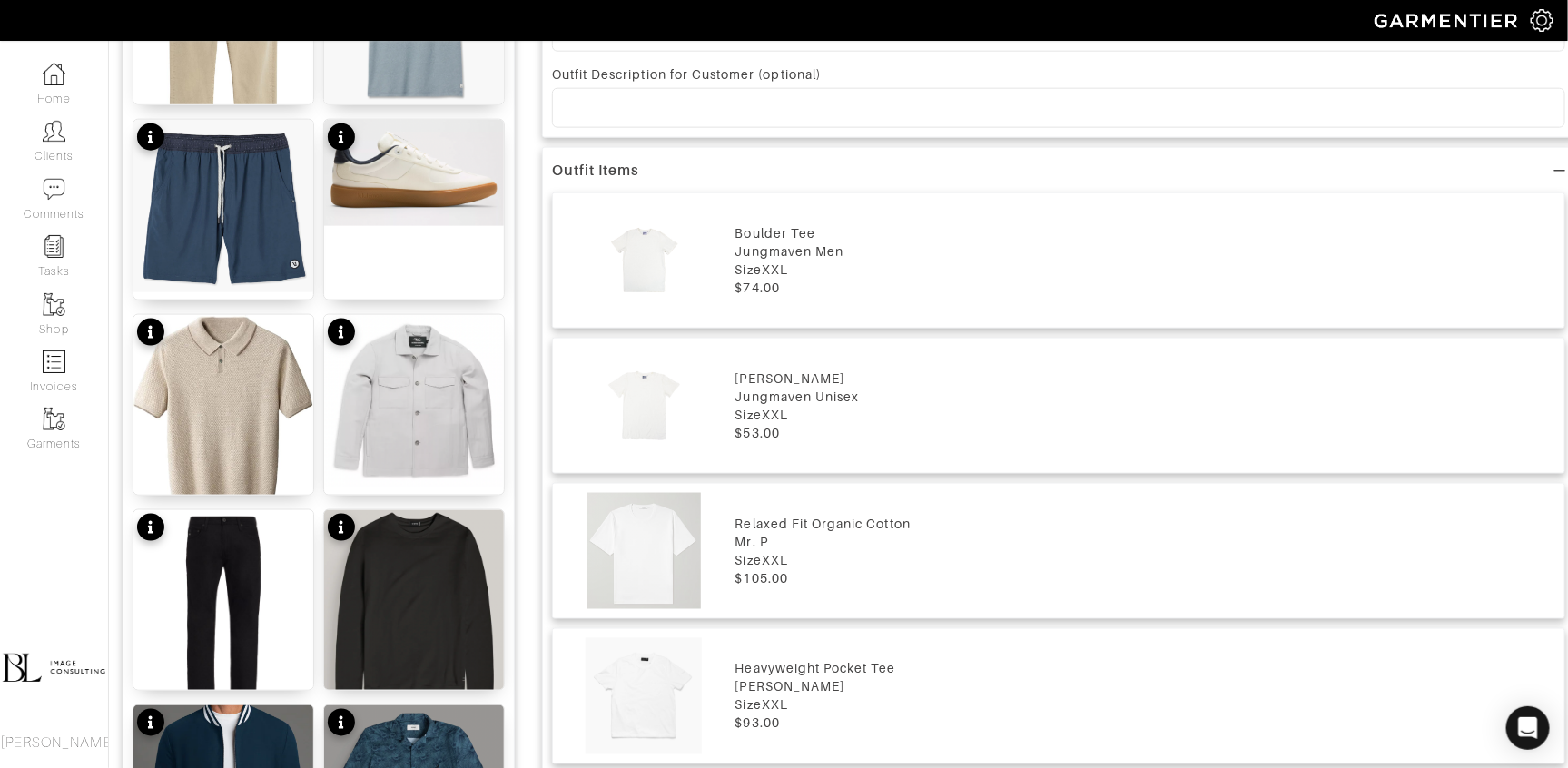 click on "Size  XXL" at bounding box center (1145, 270) 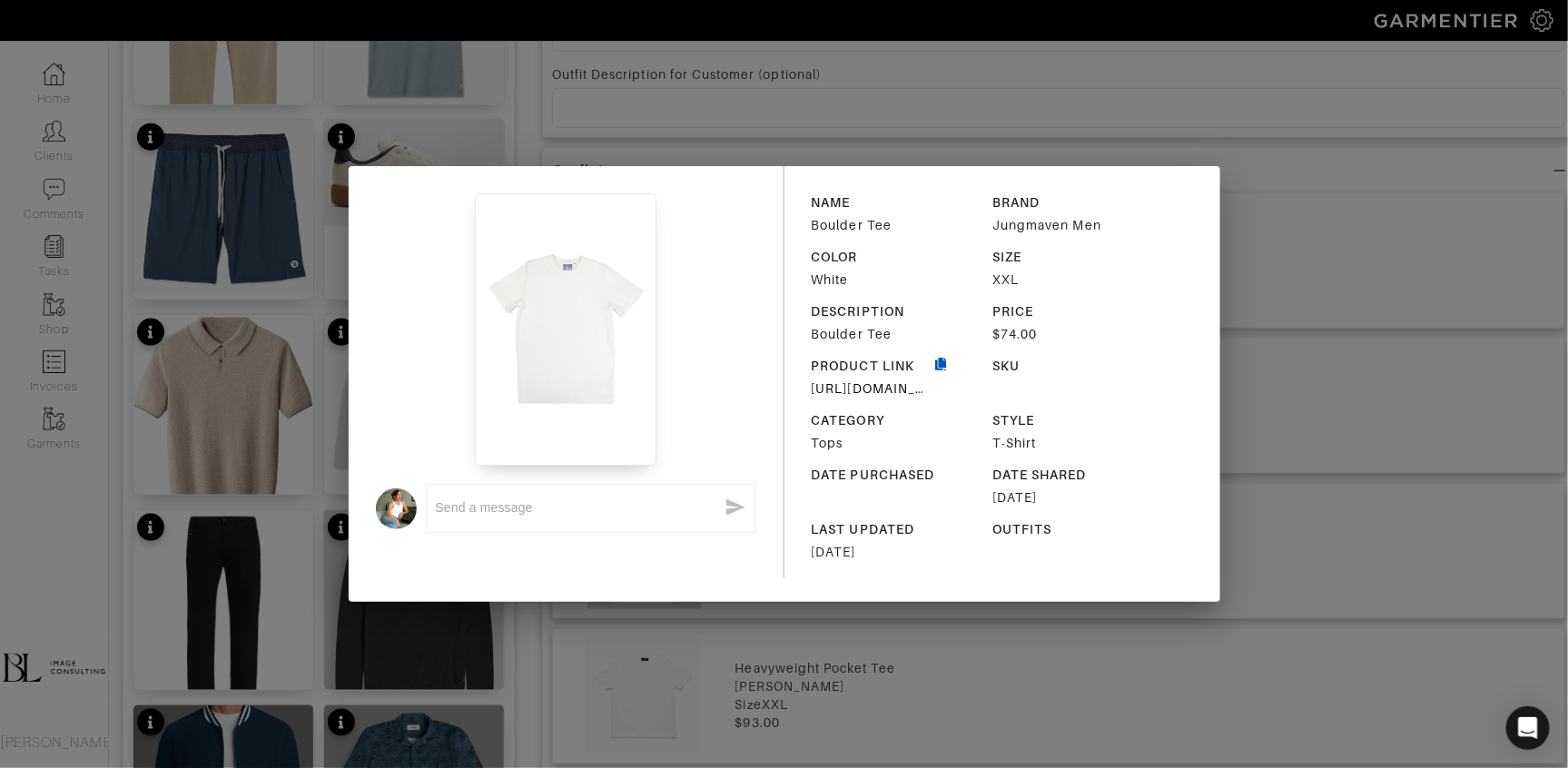 click at bounding box center [942, 377] 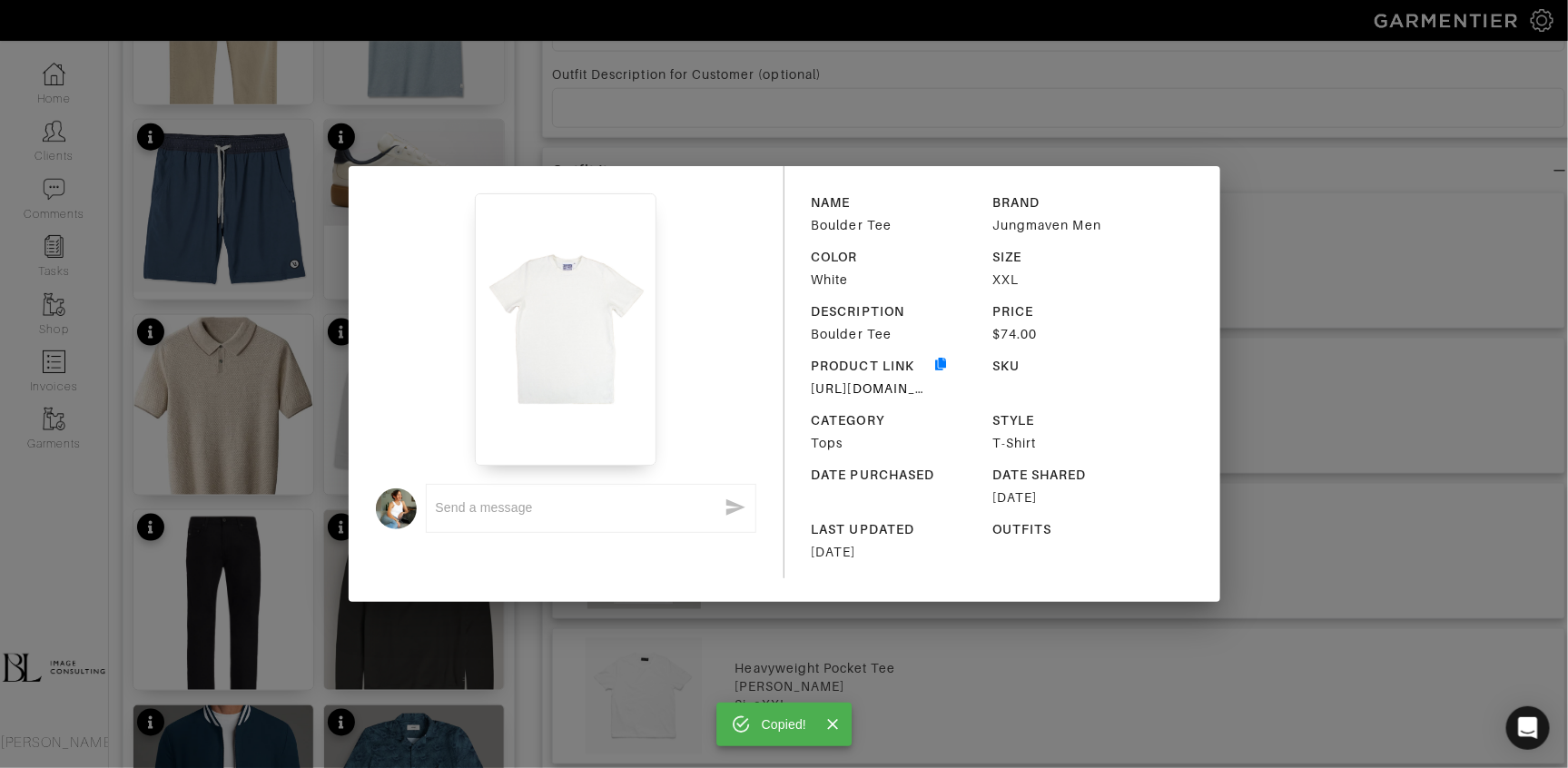 click on "Copied! x NAME Boulder Tee BRAND Jungmaven Men COLOR White SIZE XXL DESCRIPTION Boulder Tee PRICE $74.00 PRODUCT LINK https://jungmaven.com/products/hemp-tee-boulder?variant=41650839453894   SKU CATEGORY Tops STYLE T-Shirt DATE PURCHASED DATE SHARED 07/24/2025 LAST UPDATED 07/24/2025 OUTFITS" at bounding box center (784, 384) 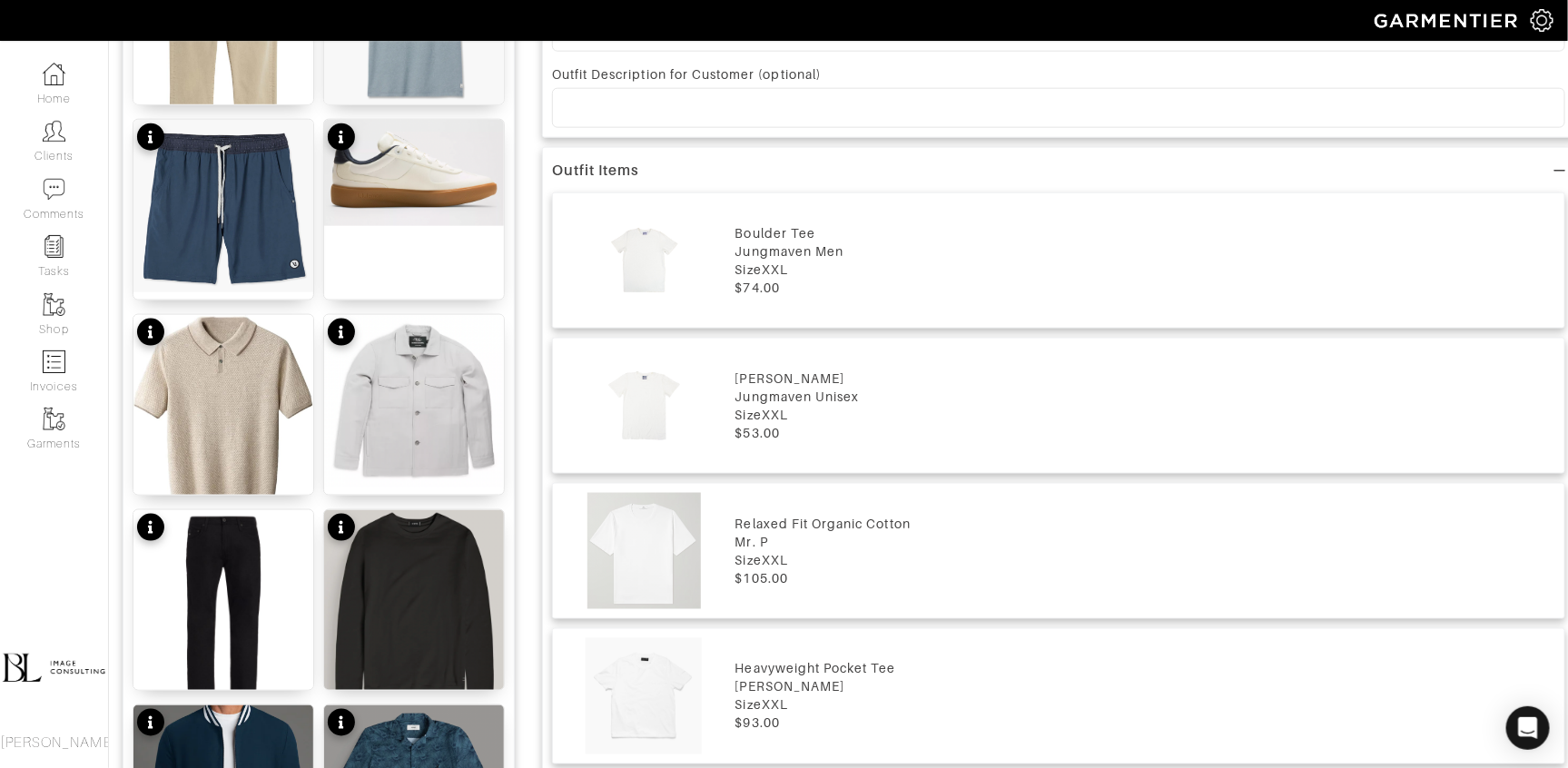click on "Size  XXL" at bounding box center (1145, 415) 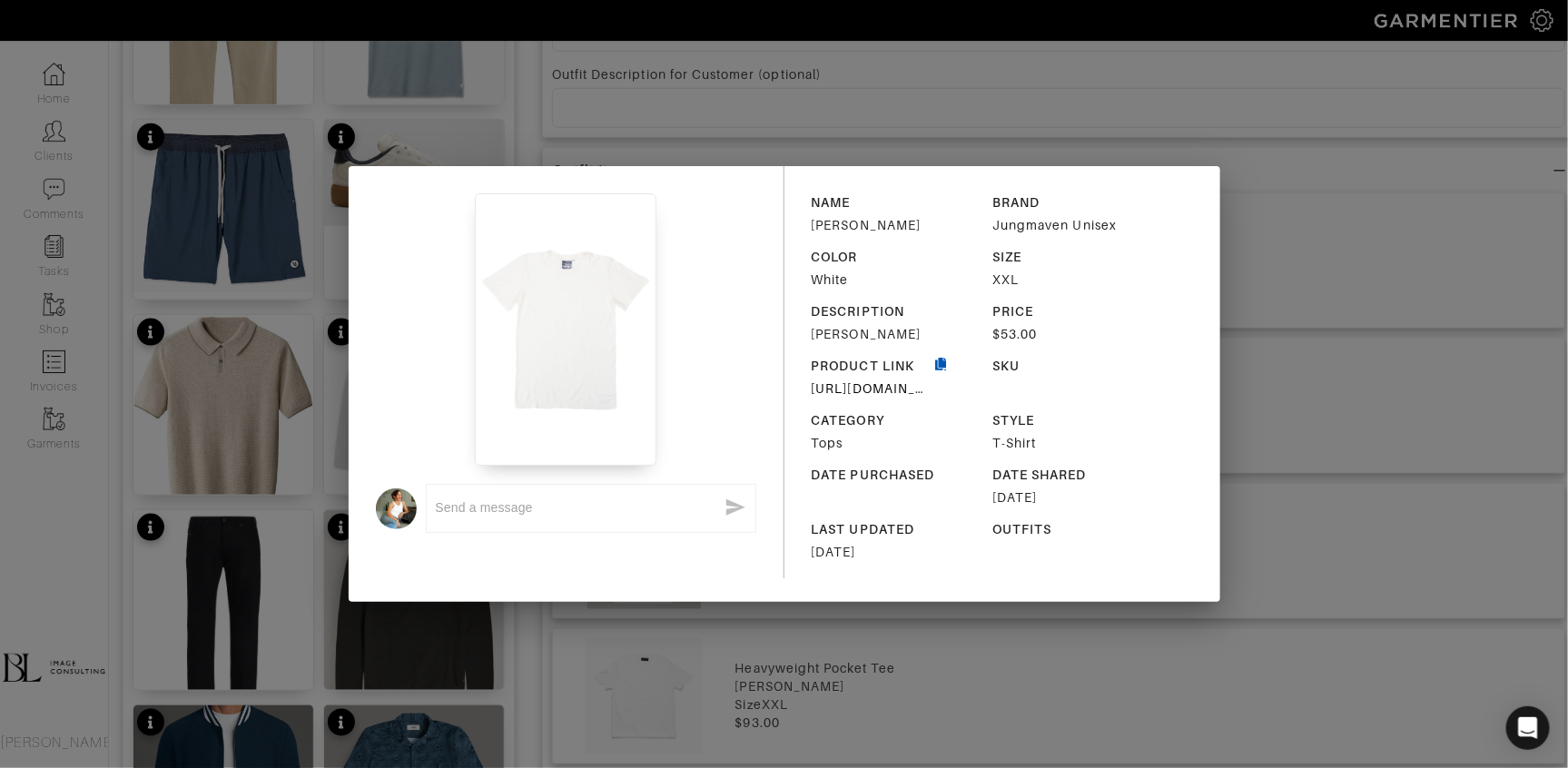 click at bounding box center (942, 377) 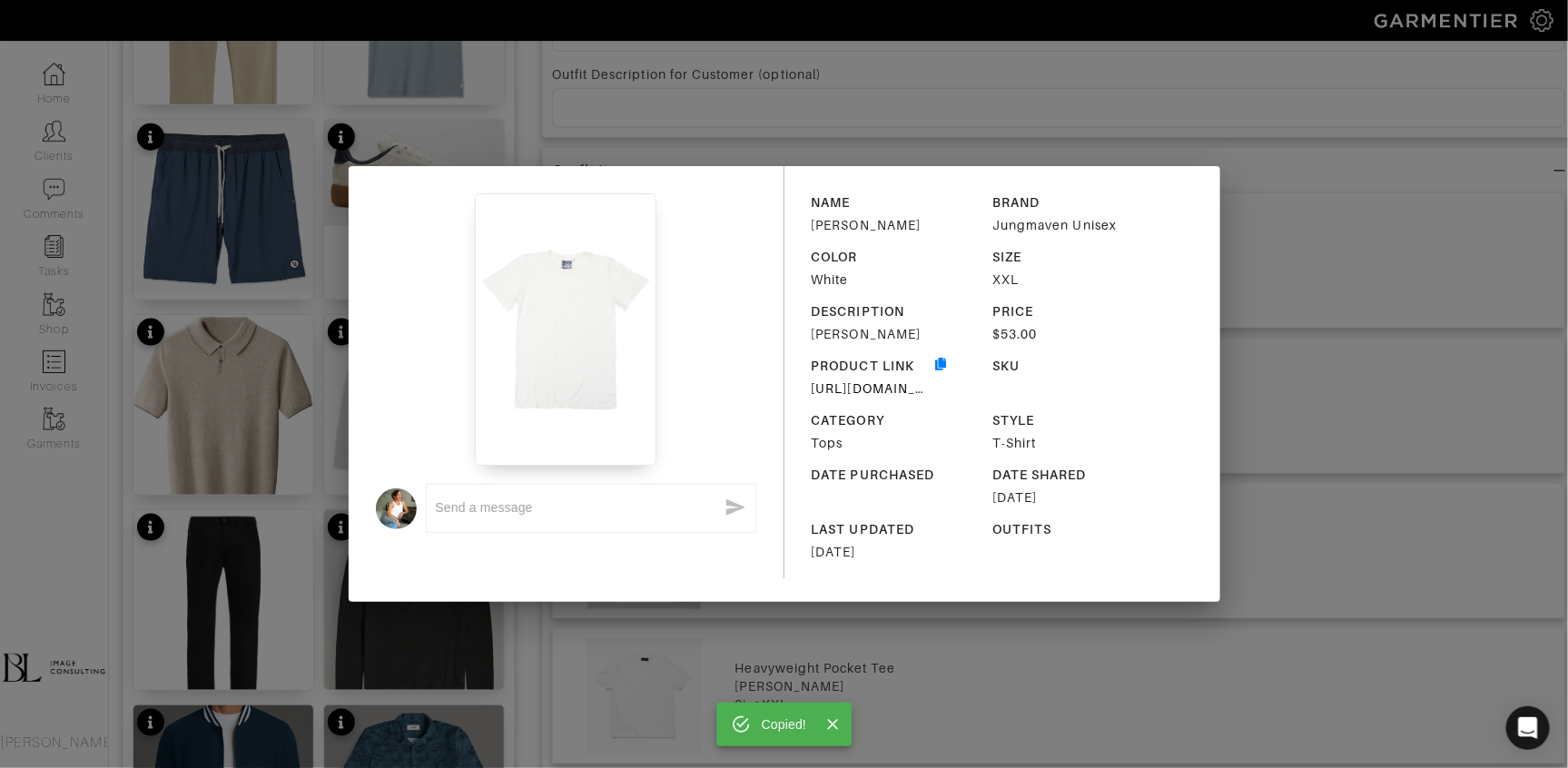 click on "Copied! x NAME Jung Tee BRAND Jungmaven Unisex COLOR White SIZE XXL DESCRIPTION Jung Tee PRICE $53.00 PRODUCT LINK https://jungmaven.com/products/hemp-shirt-jung-tee-short-sleeve?variant=6816522240048   SKU CATEGORY Tops STYLE T-Shirt DATE PURCHASED DATE SHARED 07/24/2025 LAST UPDATED 07/24/2025 OUTFITS" at bounding box center [784, 384] 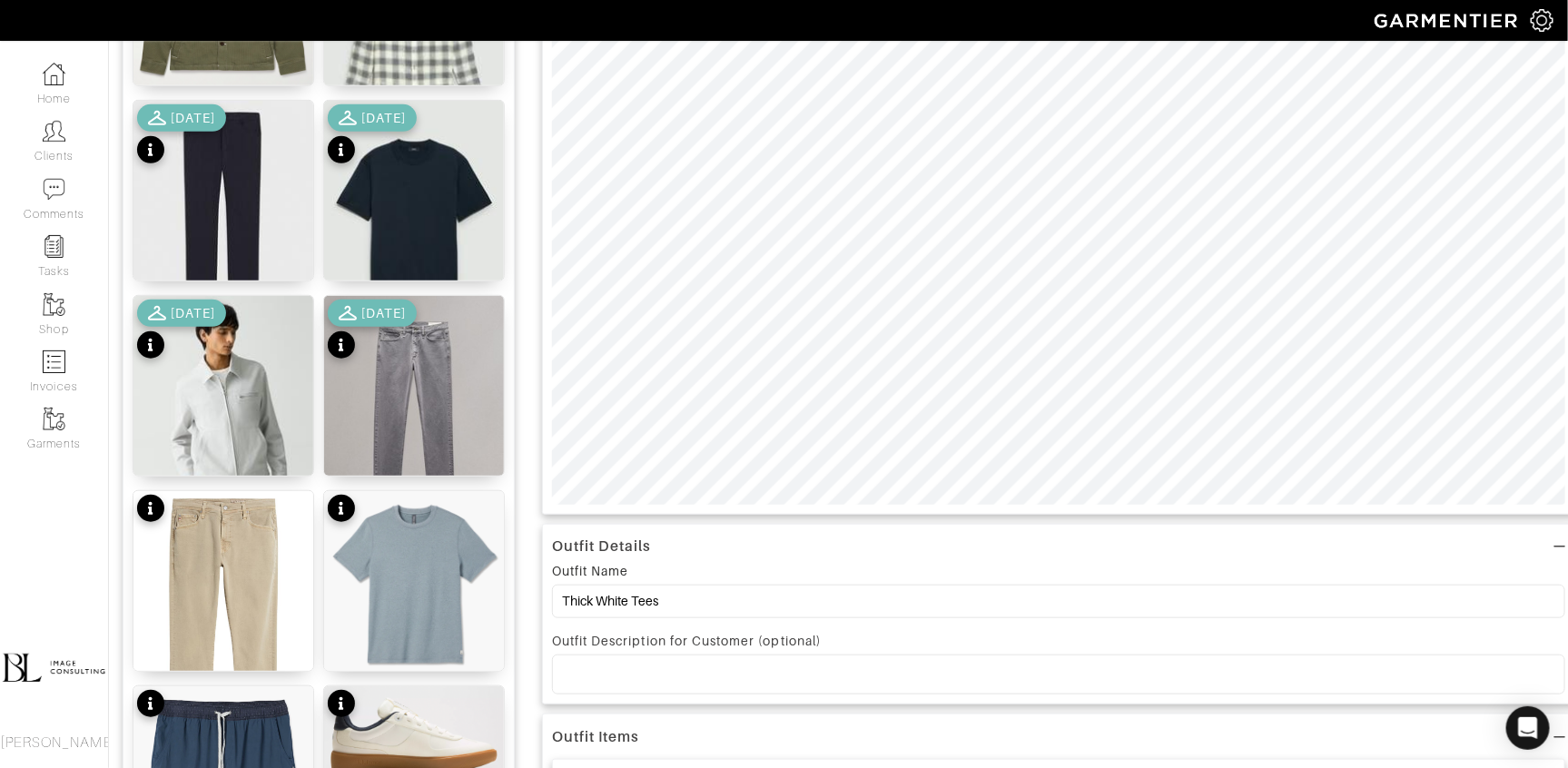 scroll, scrollTop: 0, scrollLeft: 0, axis: both 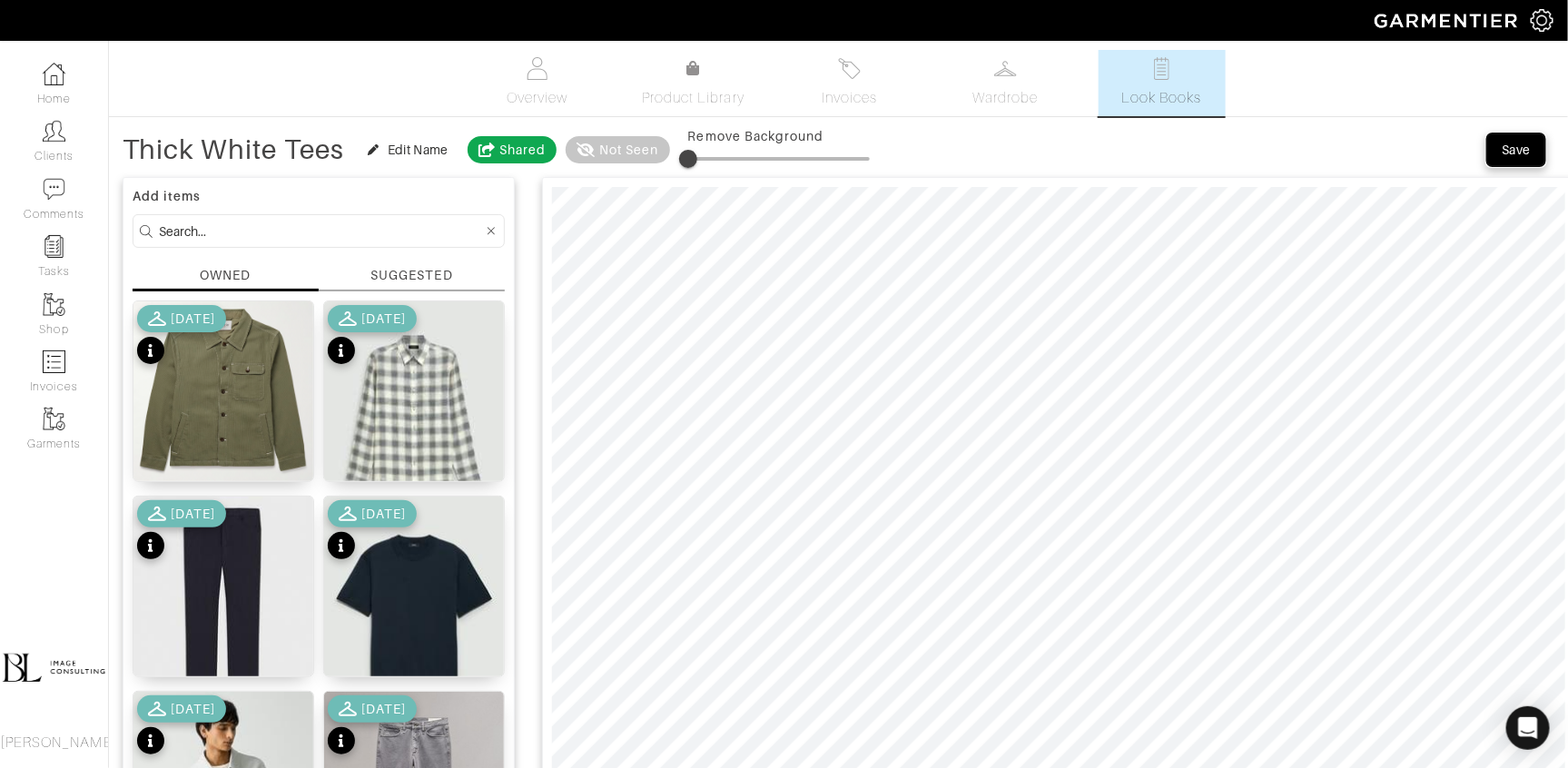 click on "Save" at bounding box center (1516, 150) 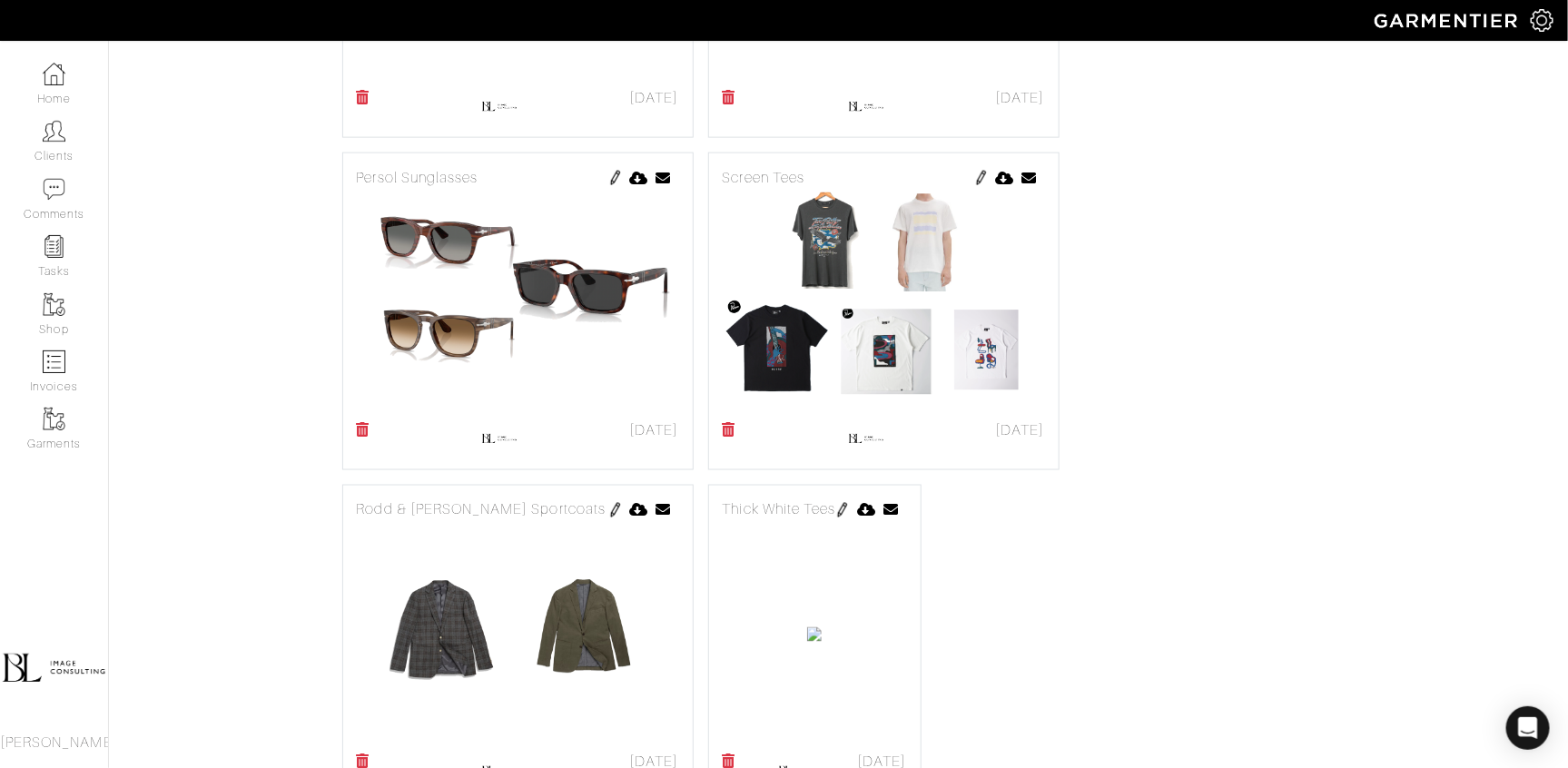 scroll, scrollTop: 1068, scrollLeft: 0, axis: vertical 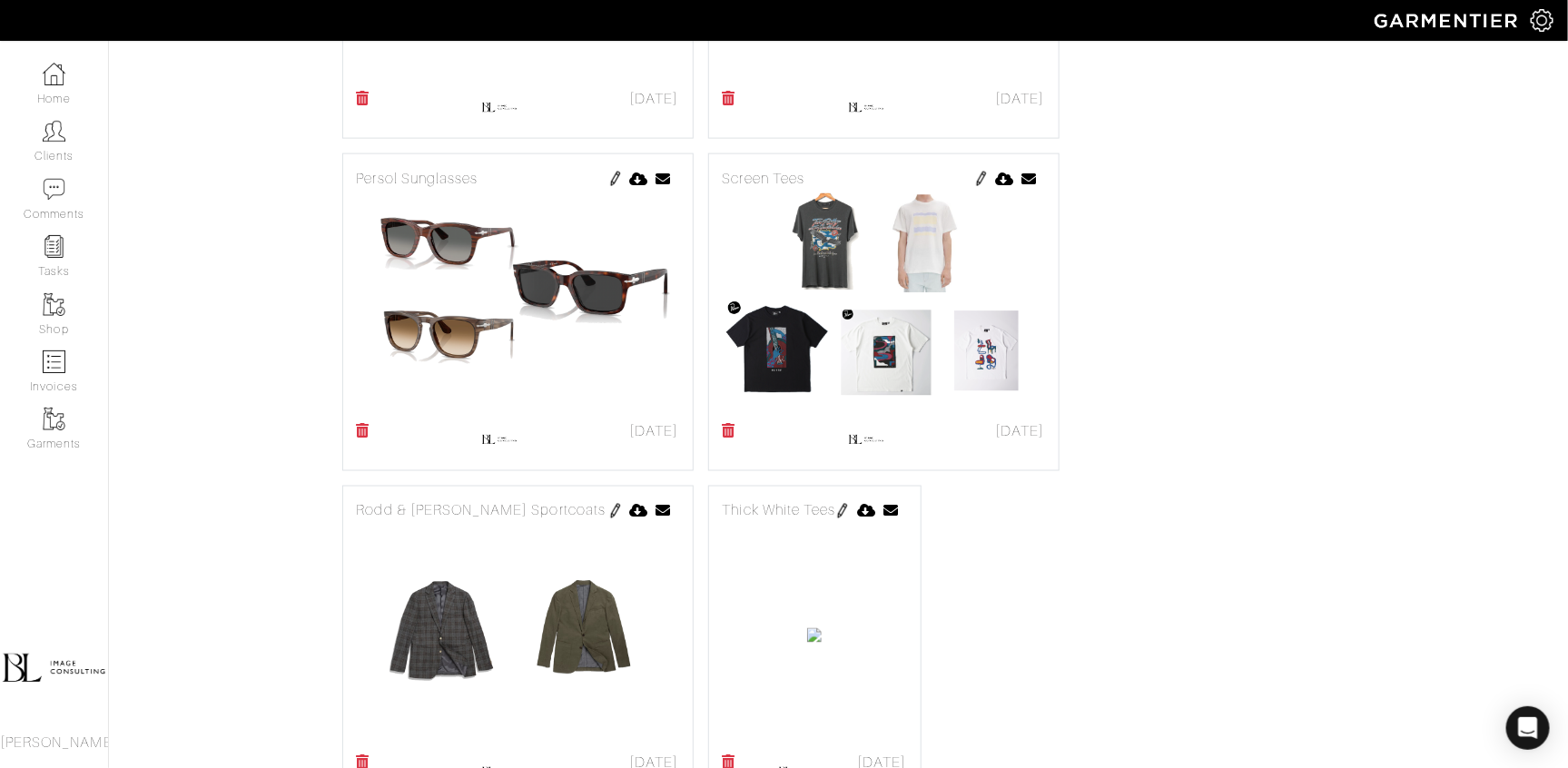 click at bounding box center (843, 511) 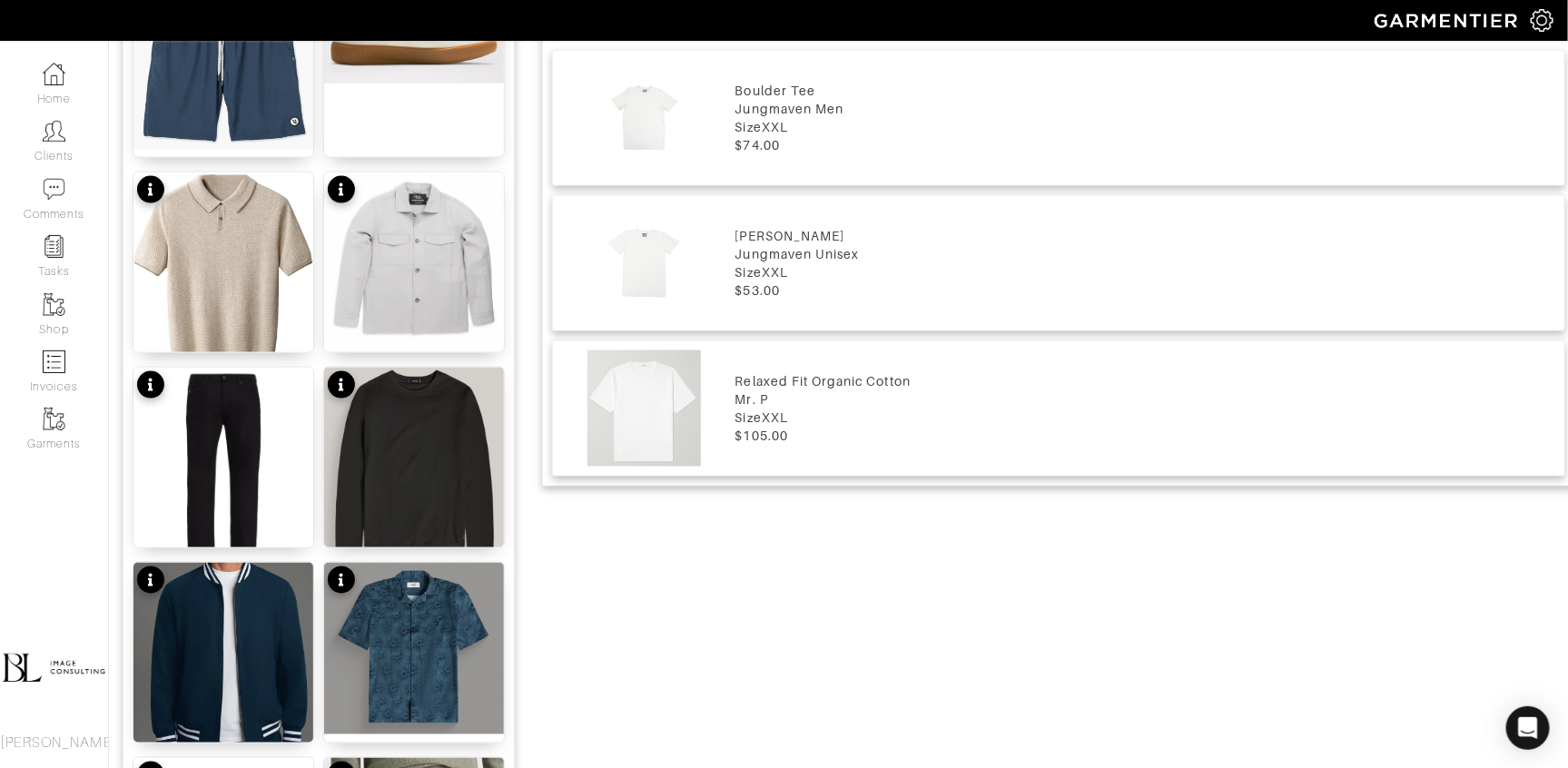scroll, scrollTop: 1108, scrollLeft: 0, axis: vertical 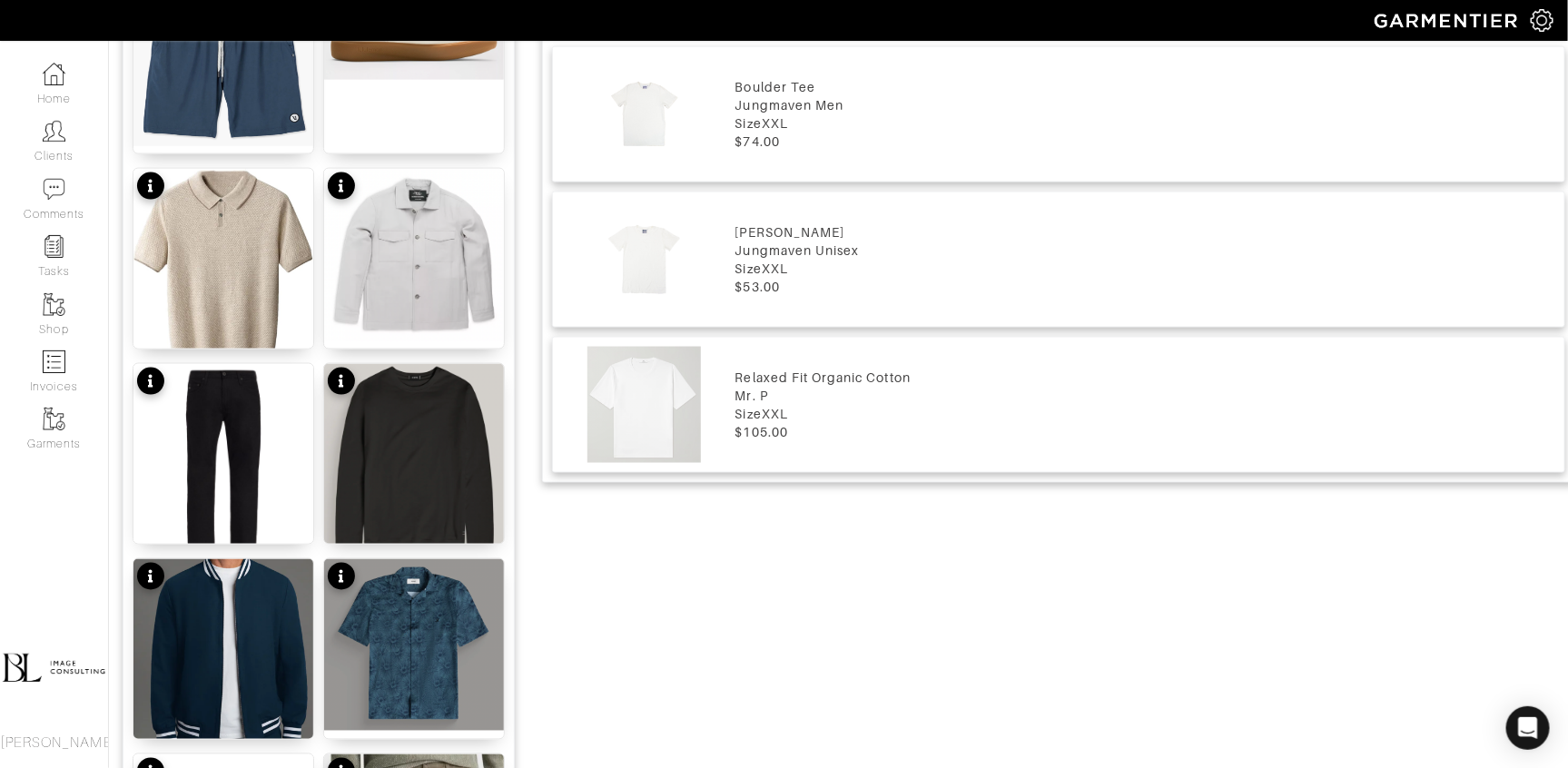 click on "Relaxed Fit Organic Cotton" at bounding box center (1145, 378) 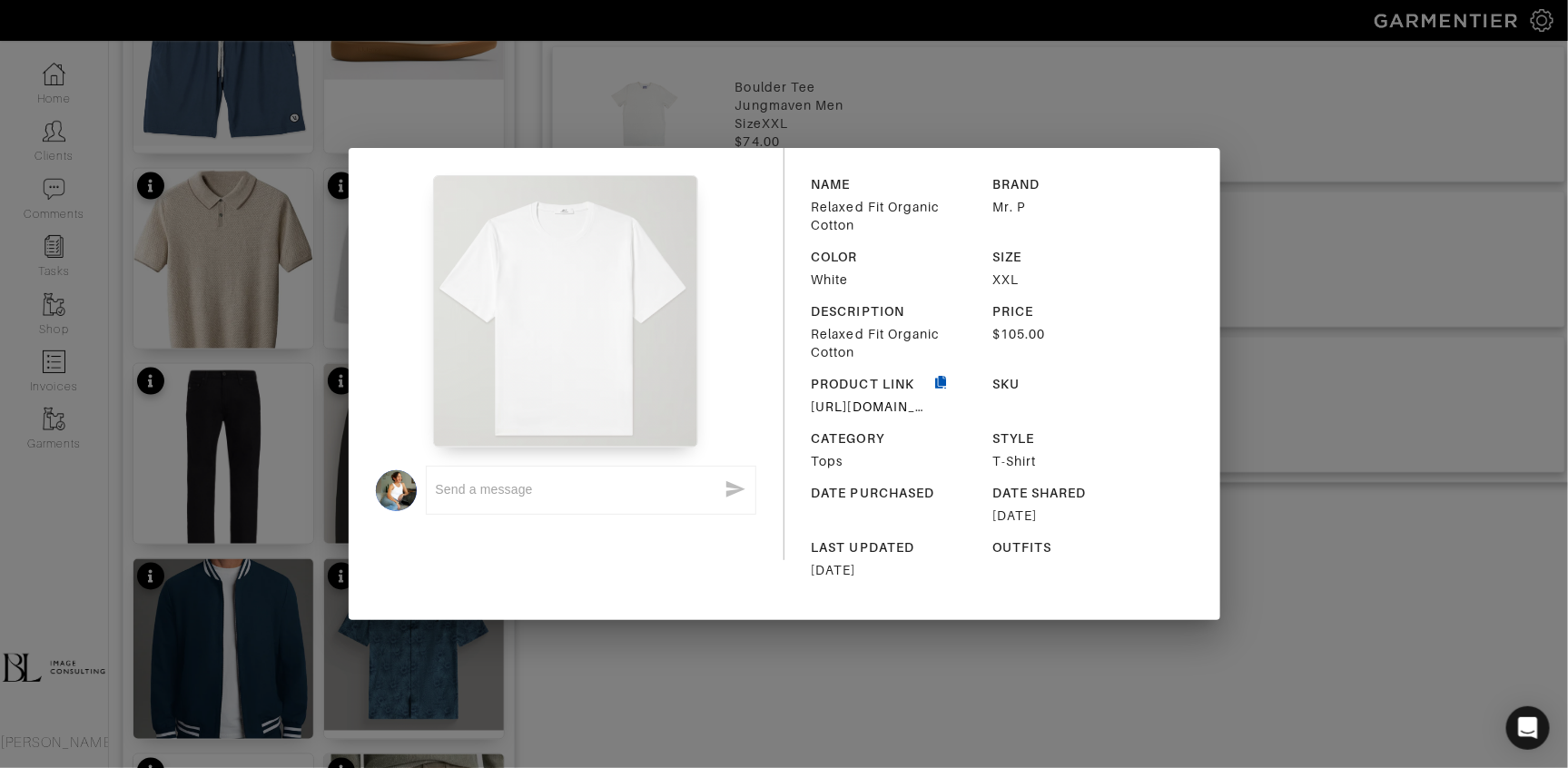click at bounding box center (942, 395) 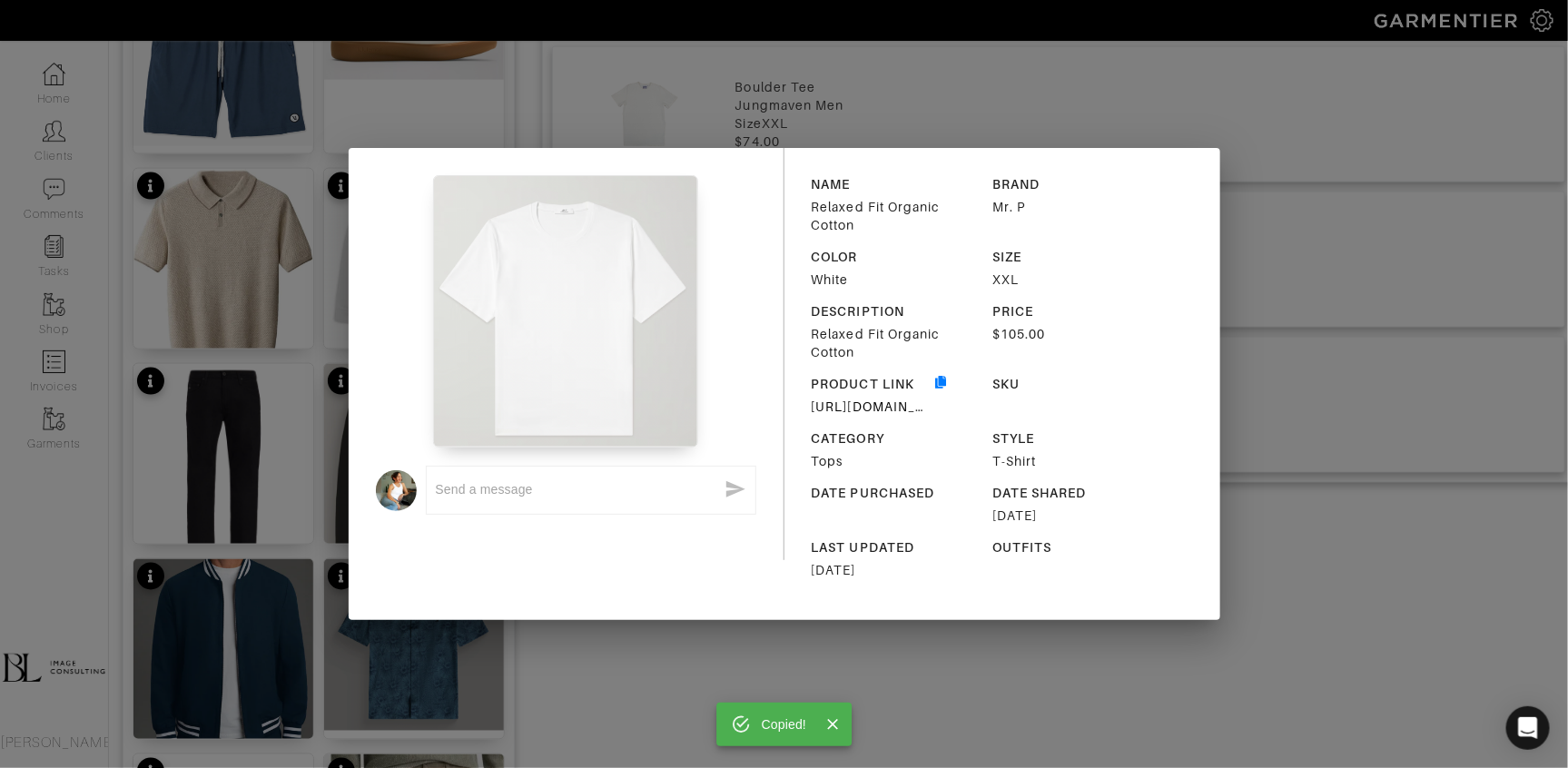 click on "Copied! x NAME Relaxed Fit Organic Cotton BRAND Mr. P COLOR White SIZE XXL DESCRIPTION Relaxed Fit Organic Cotton PRICE $105.00 PRODUCT LINK [URL][DOMAIN_NAME]   SKU CATEGORY Tops STYLE T-Shirt DATE PURCHASED DATE SHARED [DATE] LAST UPDATED [DATE] OUTFITS" at bounding box center (784, 384) 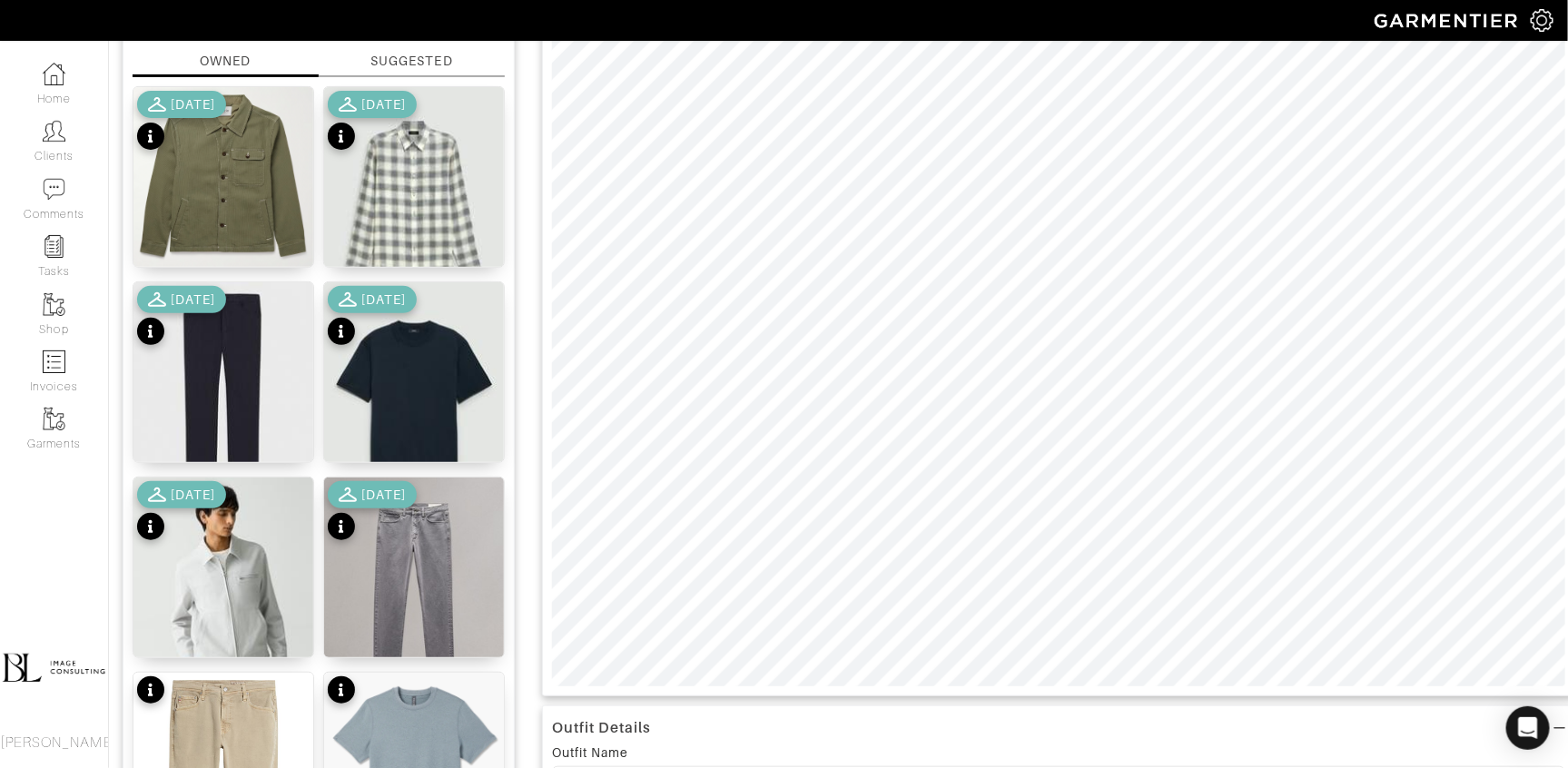 scroll, scrollTop: 0, scrollLeft: 0, axis: both 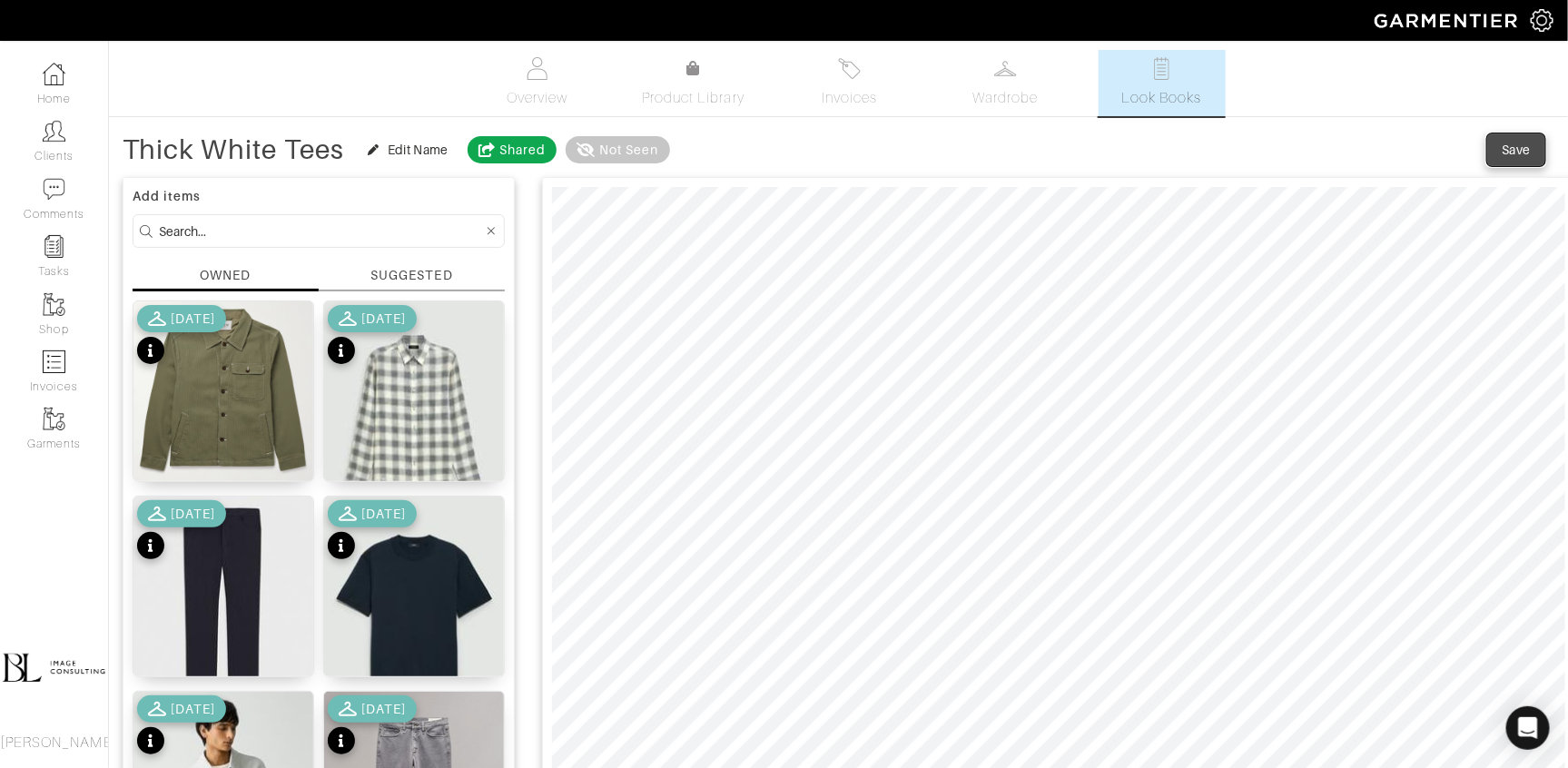click on "Save" at bounding box center [1516, 150] 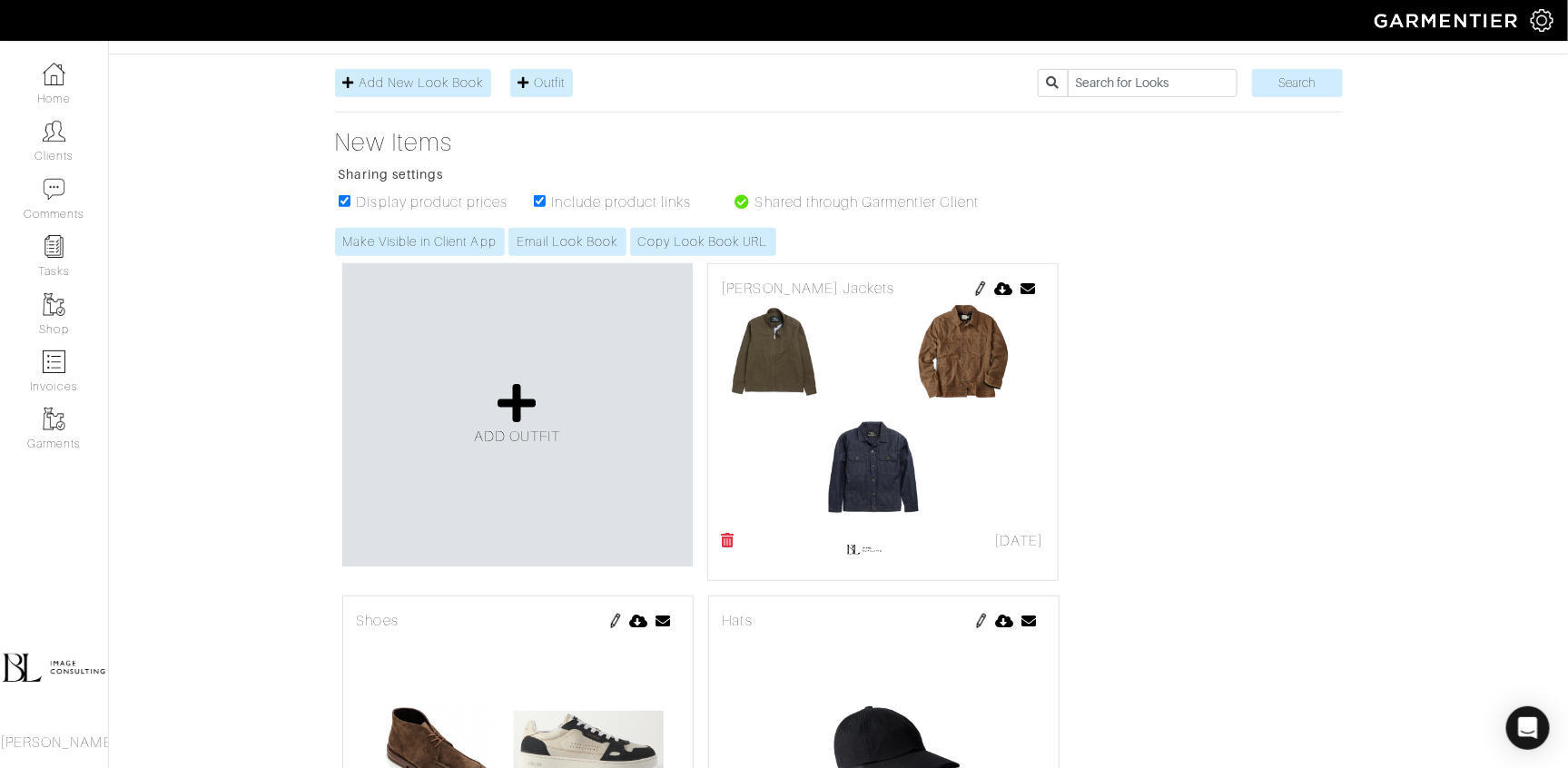 scroll, scrollTop: 289, scrollLeft: 0, axis: vertical 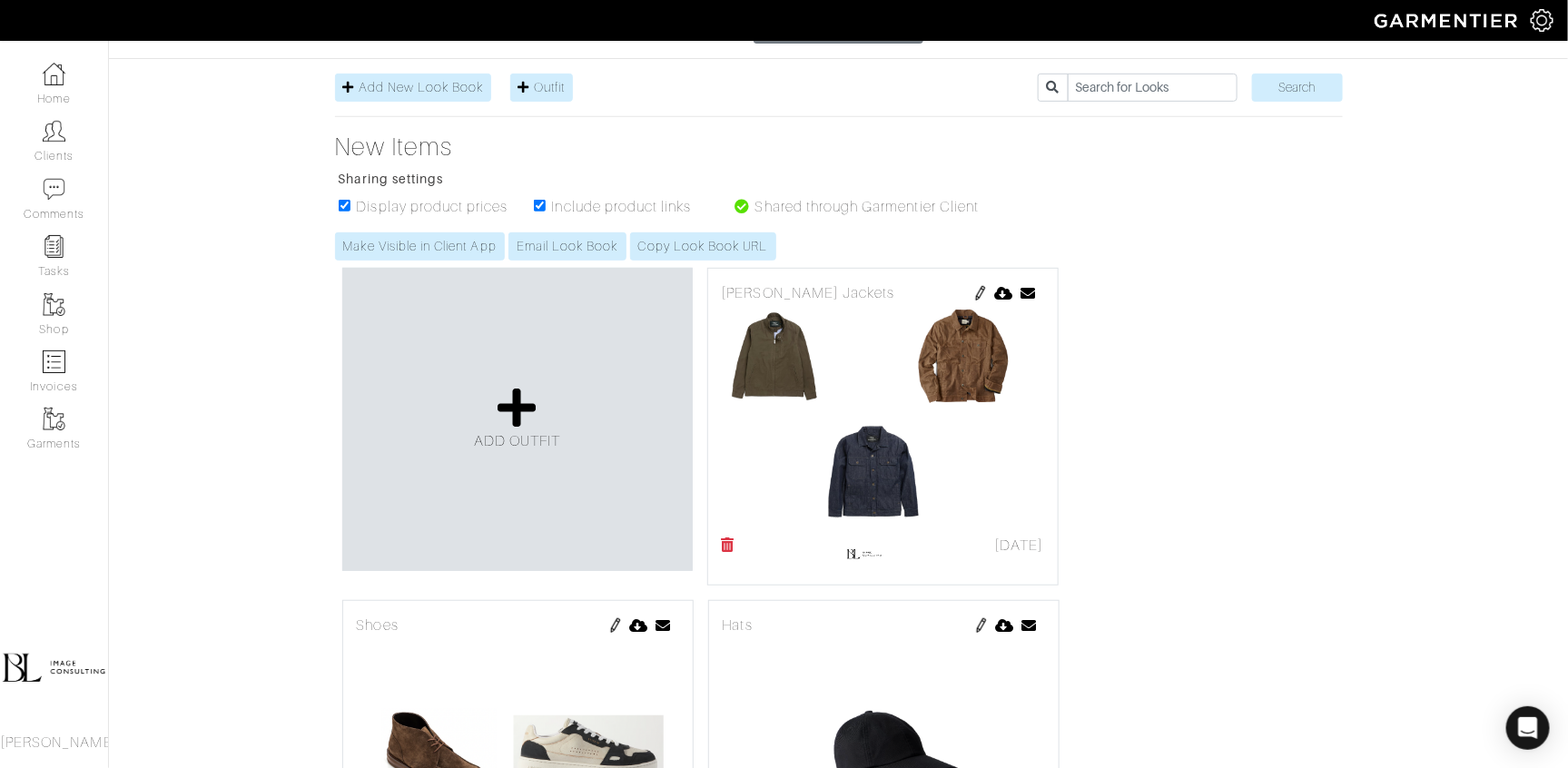 click at bounding box center [981, 293] 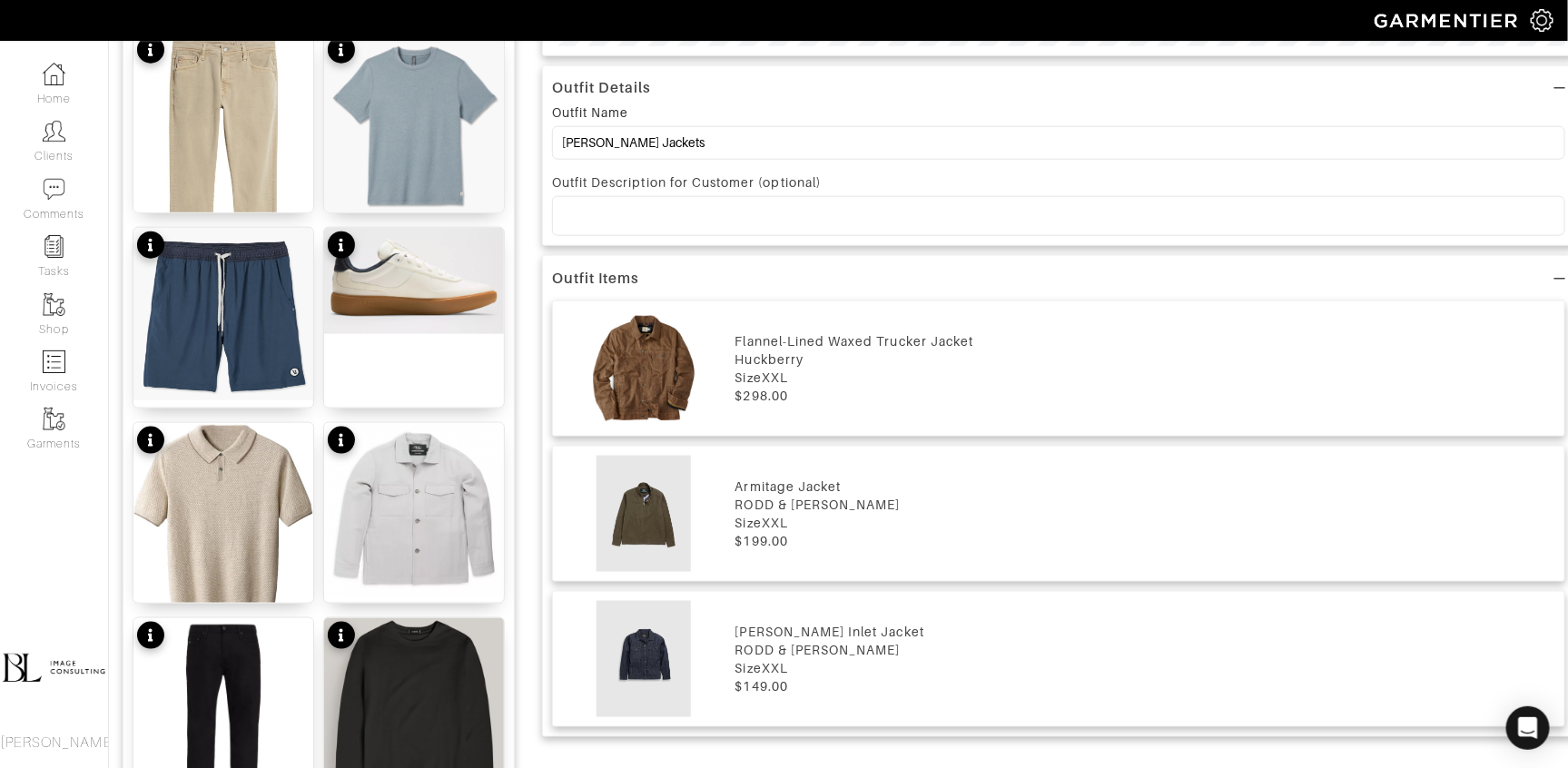 scroll, scrollTop: 858, scrollLeft: 0, axis: vertical 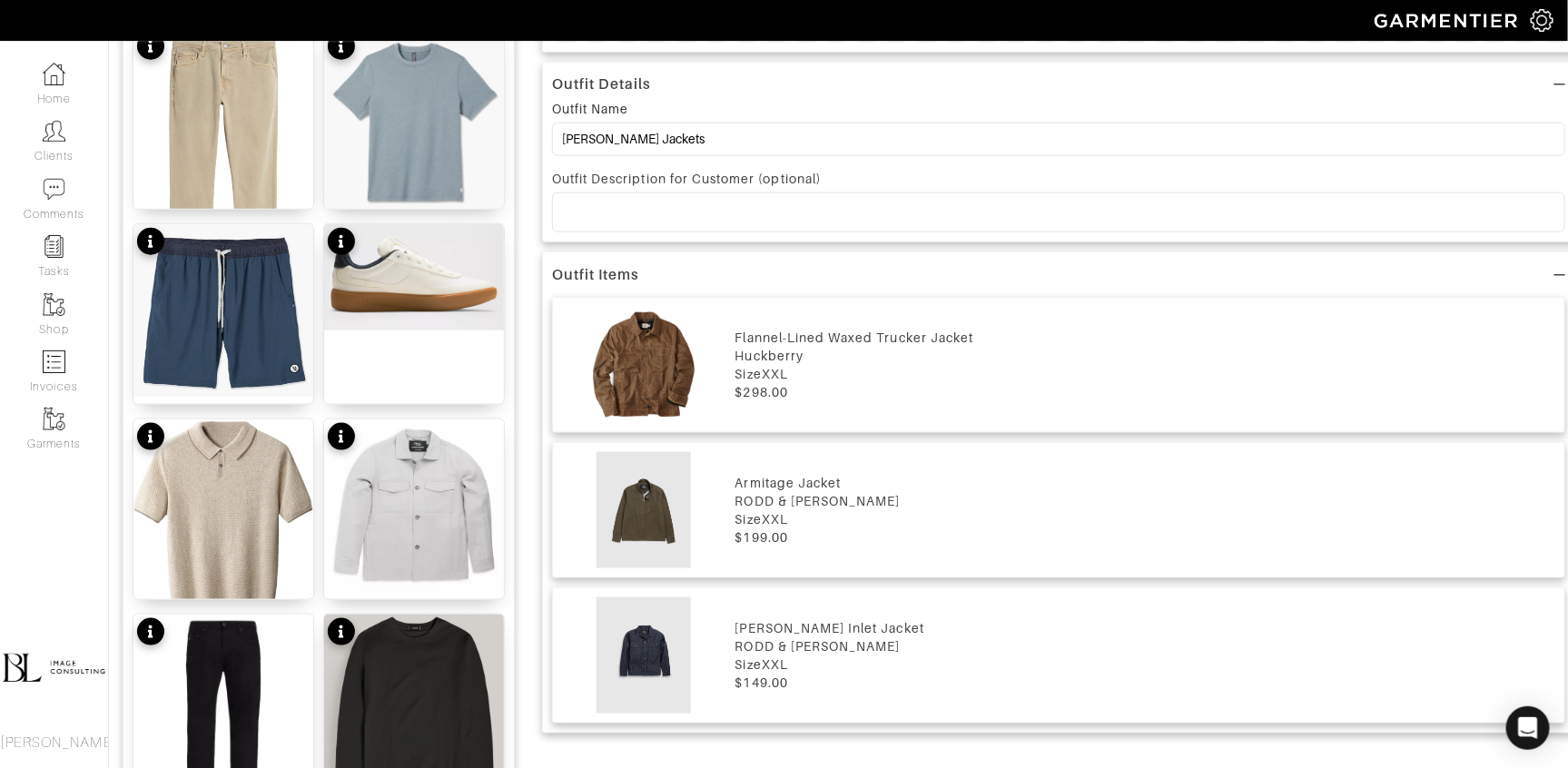 click on "Size  XXL" at bounding box center [1145, 374] 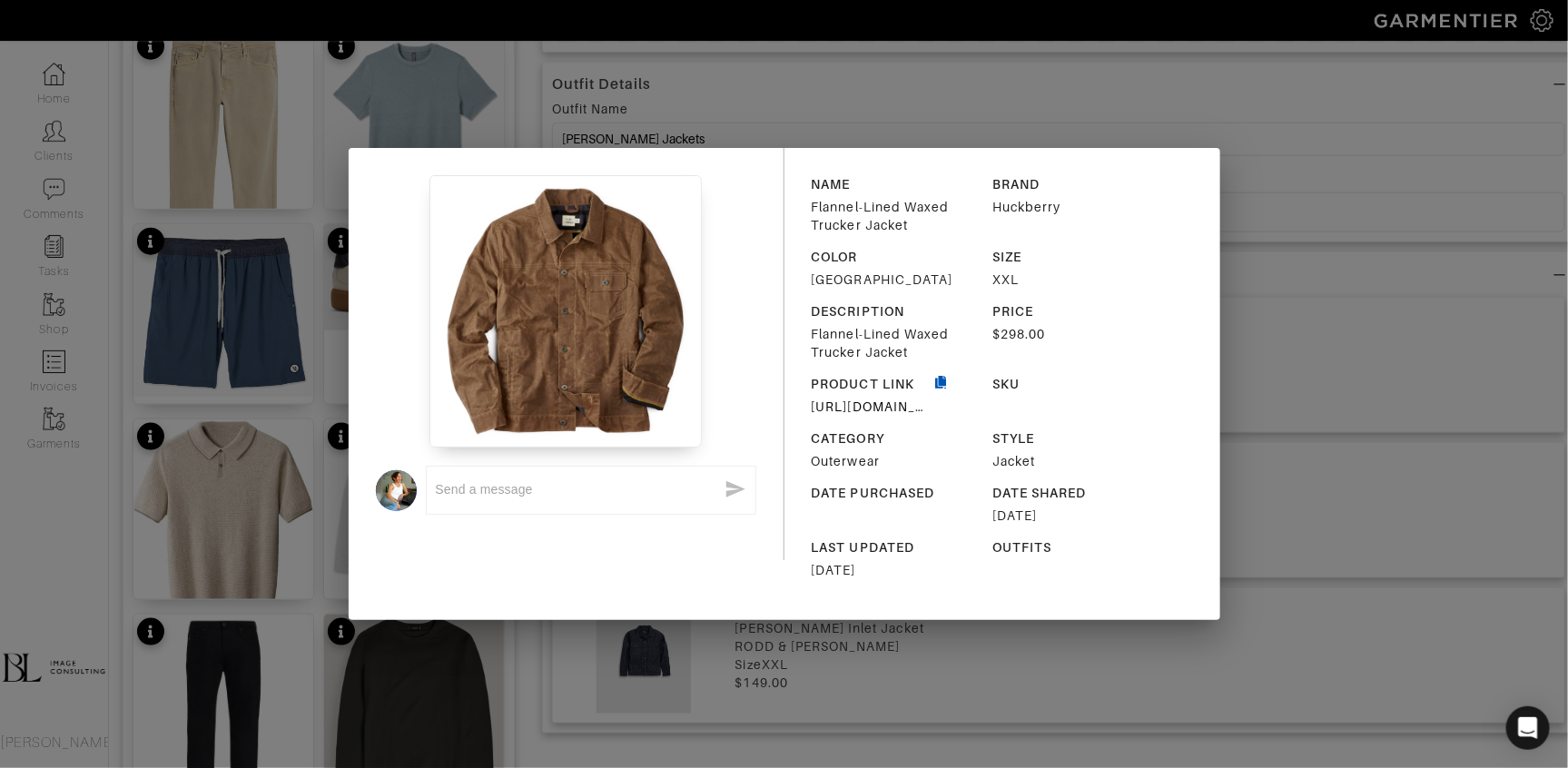 click at bounding box center [942, 395] 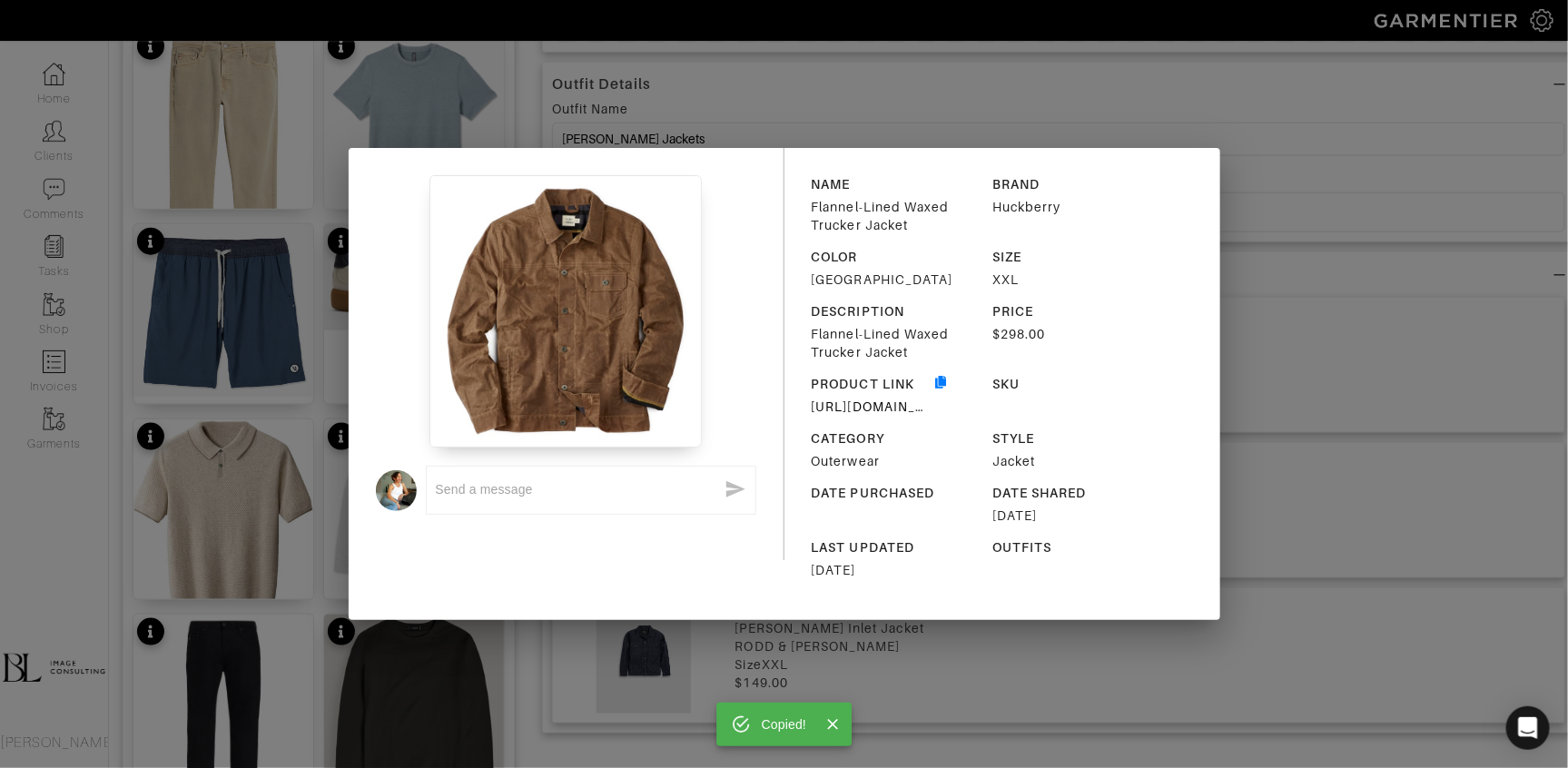 click on "Copied! x NAME Flannel-Lined Waxed Trucker Jacket BRAND Huckberry COLOR Havana SIZE XXL DESCRIPTION Flannel-Lined Waxed Trucker Jacket PRICE $298.00 PRODUCT LINK https://huckberry.com/store/flint-and-tinder/category/p/55984-flannel-lined-waxed-trucker-jacket?utm_source=shopping&utm_medium=googlep&utm_campaign=shopping-acquisition-housebrands&utm_content=acquisition&utm_campaignid=22368860066&gad_source=1&gad_campaignid=22368860066&gbraid=0AAAAADuFe06QCexPJ9CYkL97EsGDMhOZB&gclid=Cj0KCQjws4fEBhD-ARIsACC3d29RlQpioLuc0I3XX_IDuyf4lgCsa720kz55xpFBIva51ezPB1bsvXEaAm7KEALw_wcB   SKU CATEGORY Outerwear STYLE Jacket DATE PURCHASED DATE SHARED 07/24/2025 LAST UPDATED 07/24/2025 OUTFITS" at bounding box center [784, 384] 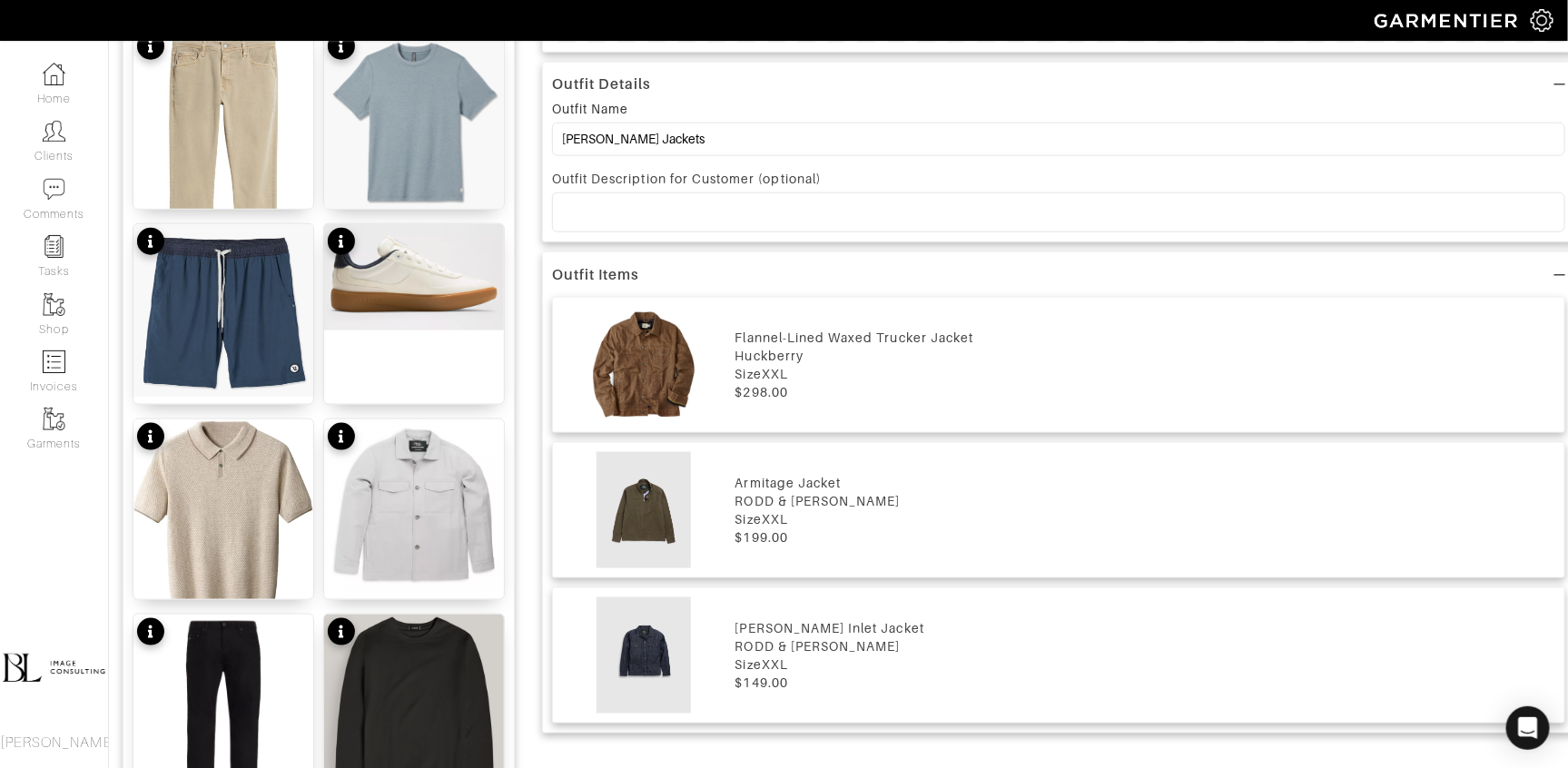 click on "RODD & GUNN" at bounding box center (1145, 501) 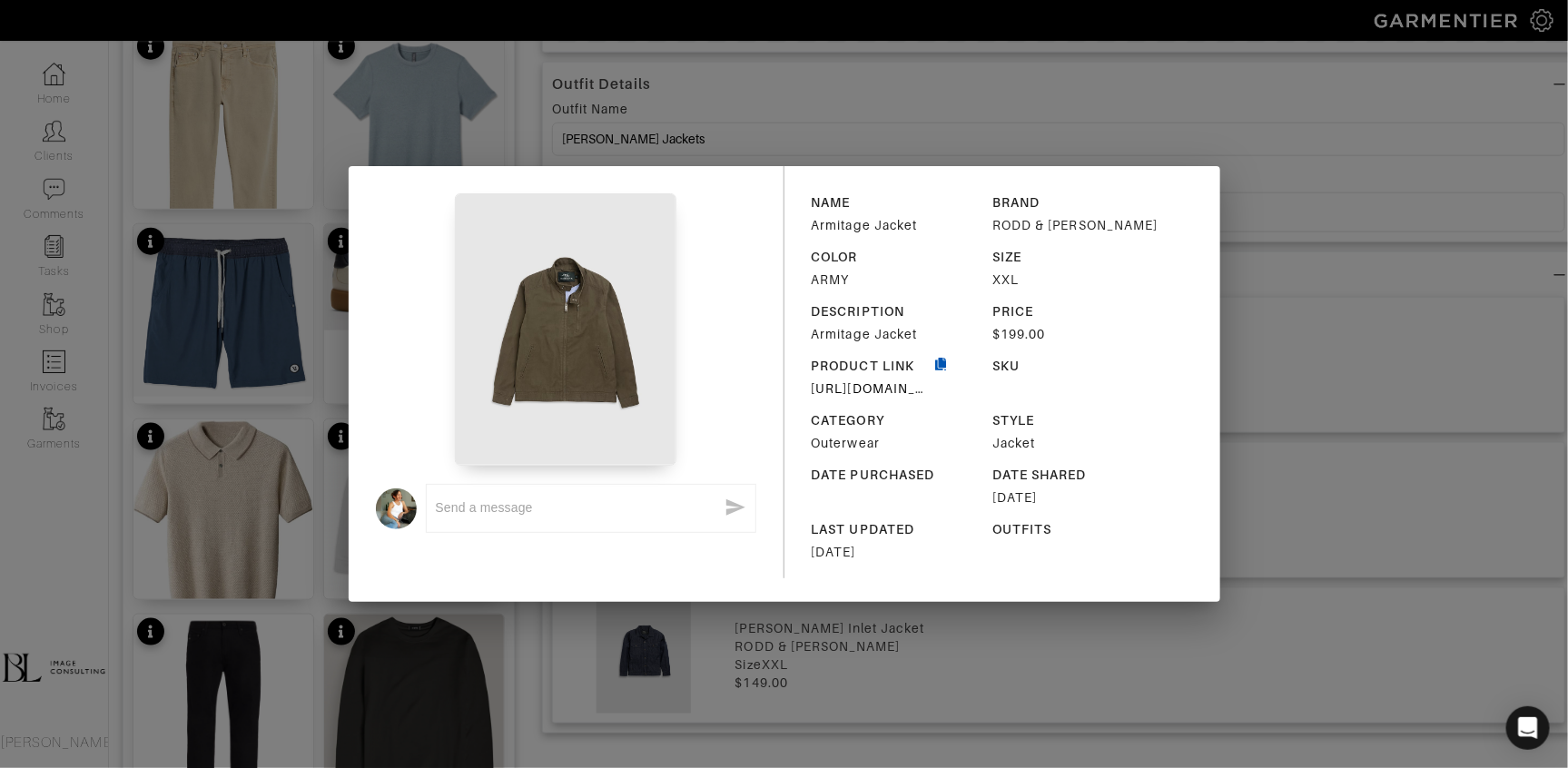 click on "NAME Armitage Jacket BRAND RODD & GUNN COLOR ARMY SIZE XXL DESCRIPTION Armitage Jacket PRICE $199.00 PRODUCT LINK https://www.roddandgunn.com/us/clothing/jackets-coats/armitage-jacket/002737-06.html?cgid=clothing-jackets   SKU CATEGORY Outerwear STYLE Jacket DATE PURCHASED DATE SHARED 07/24/2025 LAST UPDATED 07/23/2025 OUTFITS" at bounding box center (1002, 384) 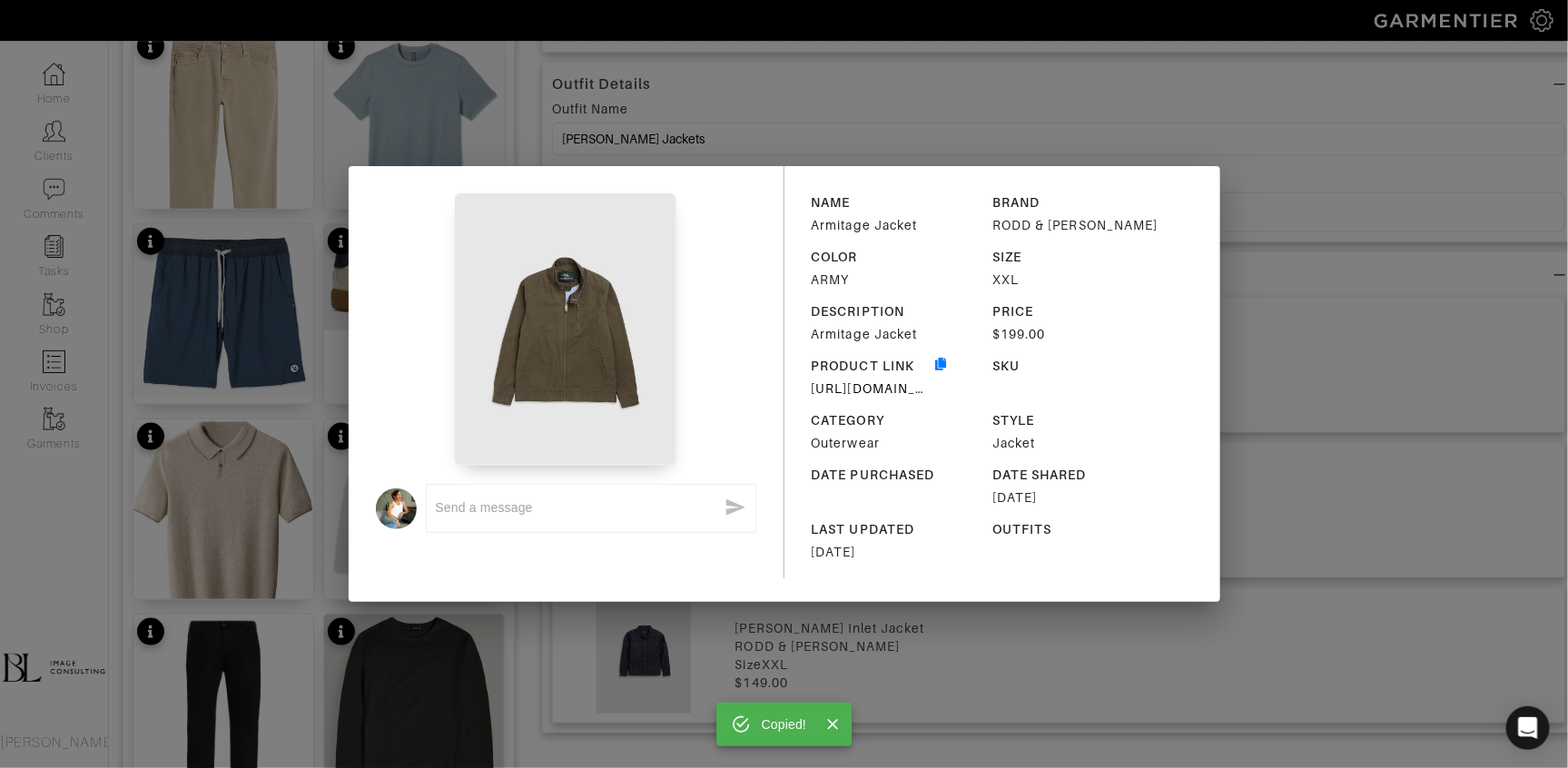click on "Copied! x NAME Armitage Jacket BRAND RODD & GUNN COLOR ARMY SIZE XXL DESCRIPTION Armitage Jacket PRICE $199.00 PRODUCT LINK https://www.roddandgunn.com/us/clothing/jackets-coats/armitage-jacket/002737-06.html?cgid=clothing-jackets   SKU CATEGORY Outerwear STYLE Jacket DATE PURCHASED DATE SHARED 07/24/2025 LAST UPDATED 07/23/2025 OUTFITS" at bounding box center (784, 384) 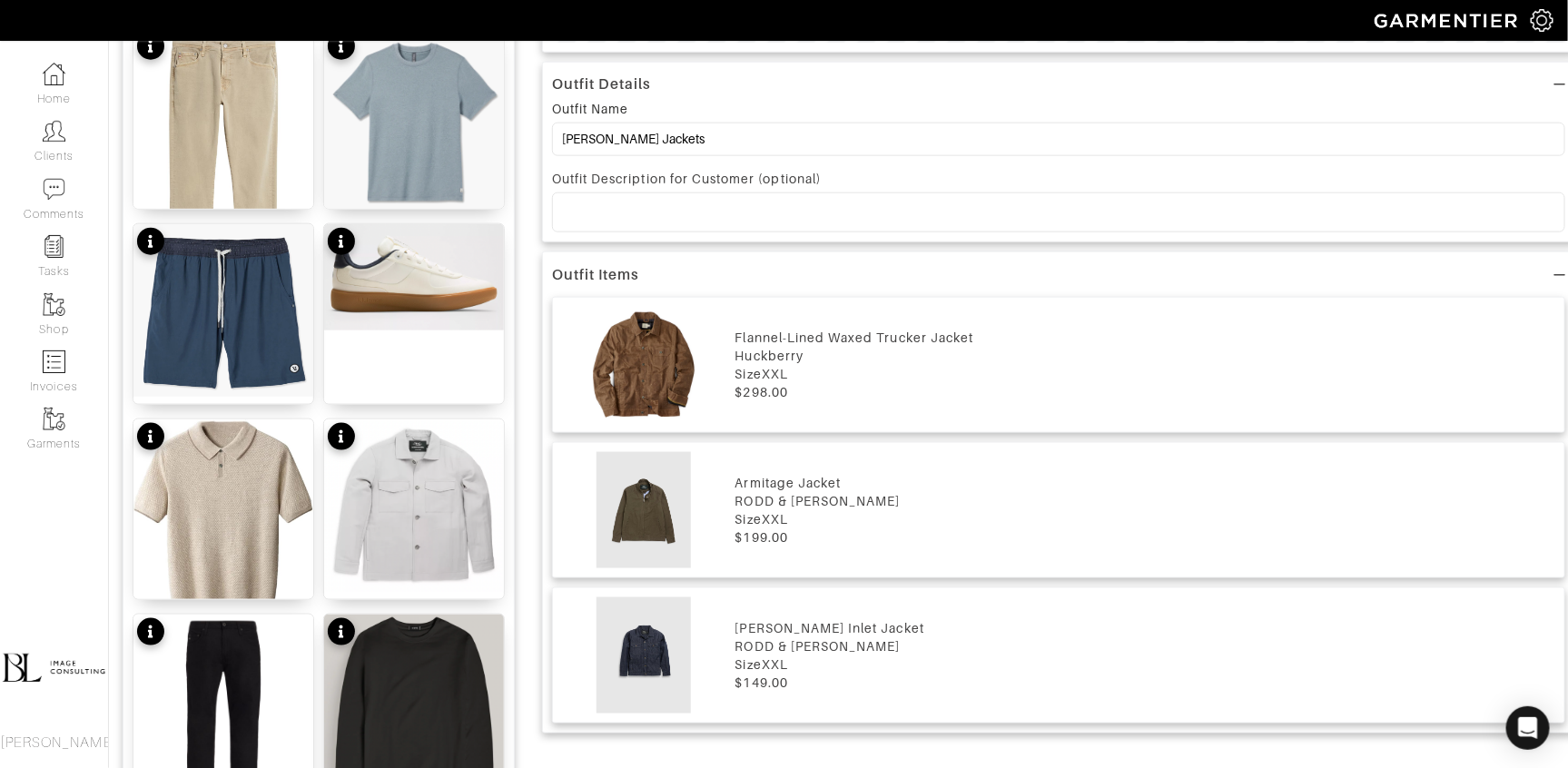 click at bounding box center [644, 655] 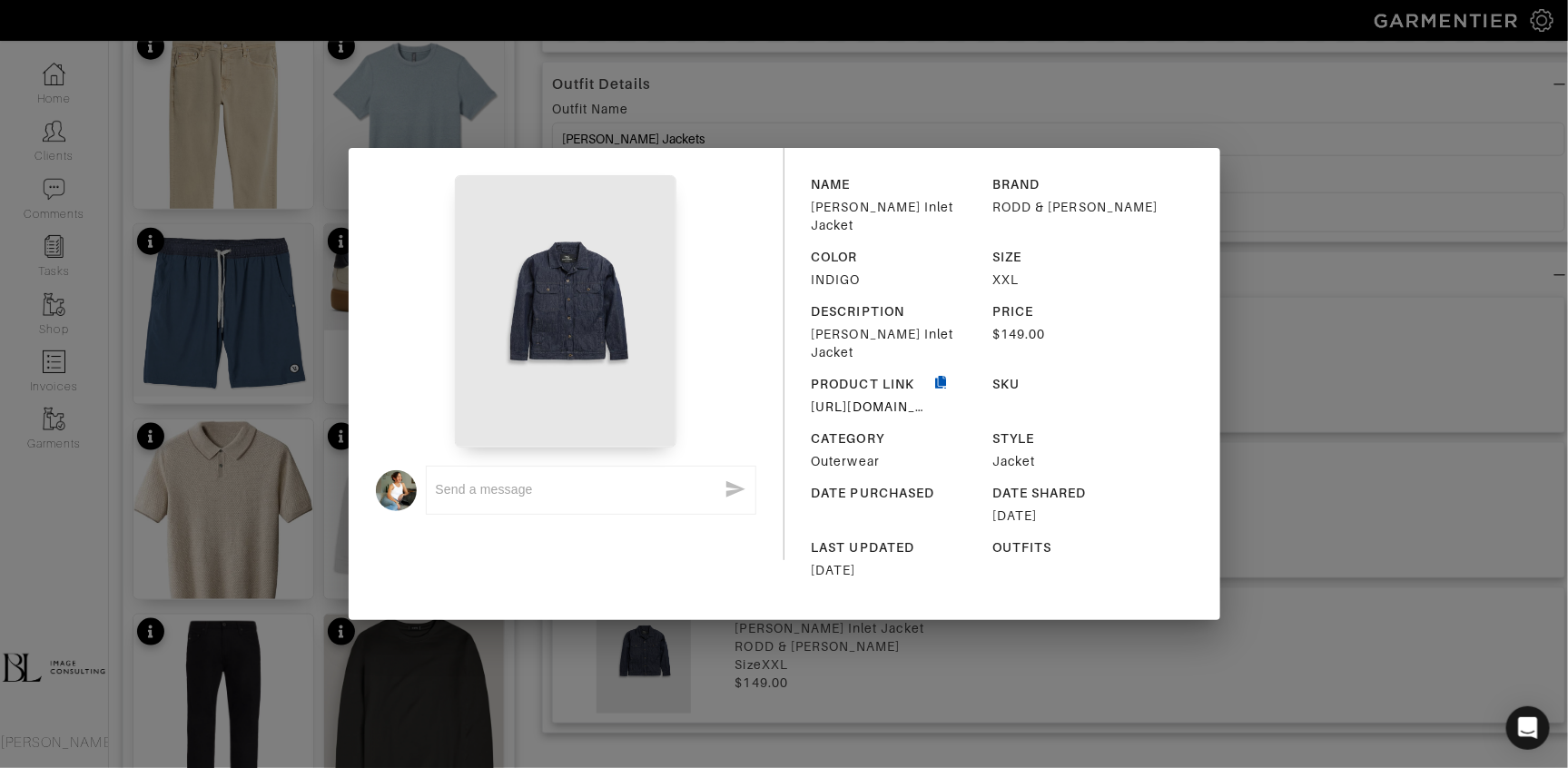 click at bounding box center (942, 395) 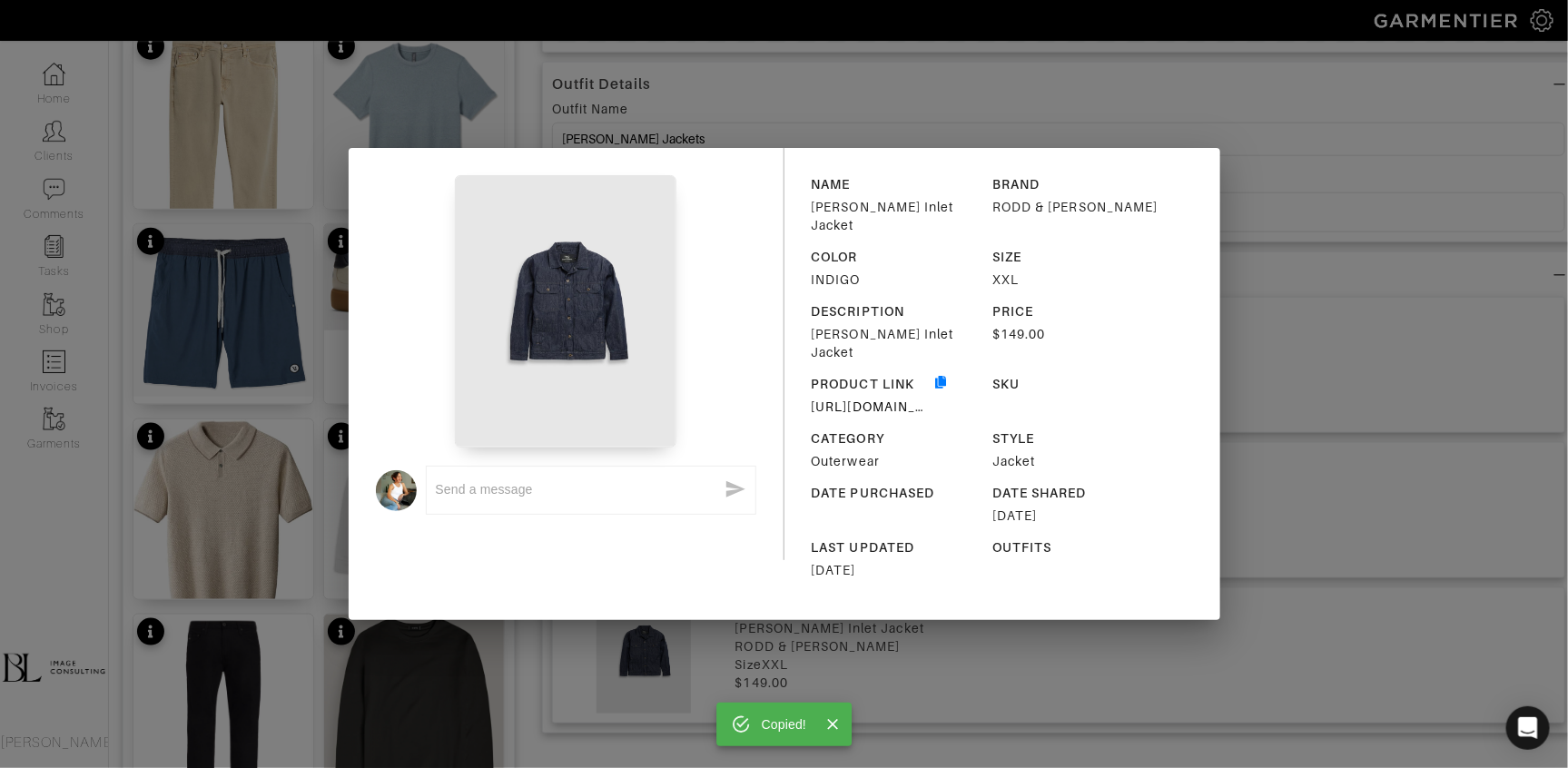 click on "Copied! x NAME Tennyson Inlet Jacket BRAND RODD & GUNN COLOR INDIGO SIZE XXL DESCRIPTION Tennyson Inlet Jacket PRICE $149.00 PRODUCT LINK https://www.roddandgunn.com/us/clothing/jackets-coats/tennyson-inlet-jacket/009349-01.html?cgid=clothing-jackets   SKU CATEGORY Outerwear STYLE Jacket DATE PURCHASED DATE SHARED 07/24/2025 LAST UPDATED 07/23/2025 OUTFITS" at bounding box center (784, 384) 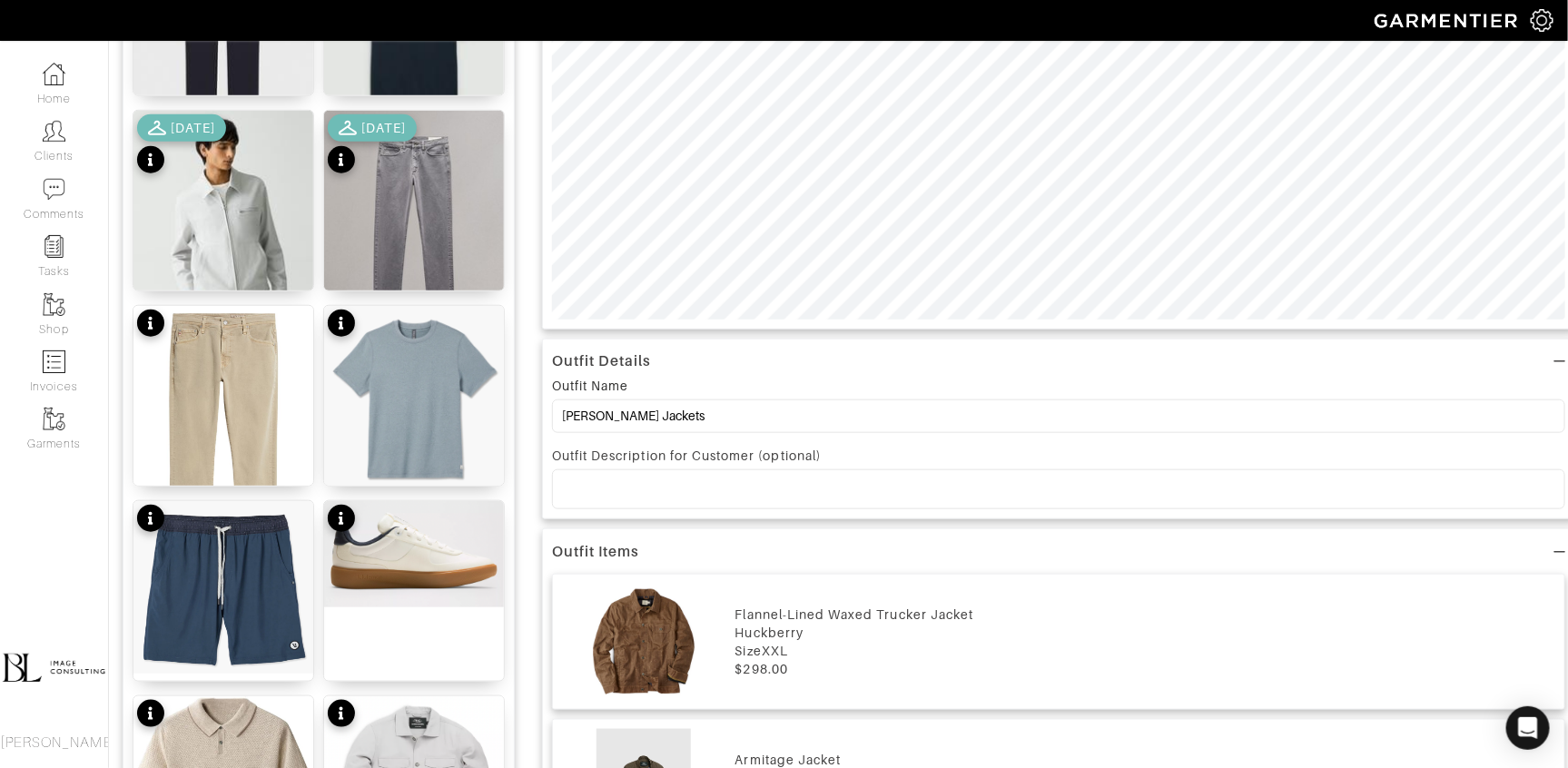 scroll, scrollTop: 0, scrollLeft: 0, axis: both 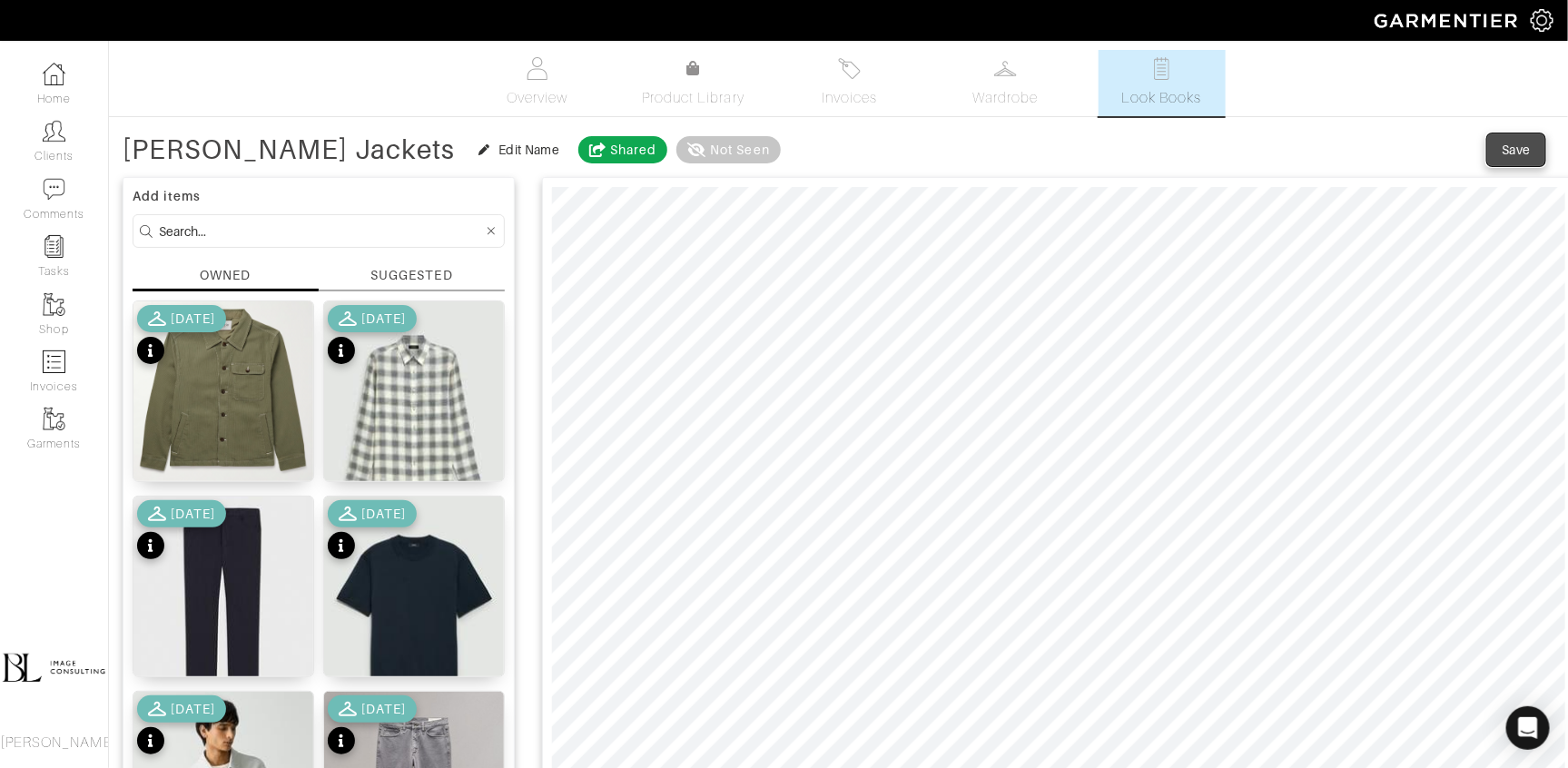 click on "Save" at bounding box center [1516, 150] 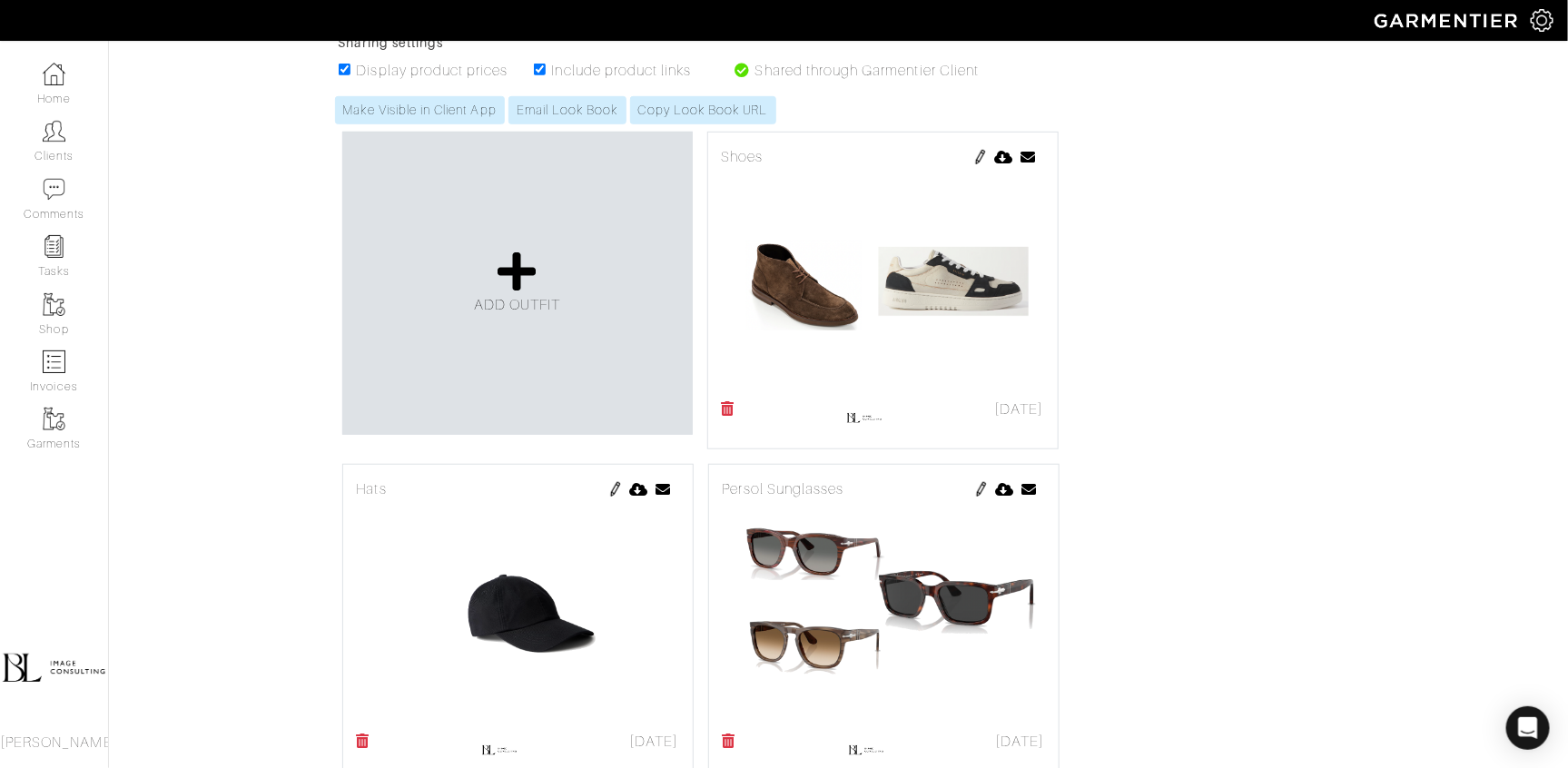 scroll, scrollTop: 427, scrollLeft: 0, axis: vertical 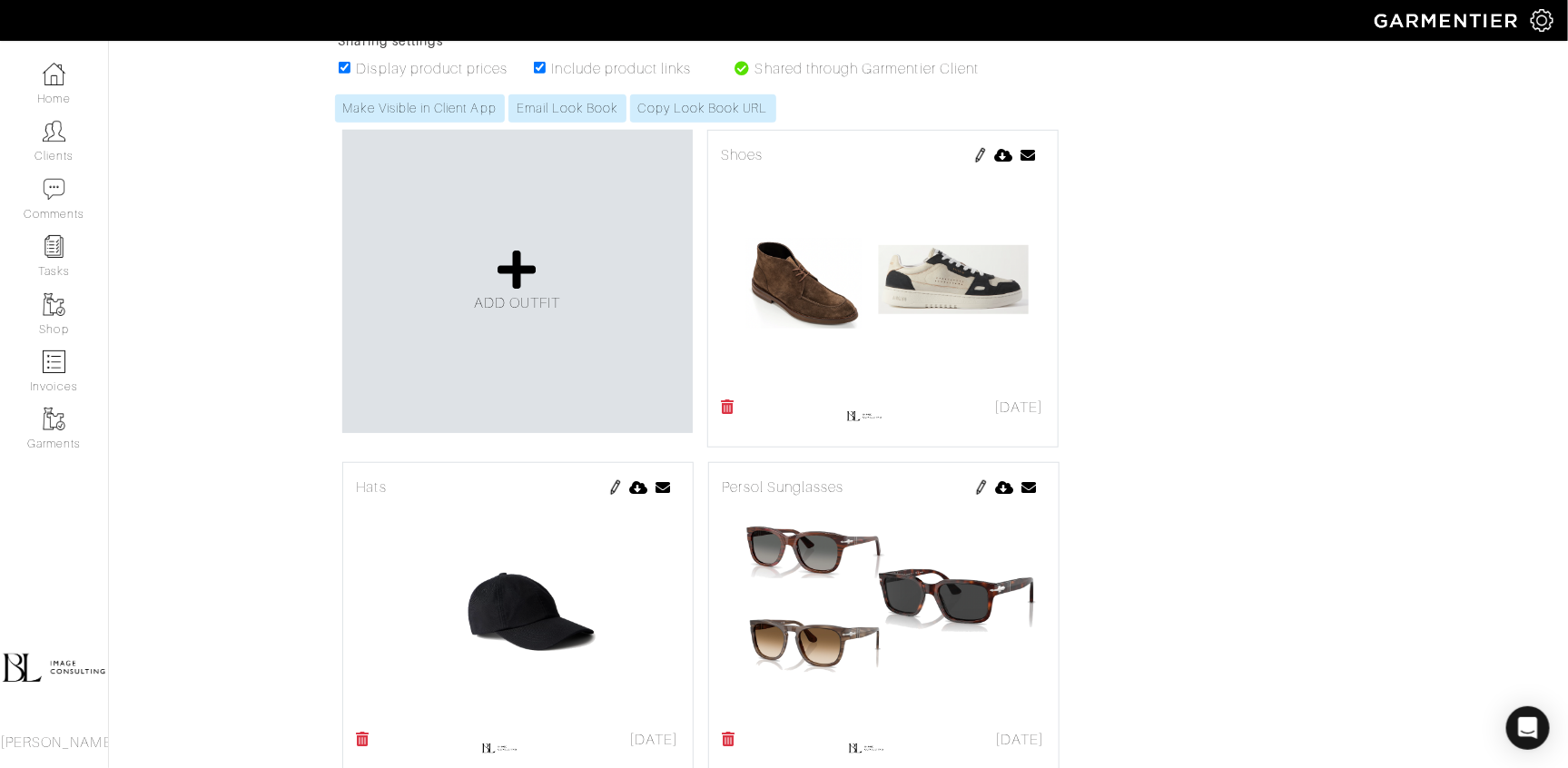 click at bounding box center [616, 487] 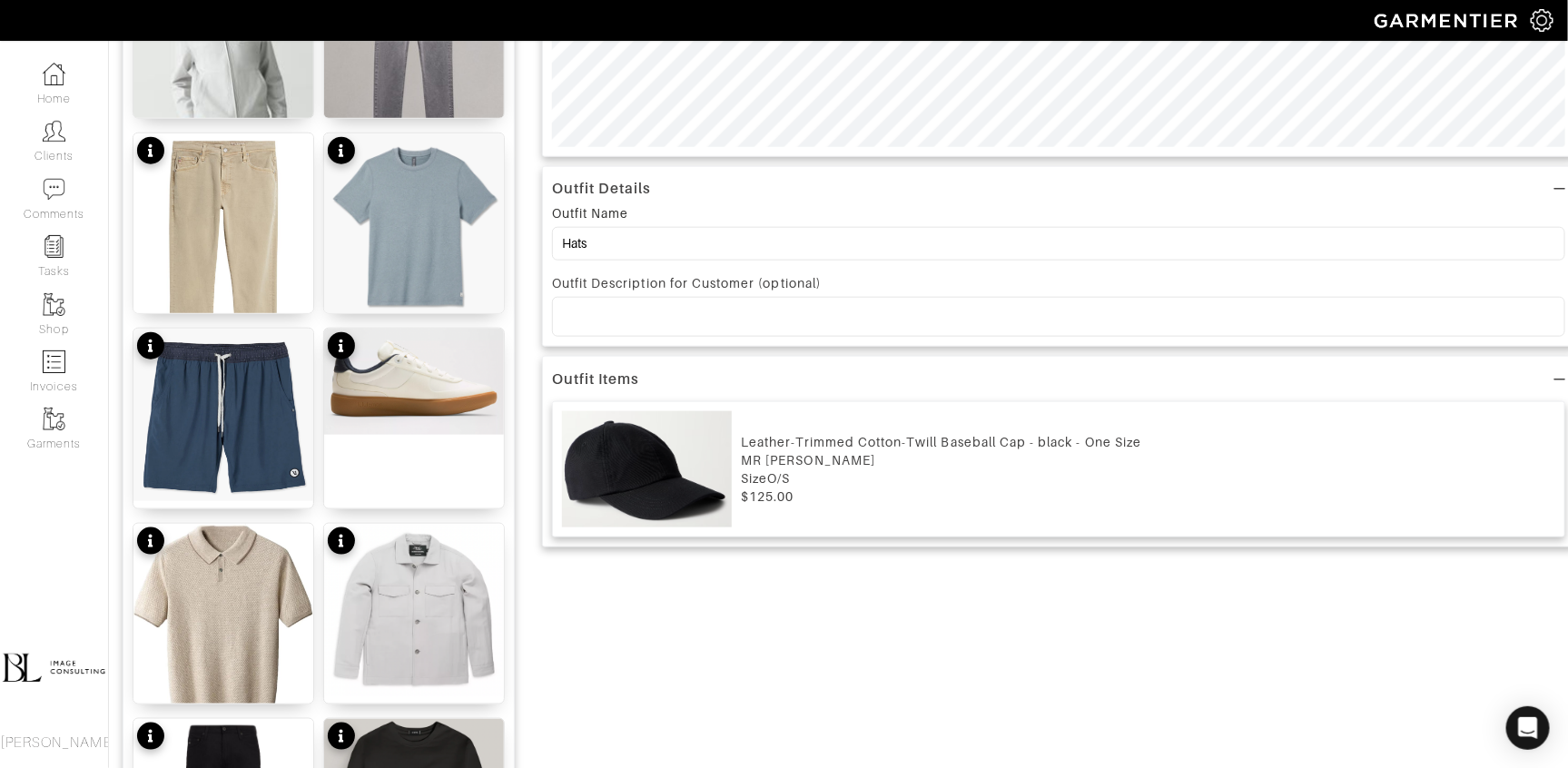 scroll, scrollTop: 795, scrollLeft: 0, axis: vertical 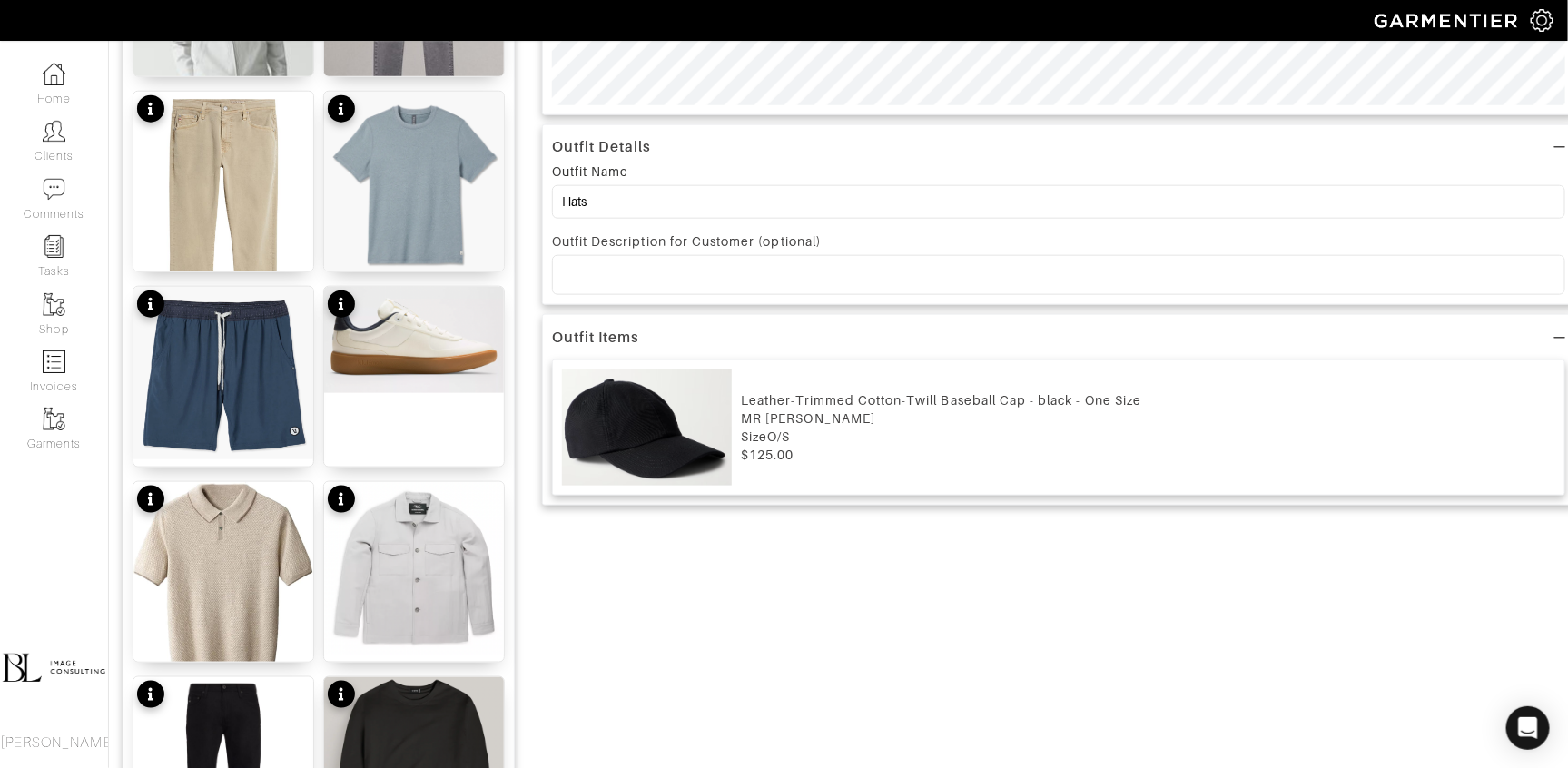 click at bounding box center [646, 428] 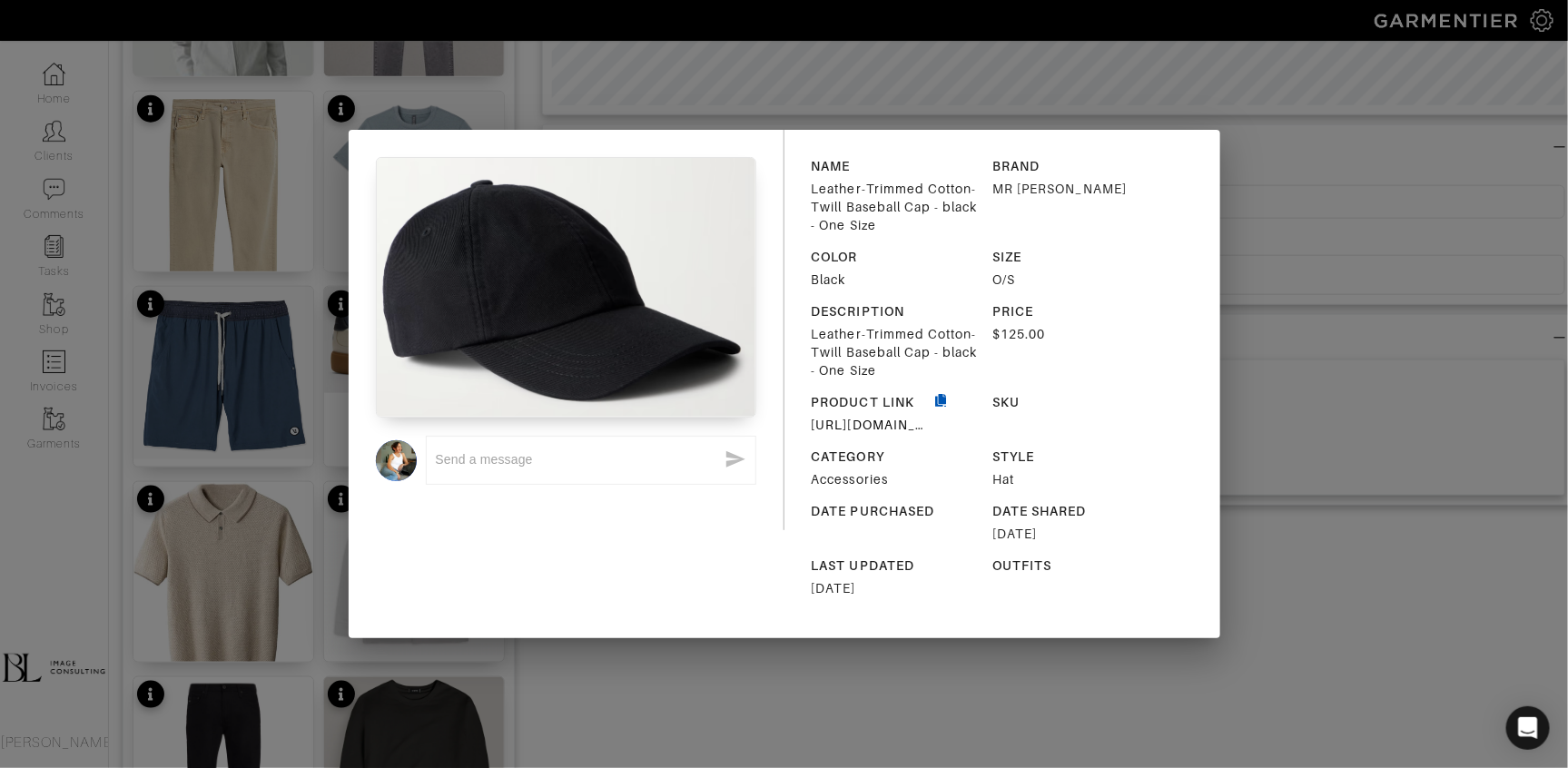 click at bounding box center [942, 413] 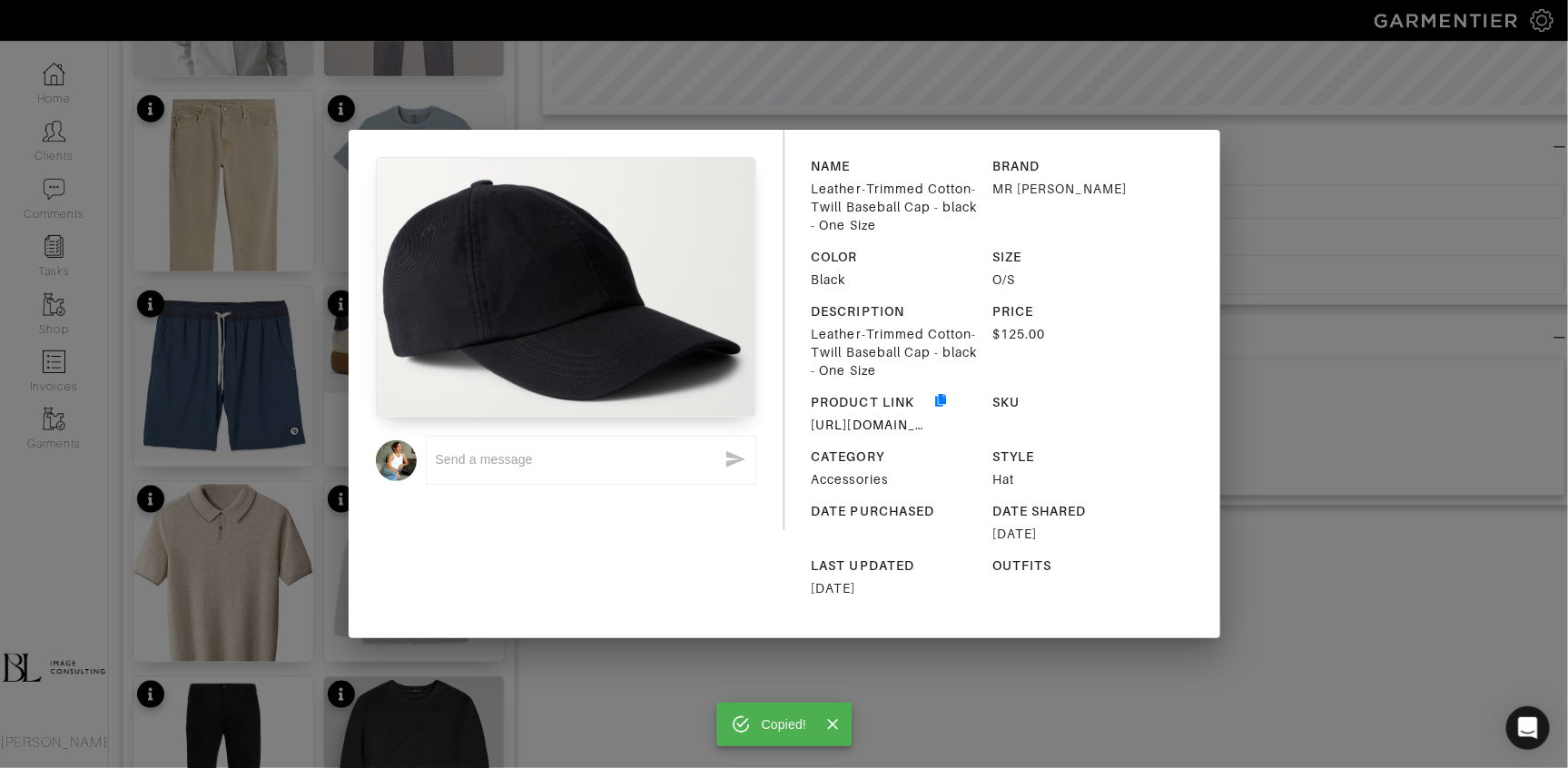 click on "Copied! x NAME Leather-Trimmed Cotton-Twill Baseball Cap - black - One Size BRAND MR P. COLOR Black SIZE O/S DESCRIPTION Leather-Trimmed Cotton-Twill Baseball Cap - black - One Size PRICE $125.00 PRODUCT LINK https://www.mrporter.com/en-us/mens/product/mr-p/accessories/caps/leather-trimmed-cotton-twill-baseball-cap/1647597357304043   SKU CATEGORY Accessories STYLE Hat DATE PURCHASED DATE SHARED 07/24/2025 LAST UPDATED 07/24/2025 OUTFITS" at bounding box center [784, 384] 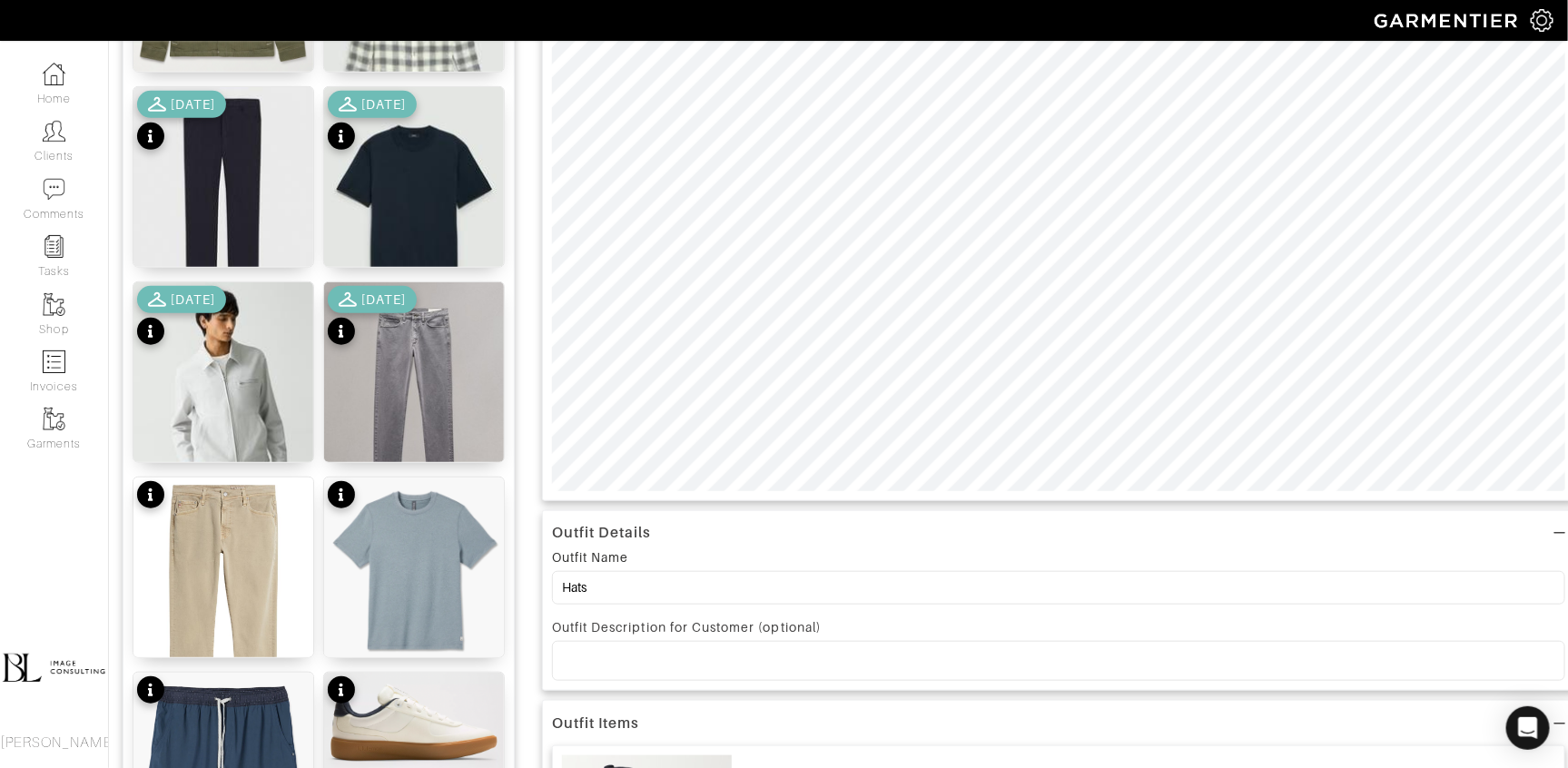scroll, scrollTop: 0, scrollLeft: 0, axis: both 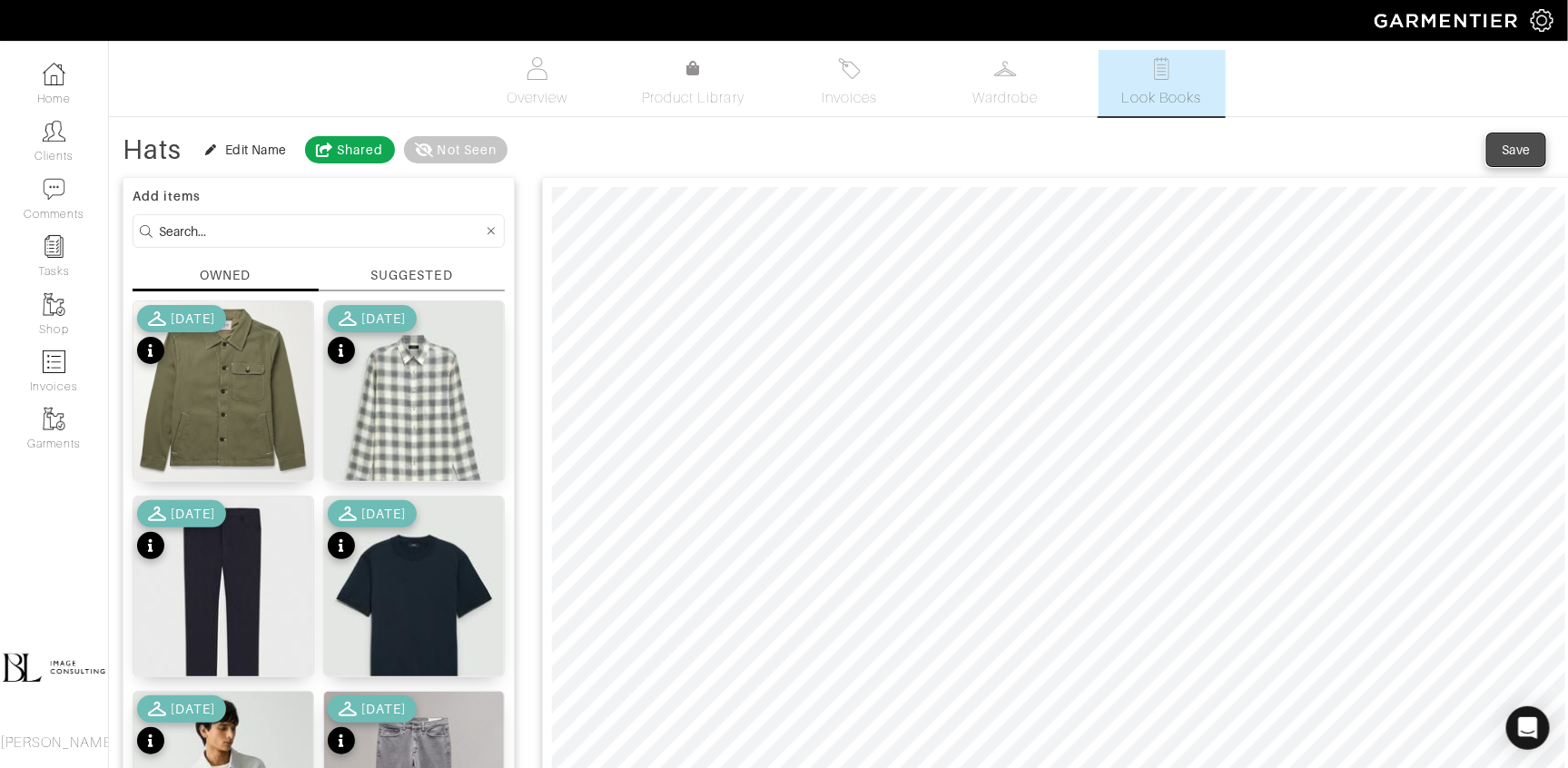 click on "Save" at bounding box center (1516, 150) 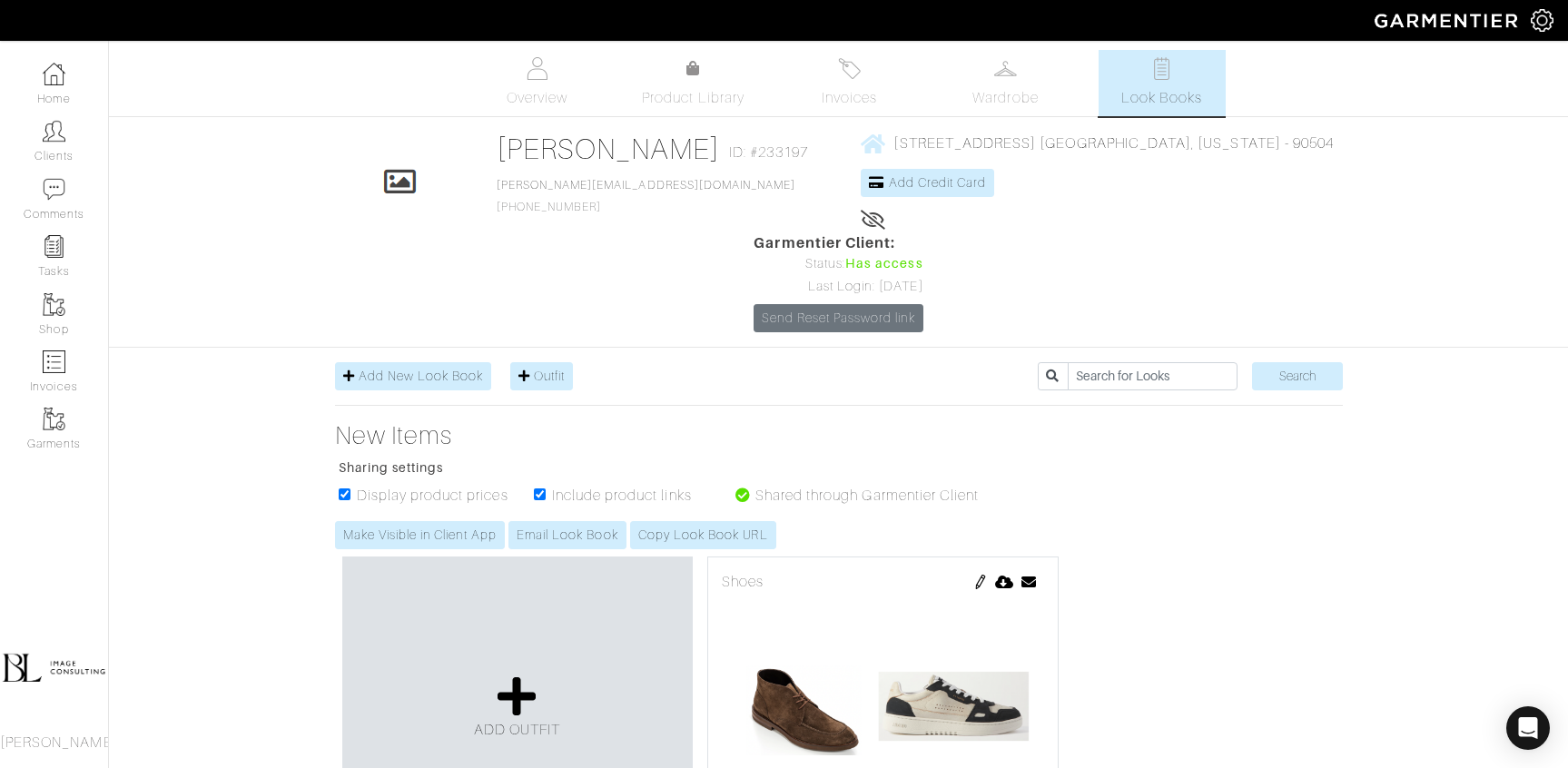 scroll, scrollTop: 0, scrollLeft: 0, axis: both 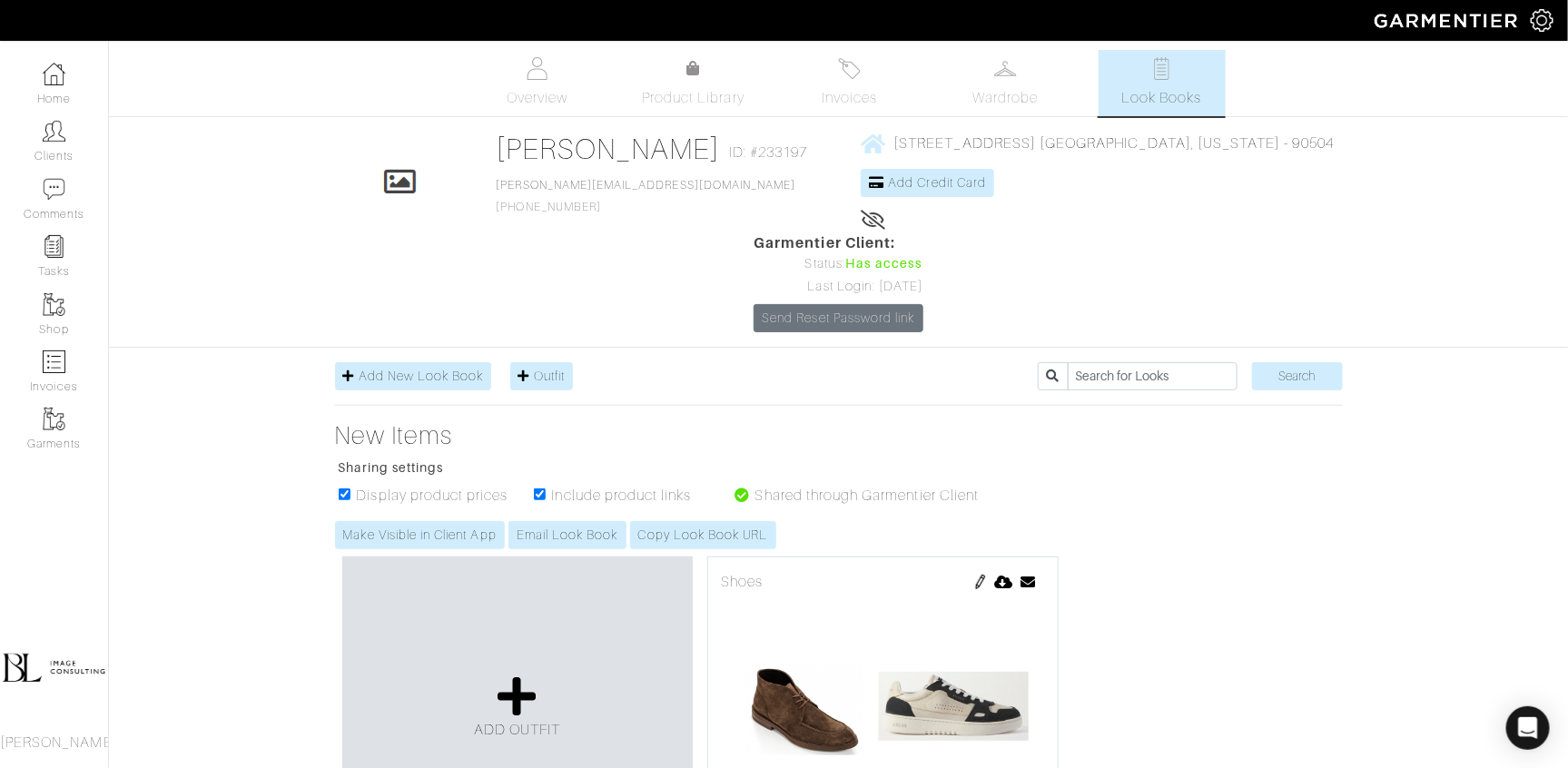 click at bounding box center (981, 582) 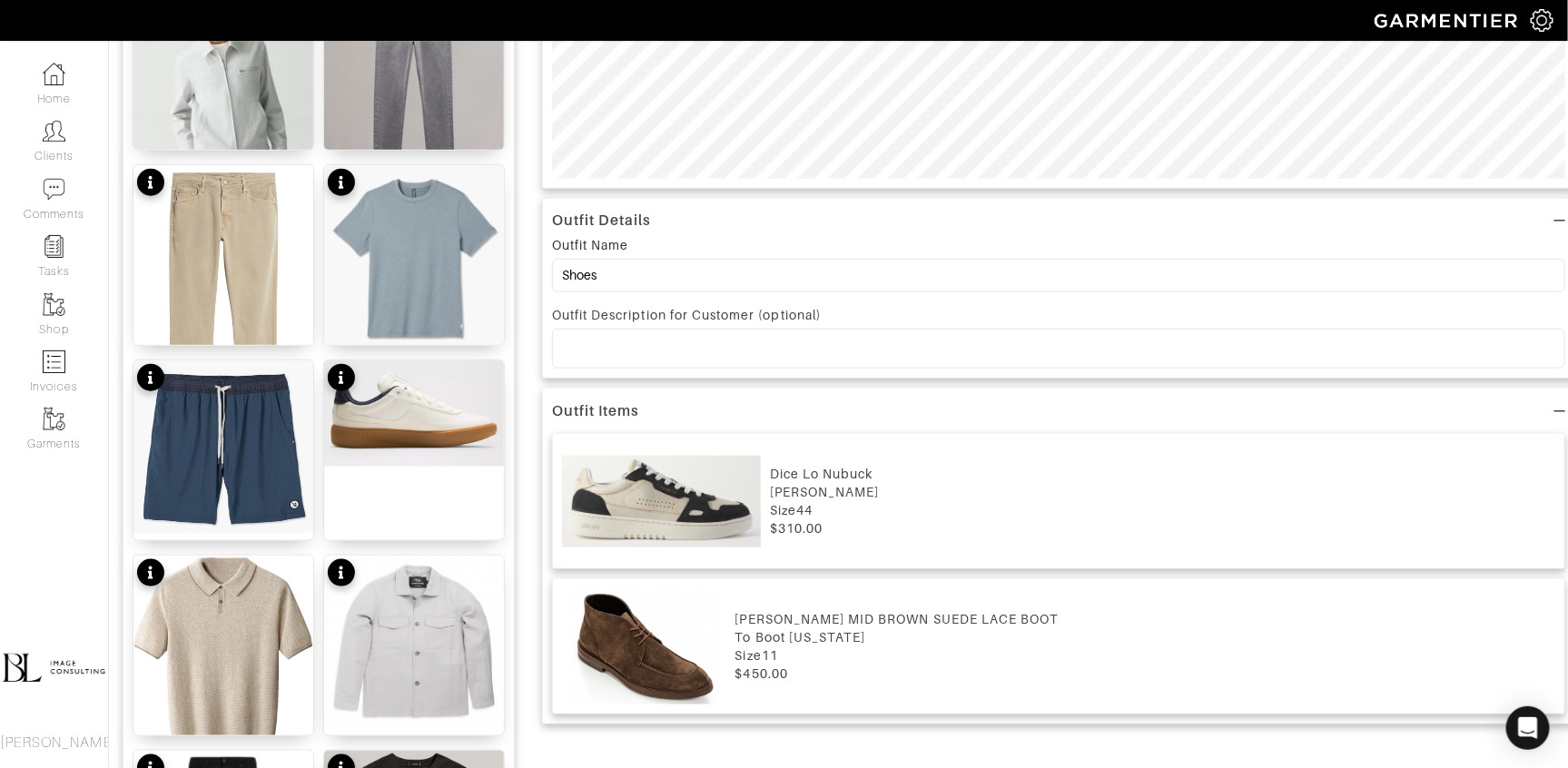 scroll, scrollTop: 822, scrollLeft: 0, axis: vertical 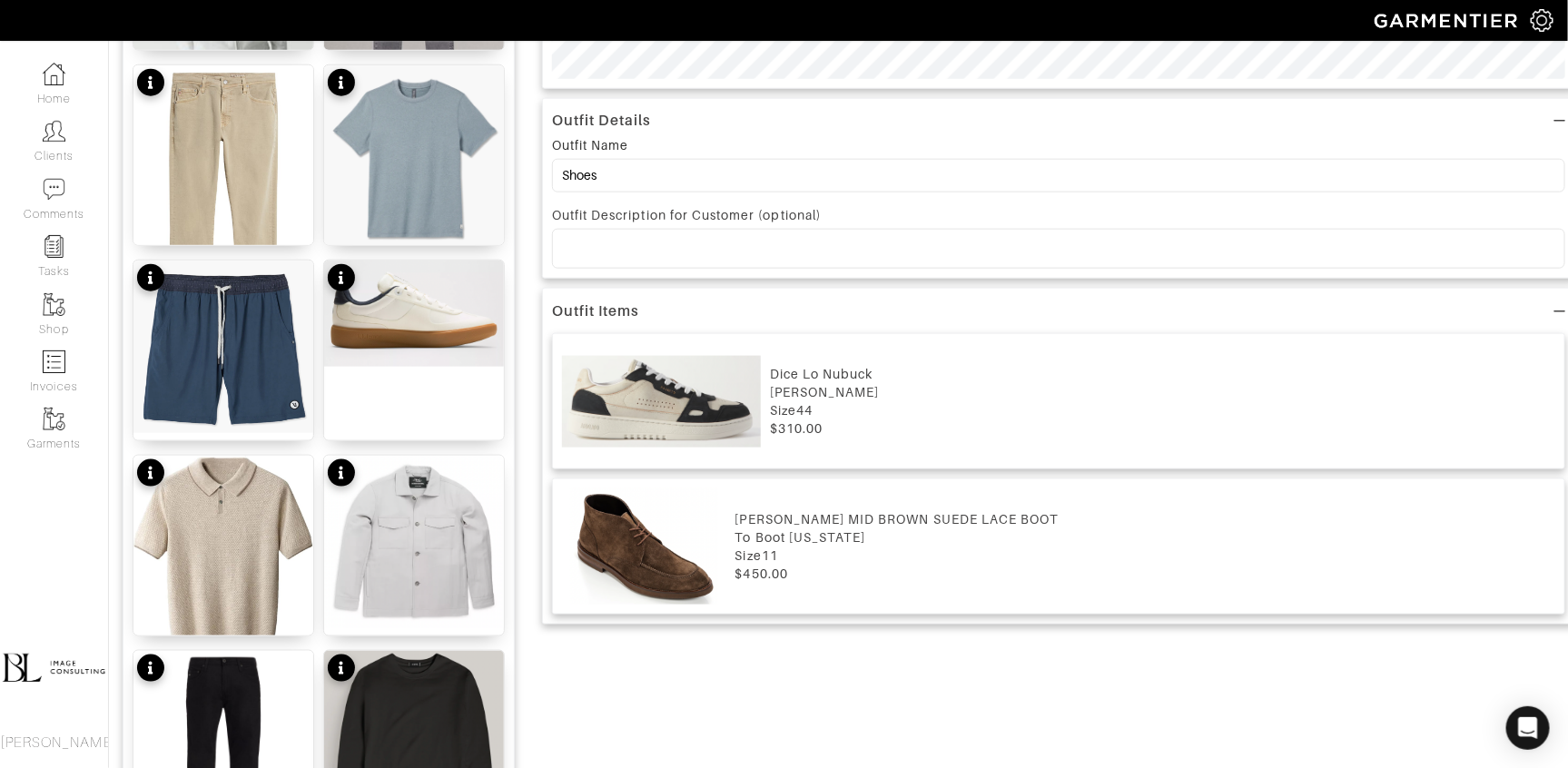 click on "[PERSON_NAME]" at bounding box center [1162, 392] 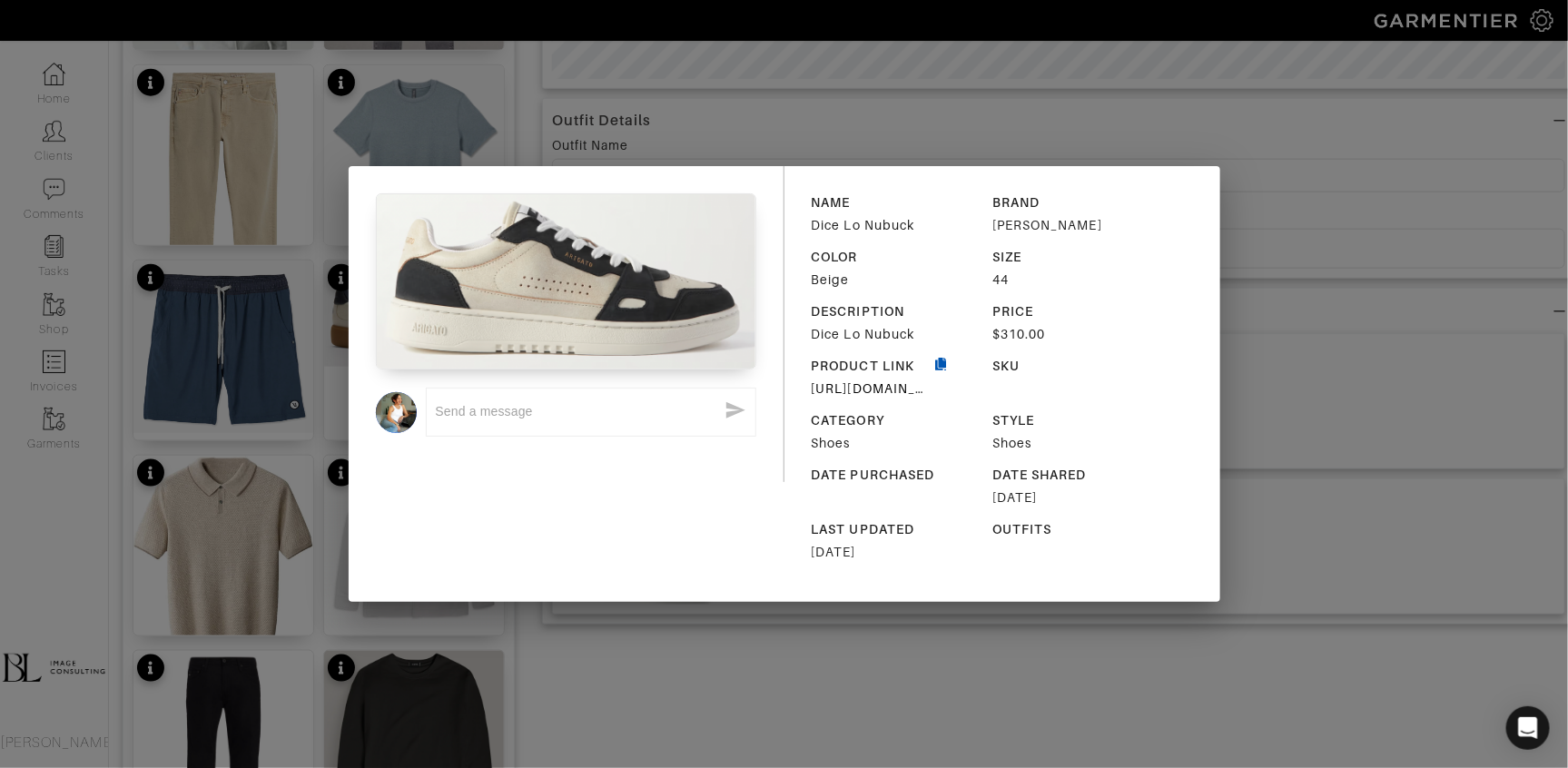 click at bounding box center [942, 377] 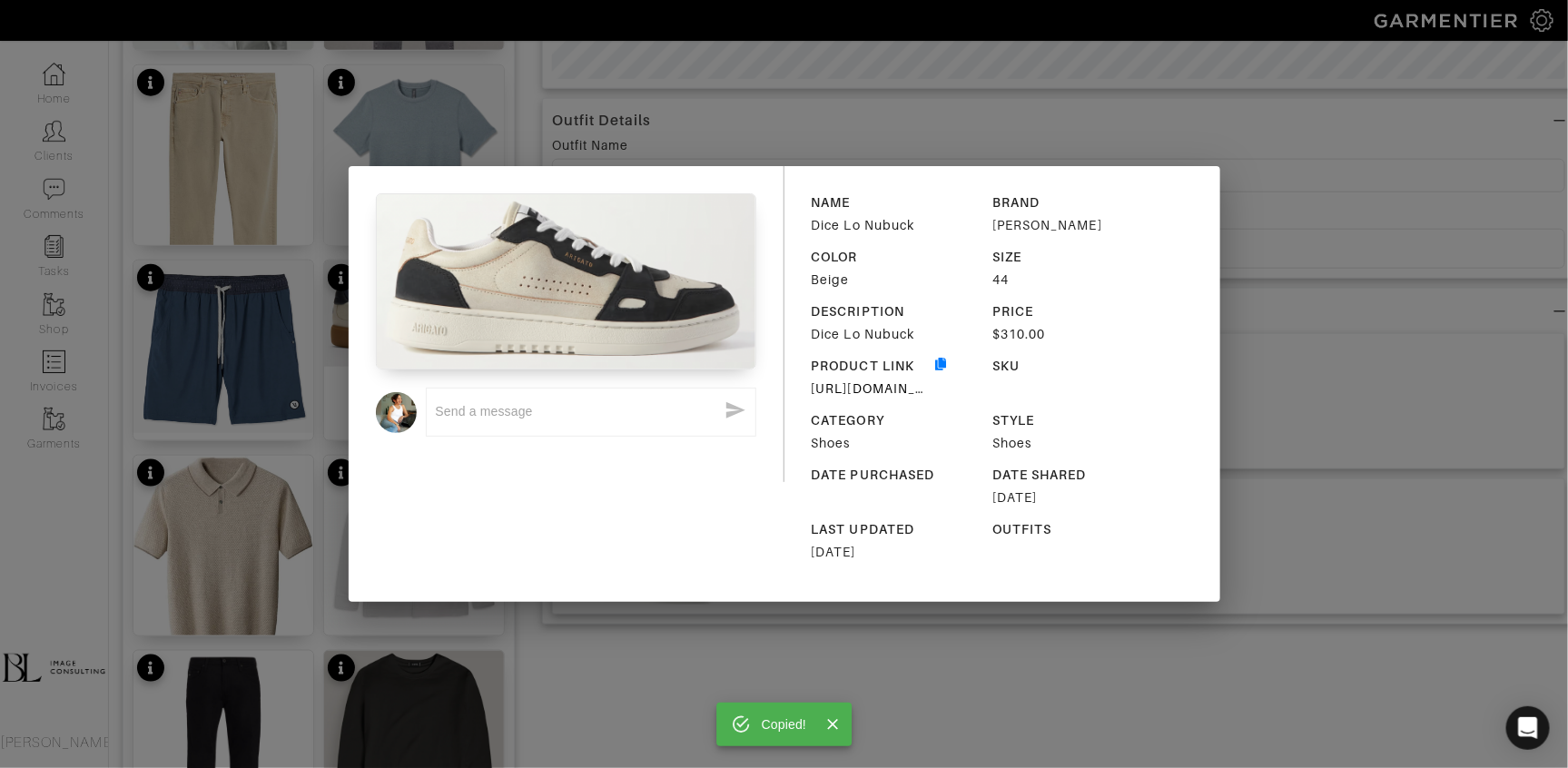 click on "Copied! x NAME Dice Lo Nubuck BRAND Alex Arigato COLOR Beige SIZE 44 DESCRIPTION Dice Lo Nubuck PRICE $310.00 PRODUCT LINK https://www.mrporter.com/en-us/mens/product/axel-arigato/shoes/low-top-sneakers/dice-lo-nubuck-trimmed-leather-sneakers/1647597336654227   SKU CATEGORY Shoes STYLE Shoes DATE PURCHASED DATE SHARED 07/24/2025 LAST UPDATED 07/24/2025 OUTFITS" at bounding box center [784, 384] 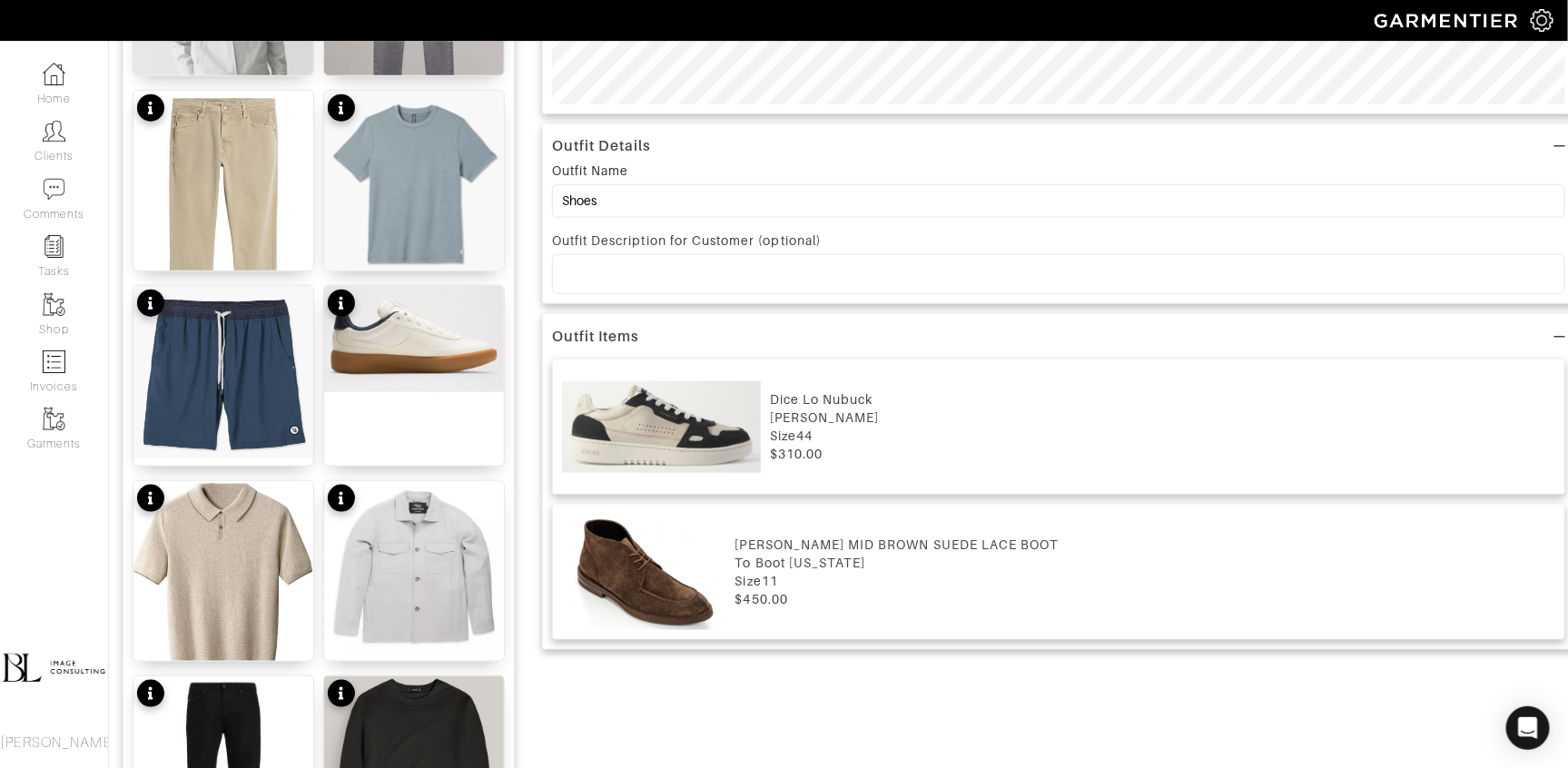 scroll, scrollTop: 783, scrollLeft: 0, axis: vertical 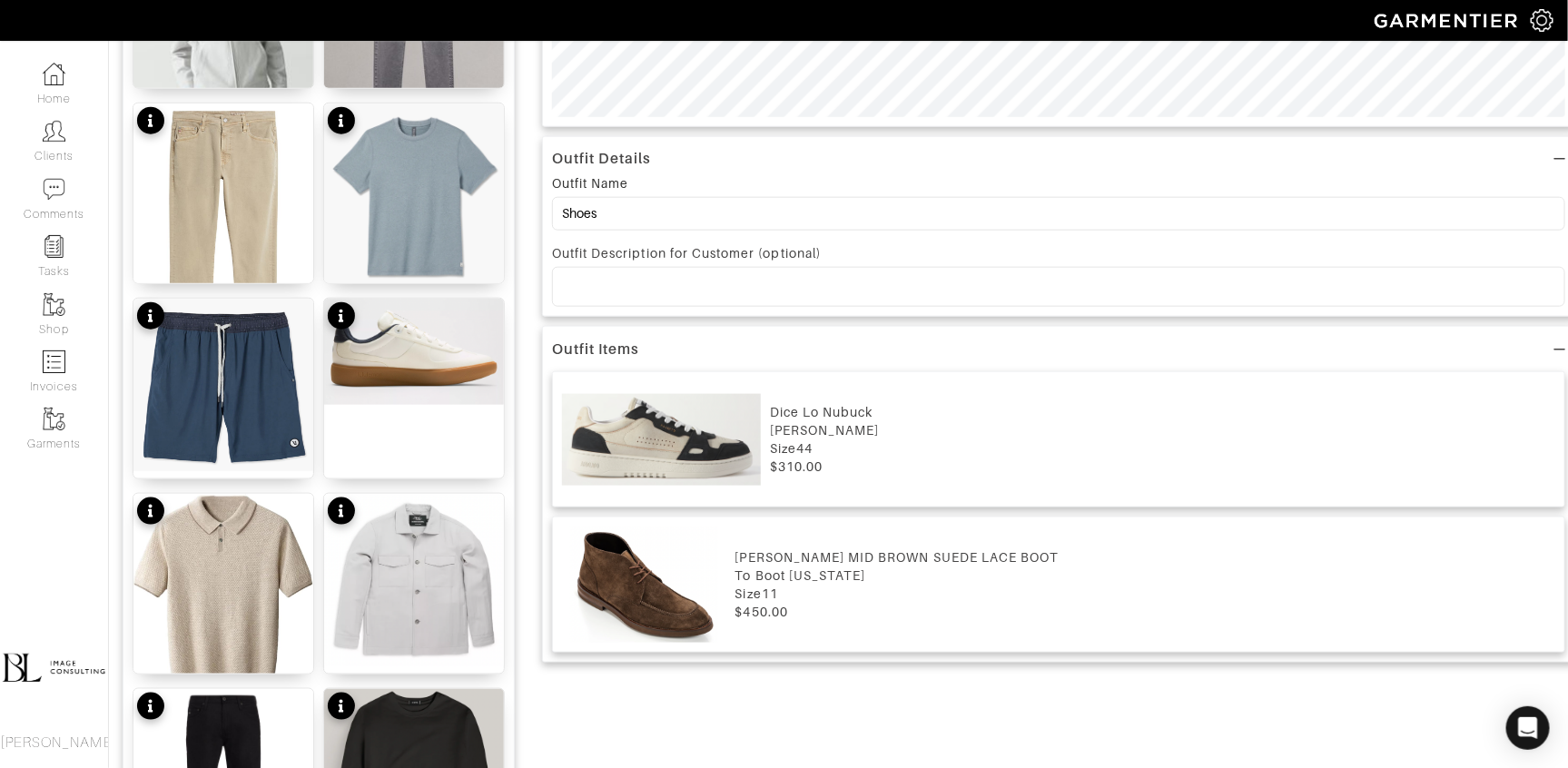 click on "To Boot [US_STATE]" at bounding box center (1145, 576) 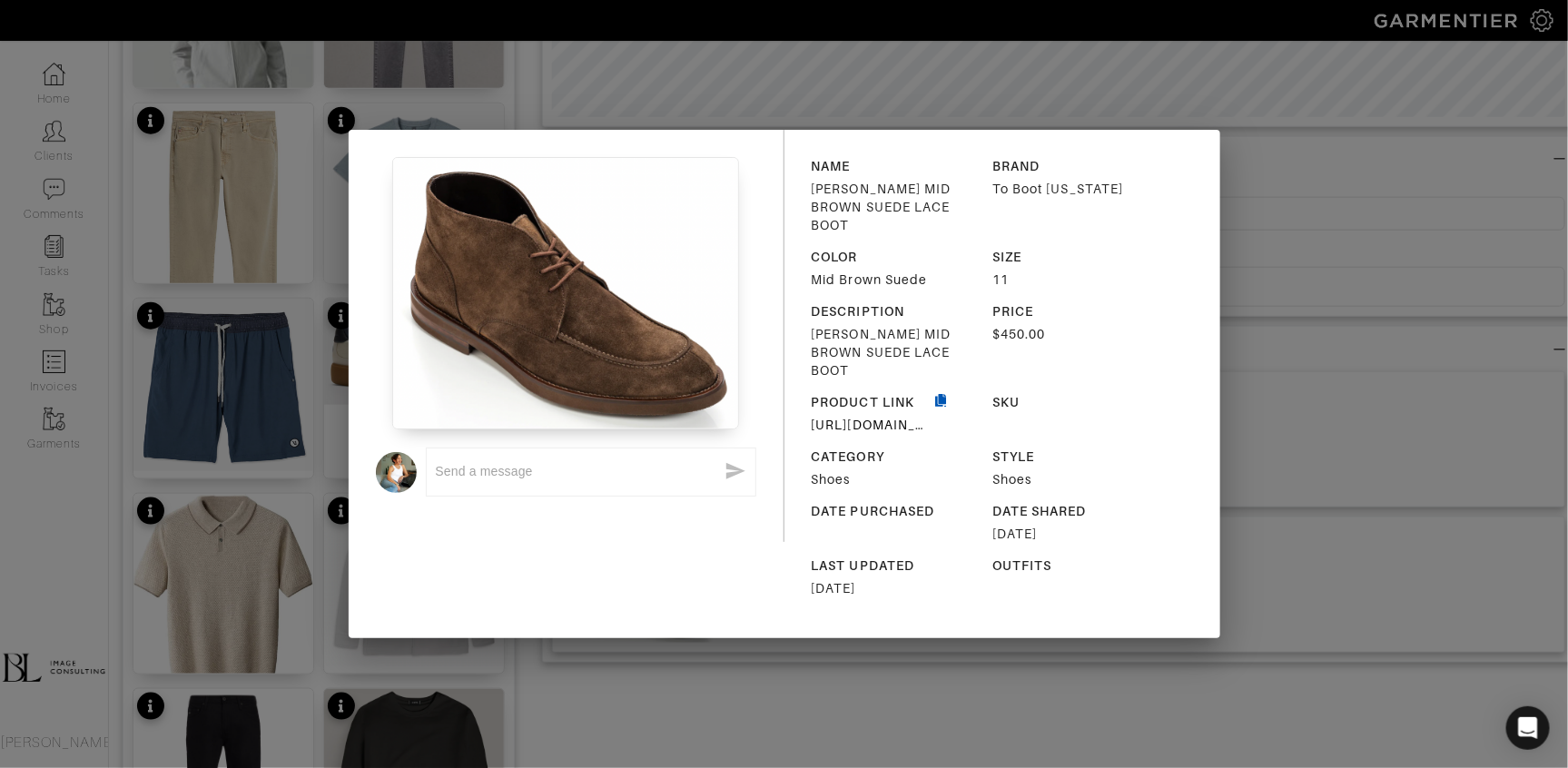 click at bounding box center [942, 413] 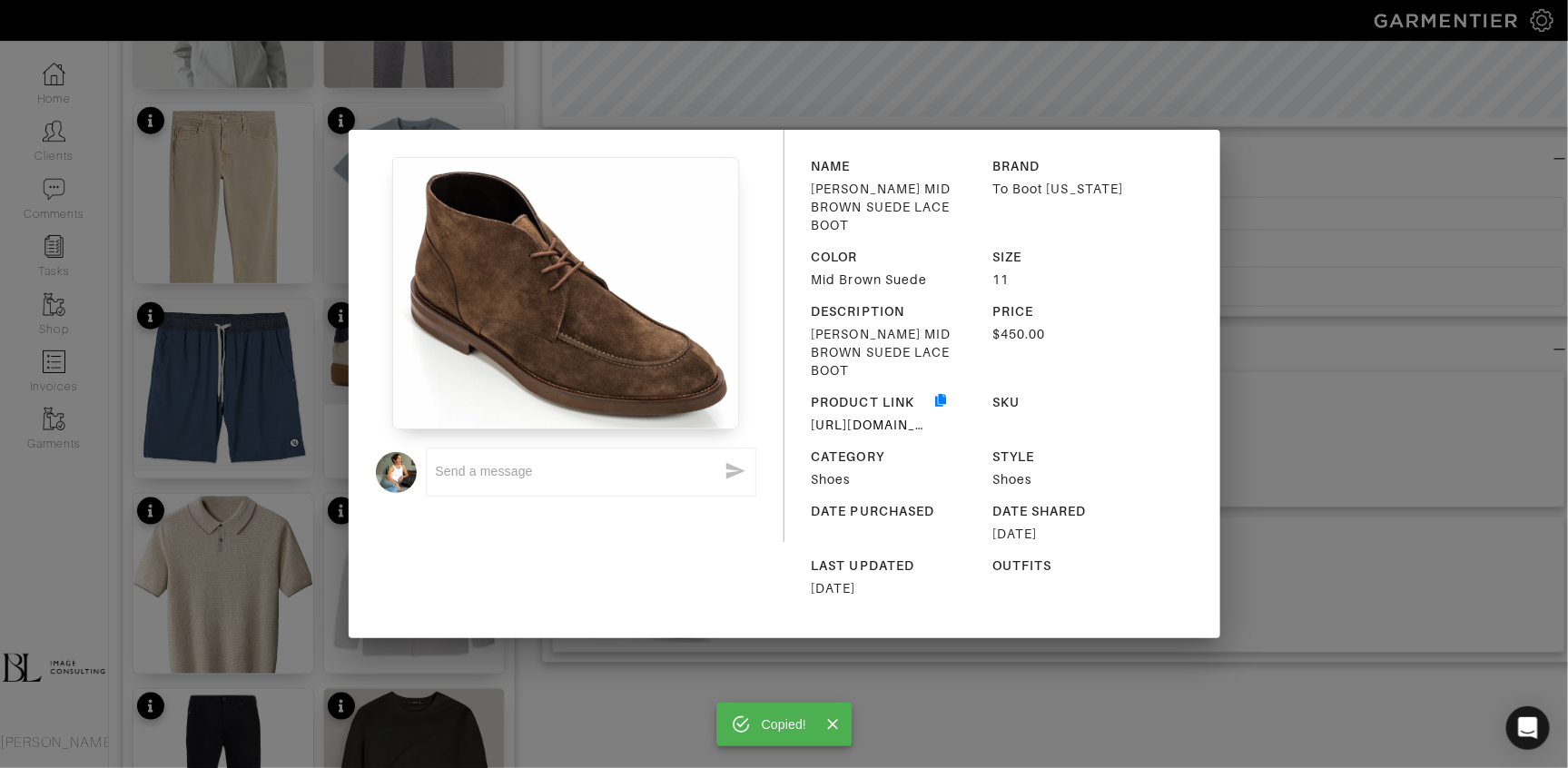 click on "Copied! x NAME PARKER MID BROWN SUEDE LACE BOOT BRAND To Boot New York COLOR Mid Brown Suede SIZE 11 DESCRIPTION PARKER MID BROWN SUEDE LACE BOOT PRICE $450.00 PRODUCT LINK https://toboot.com/products/parker-mid-brown-suede?variant=42793252782257&currency=USD&utm_source=google&utm_medium=cpc&utm_campaign=google+shopping&gad_source=1&gad_campaignid=20591534568&gbraid=0AAAAADnJFpWyBfiigRFNPqSjAikWsW0b8&gclid=Cj0KCQjws4fEBhD-ARIsACC3d280AURP4kzJ6olD_vwM-ZbTlO-MCKtnAaaMNMy6IyLS4-cGQKvZlMsaAhckEALw_wcB   SKU CATEGORY Shoes STYLE Shoes DATE PURCHASED DATE SHARED 07/24/2025 LAST UPDATED 07/24/2025 OUTFITS" at bounding box center (784, 384) 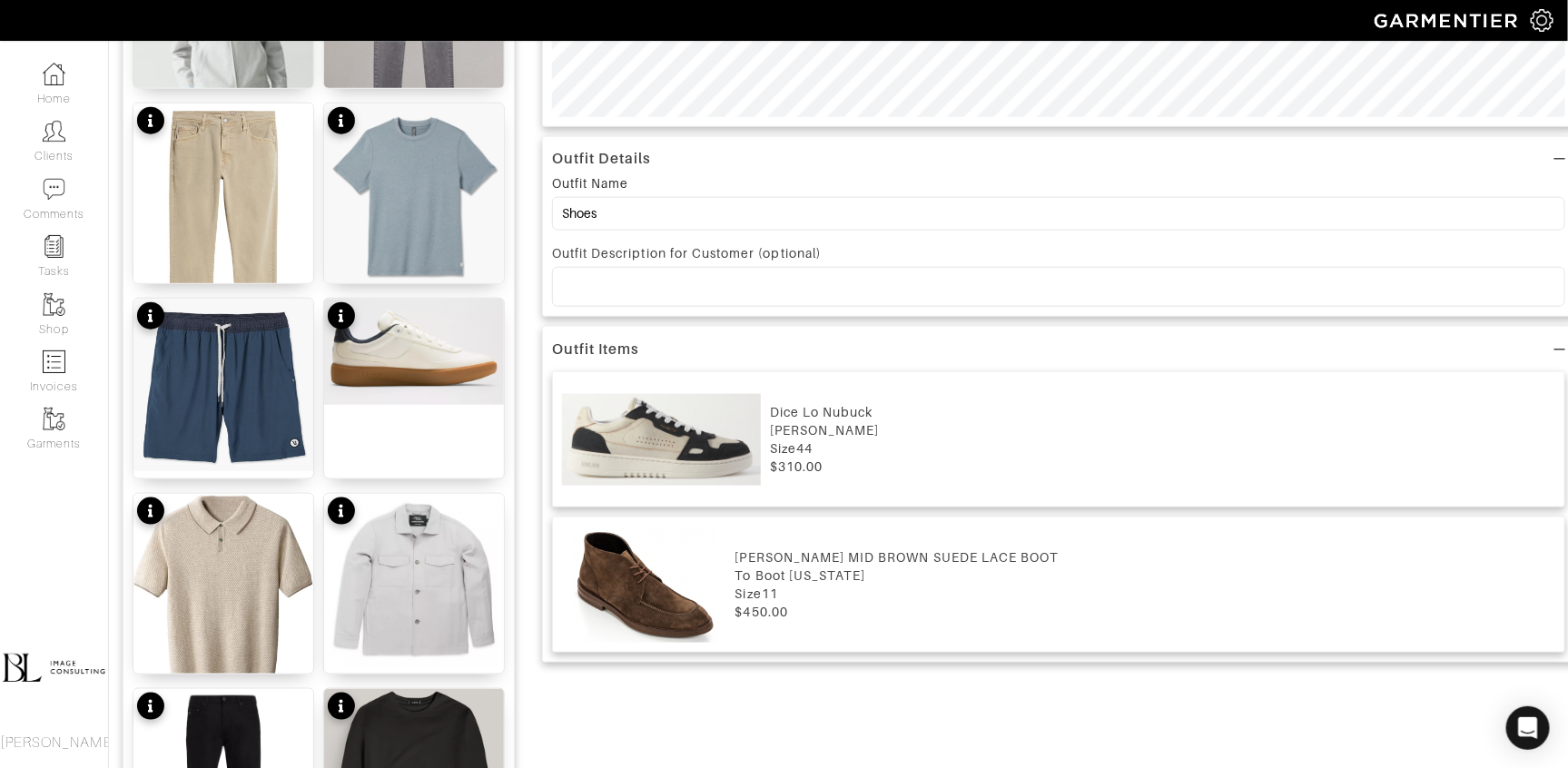scroll, scrollTop: 0, scrollLeft: 0, axis: both 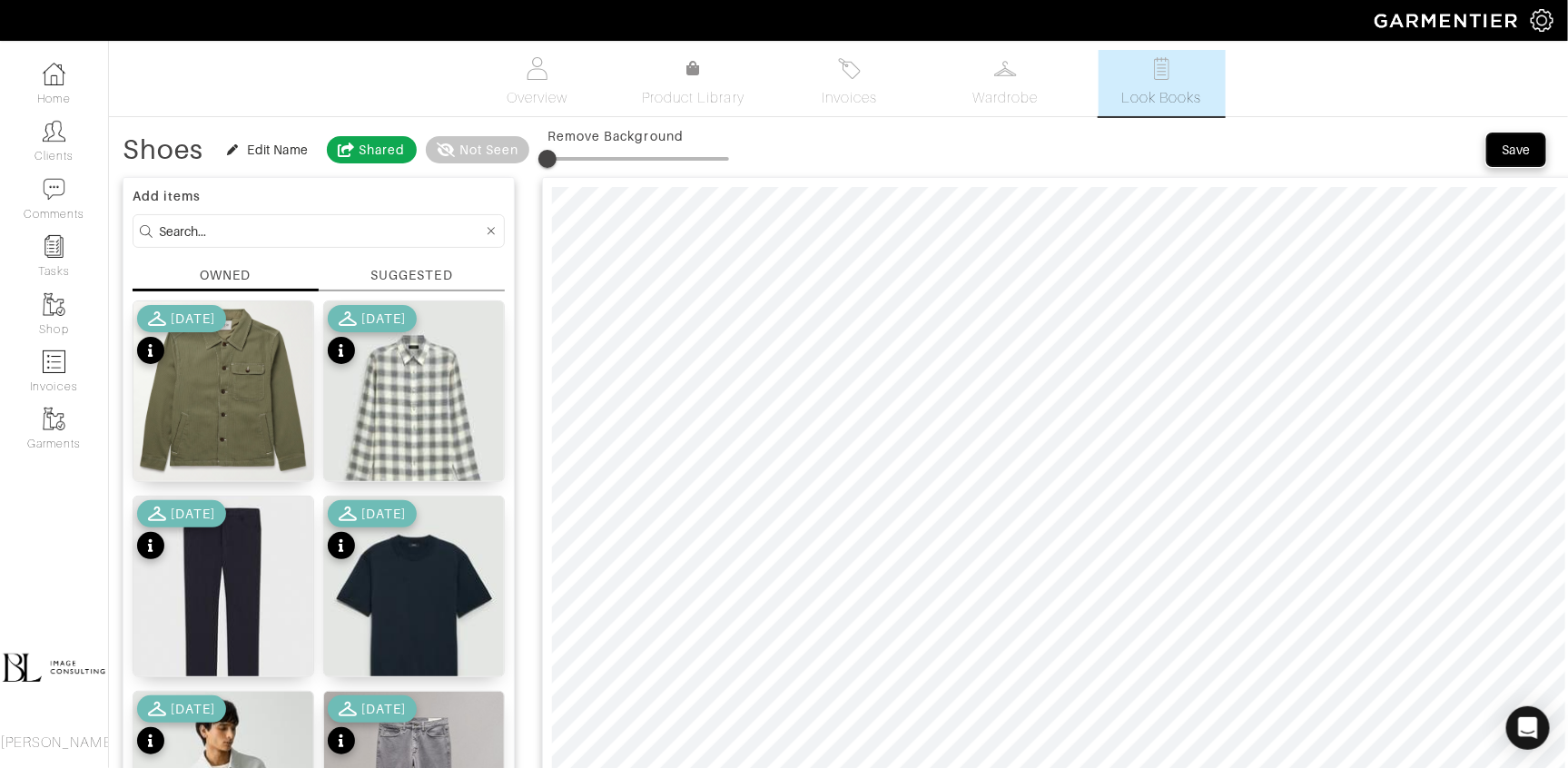 click on "Save" at bounding box center (1516, 150) 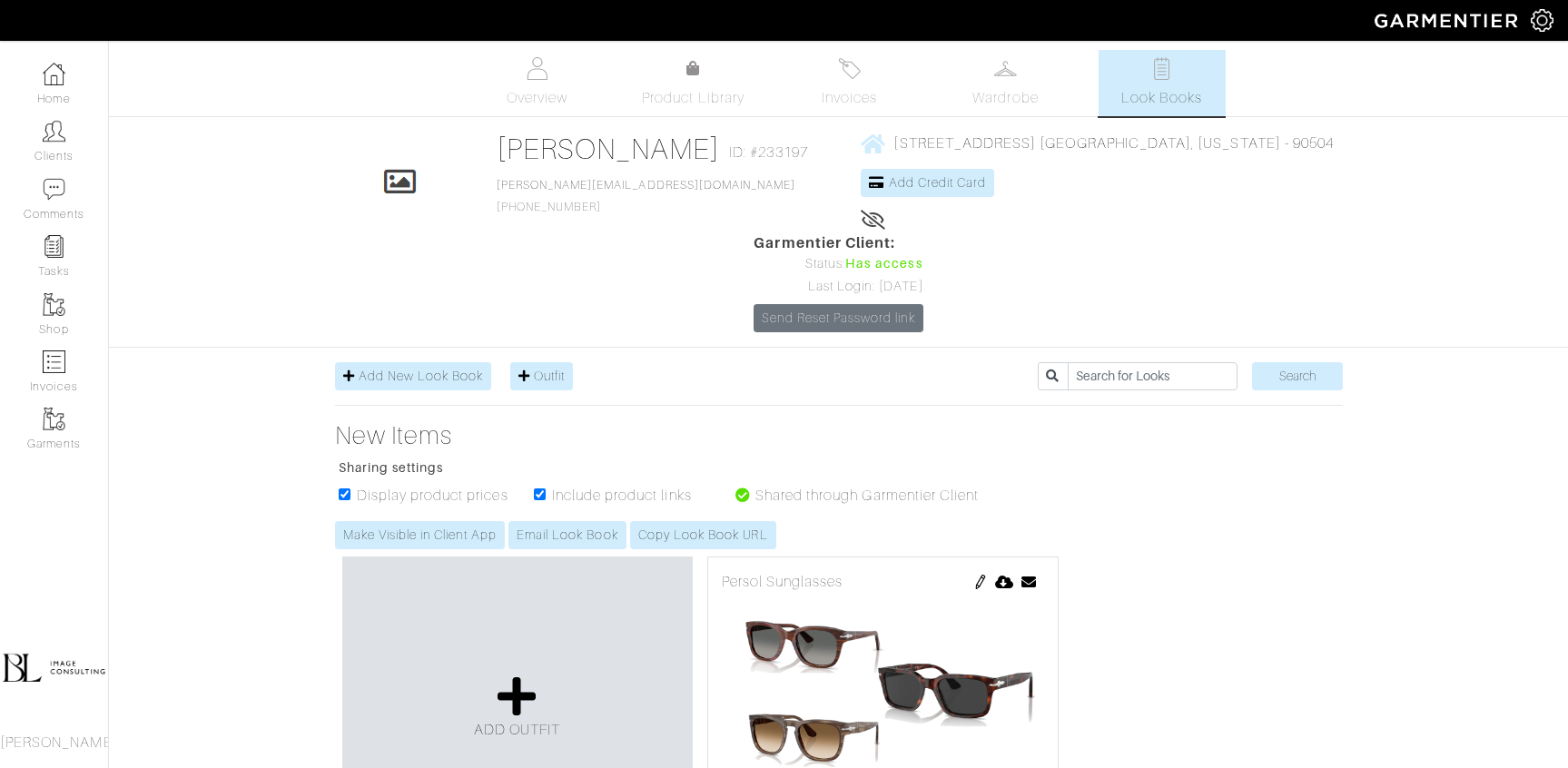 scroll, scrollTop: 0, scrollLeft: 0, axis: both 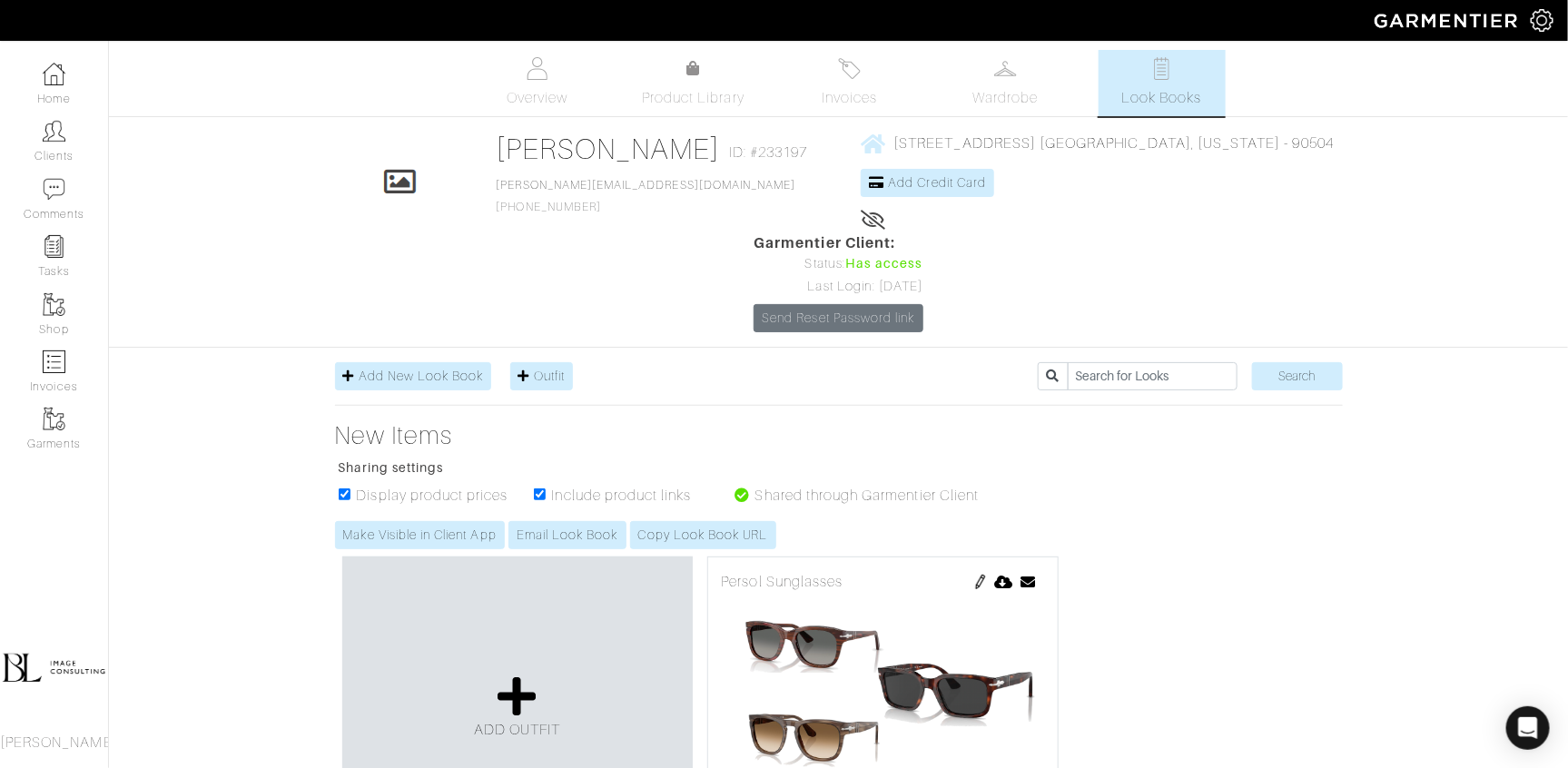 click at bounding box center (54, 131) 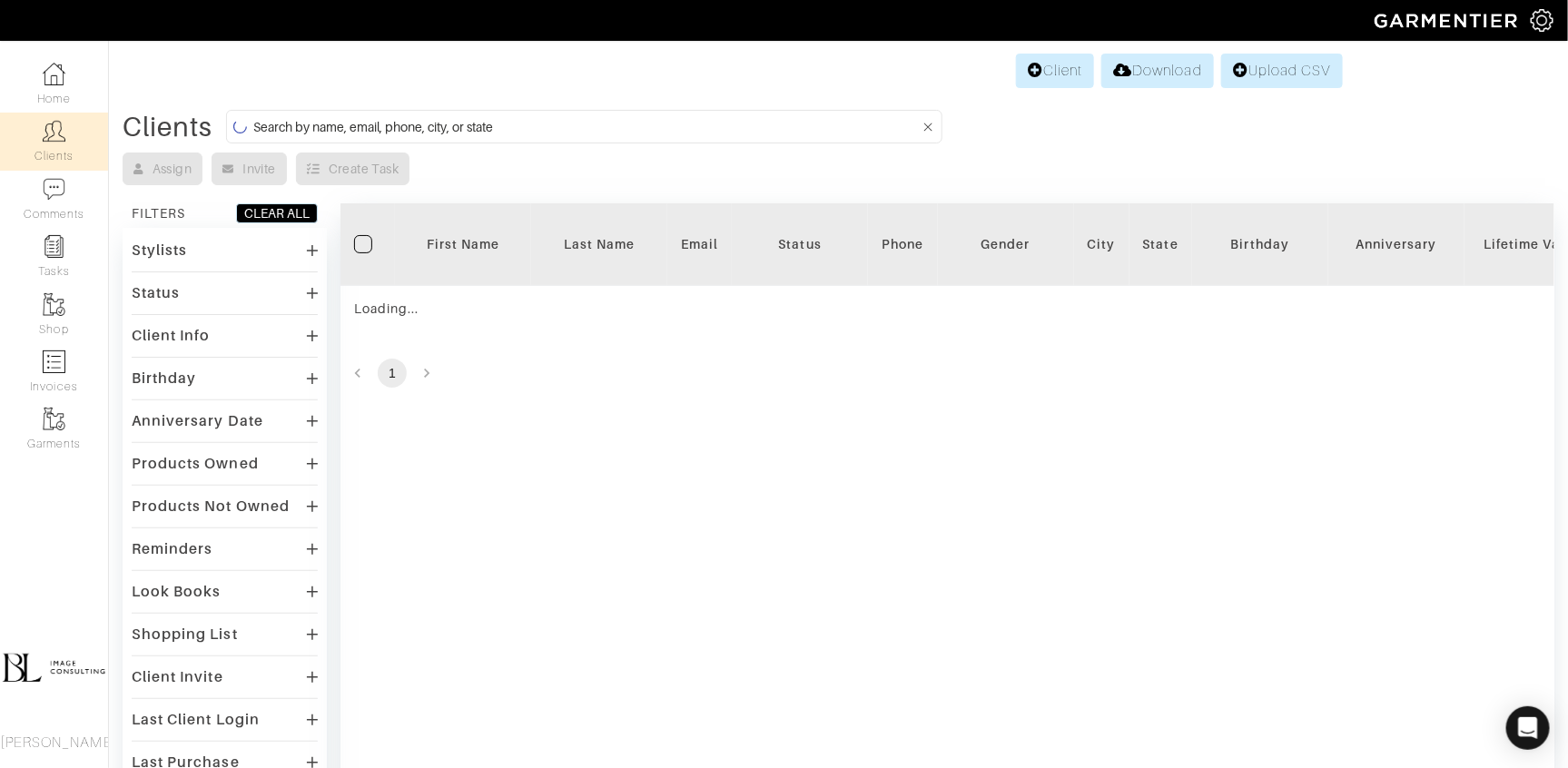 click at bounding box center (587, 126) 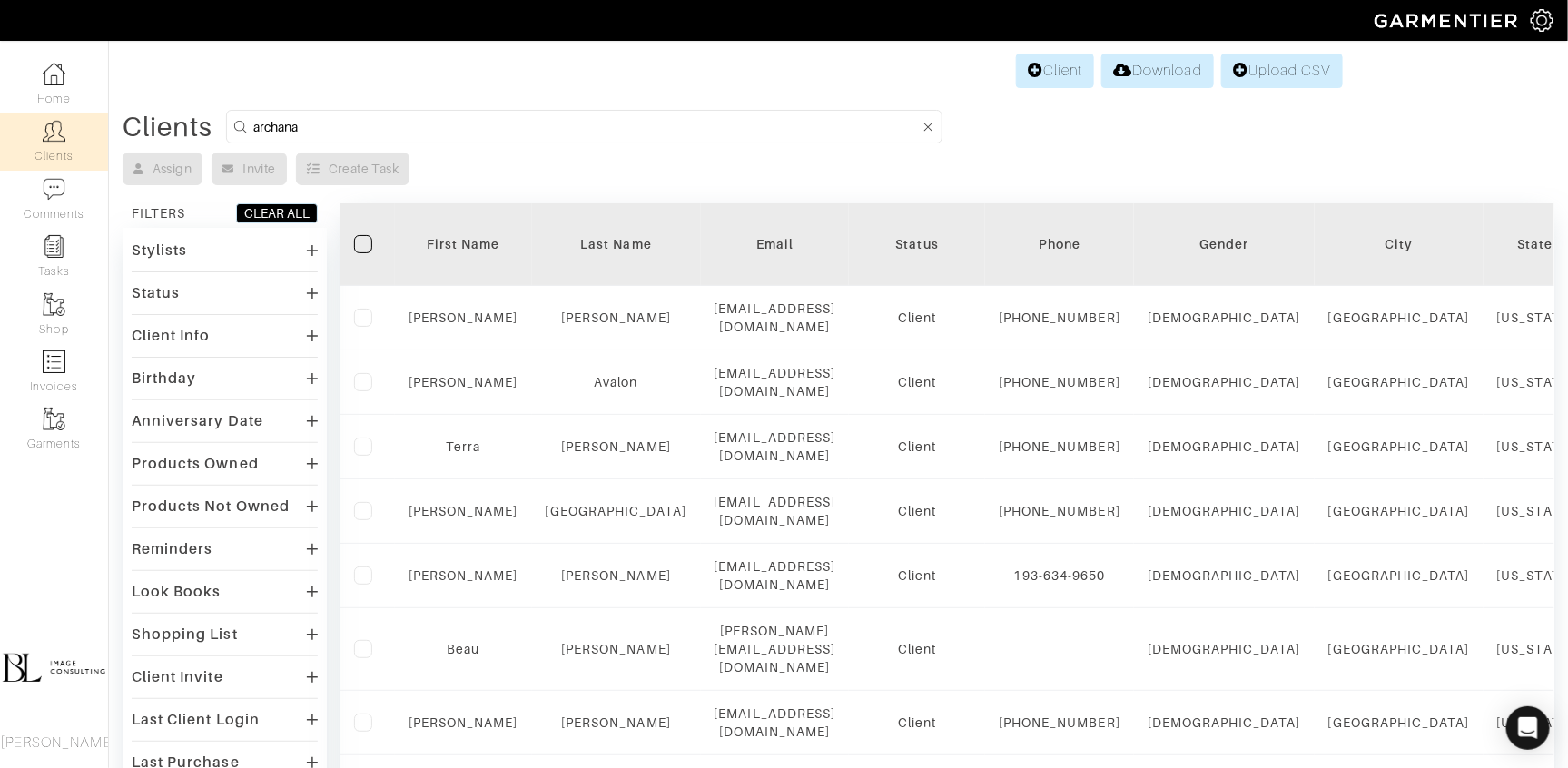type on "archana" 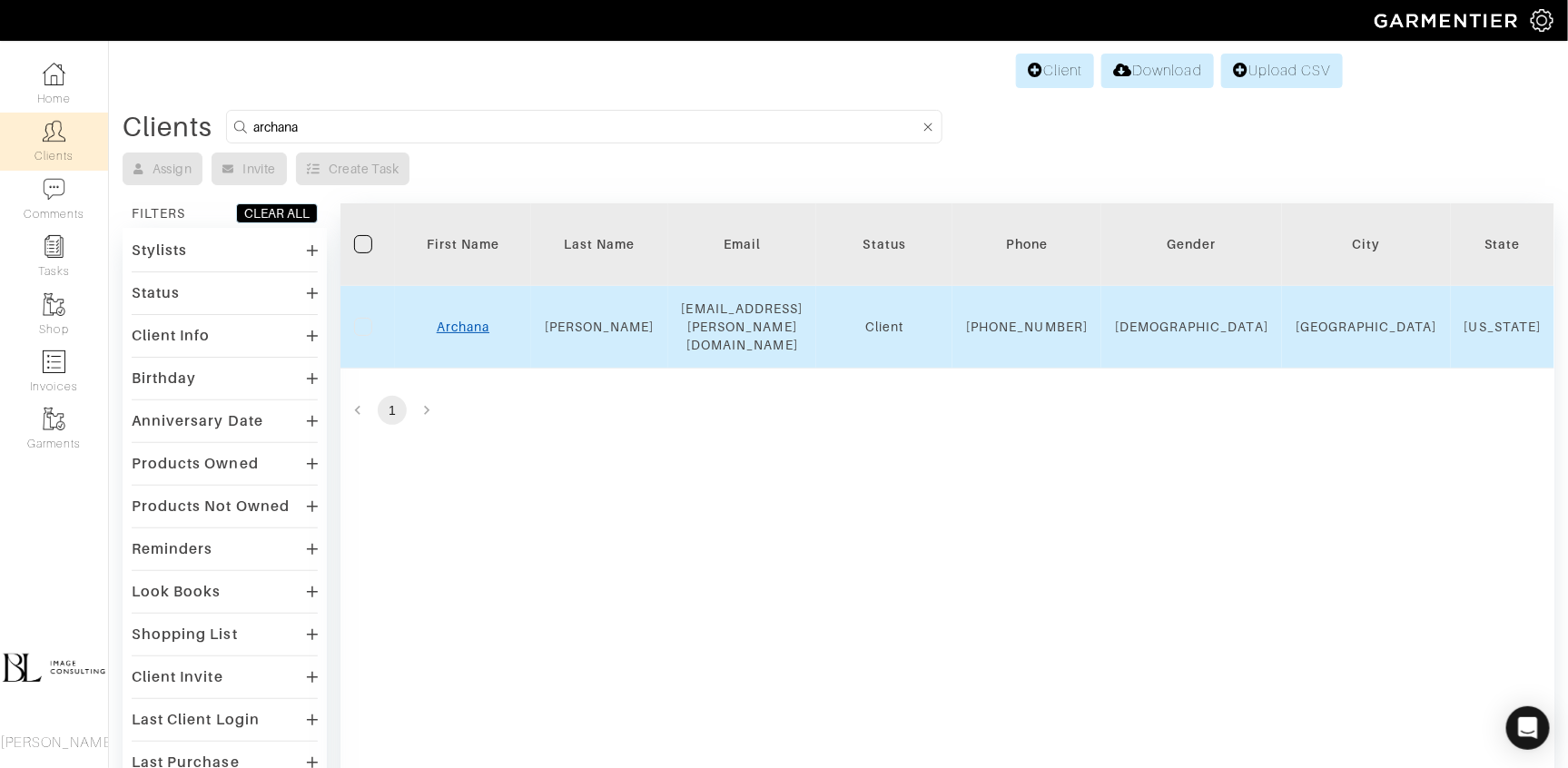 click on "Archana" at bounding box center (463, 327) 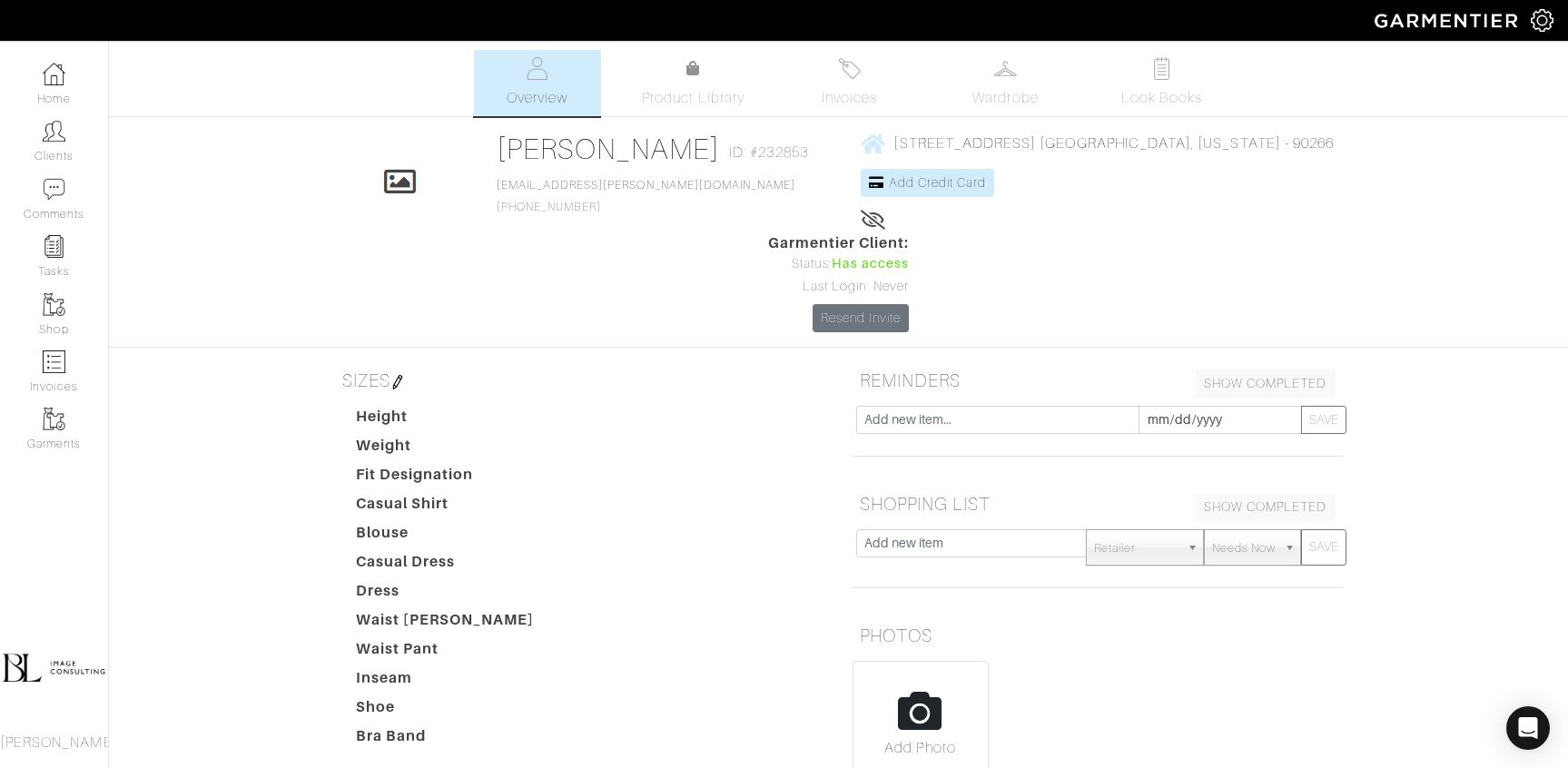scroll, scrollTop: 0, scrollLeft: 0, axis: both 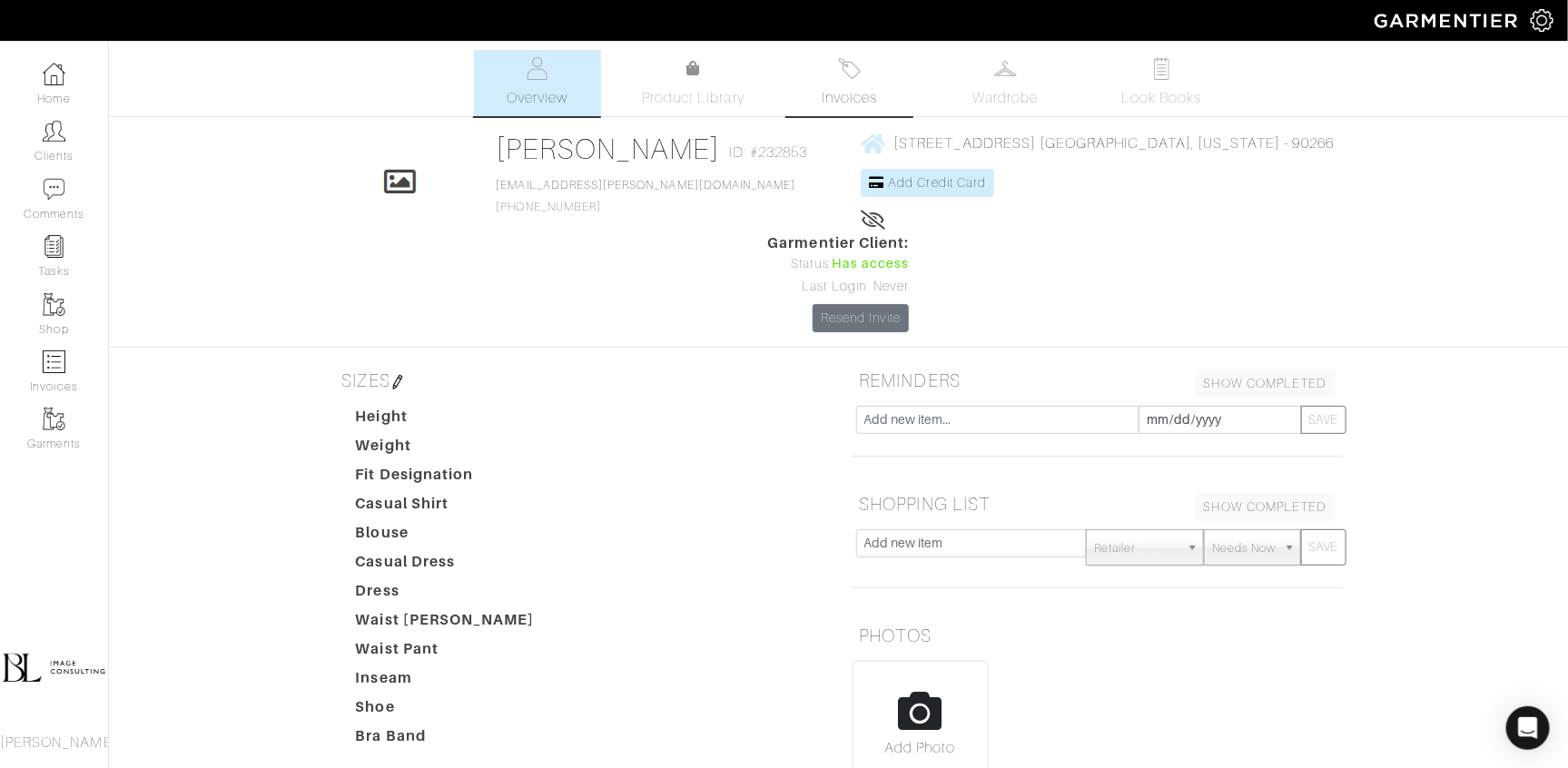 click on "Invoices" at bounding box center [849, 98] 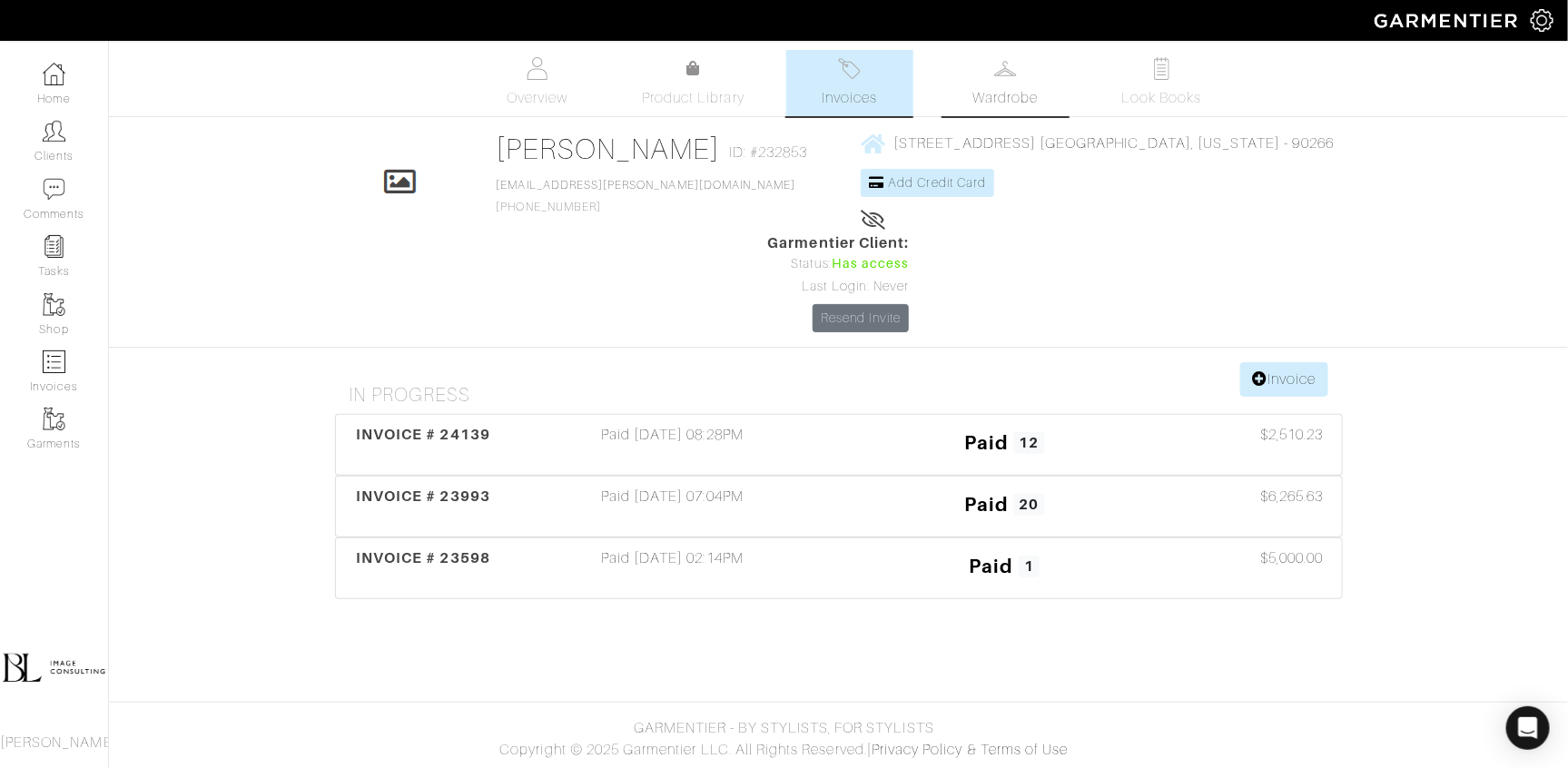 click on "Wardrobe" at bounding box center (1005, 98) 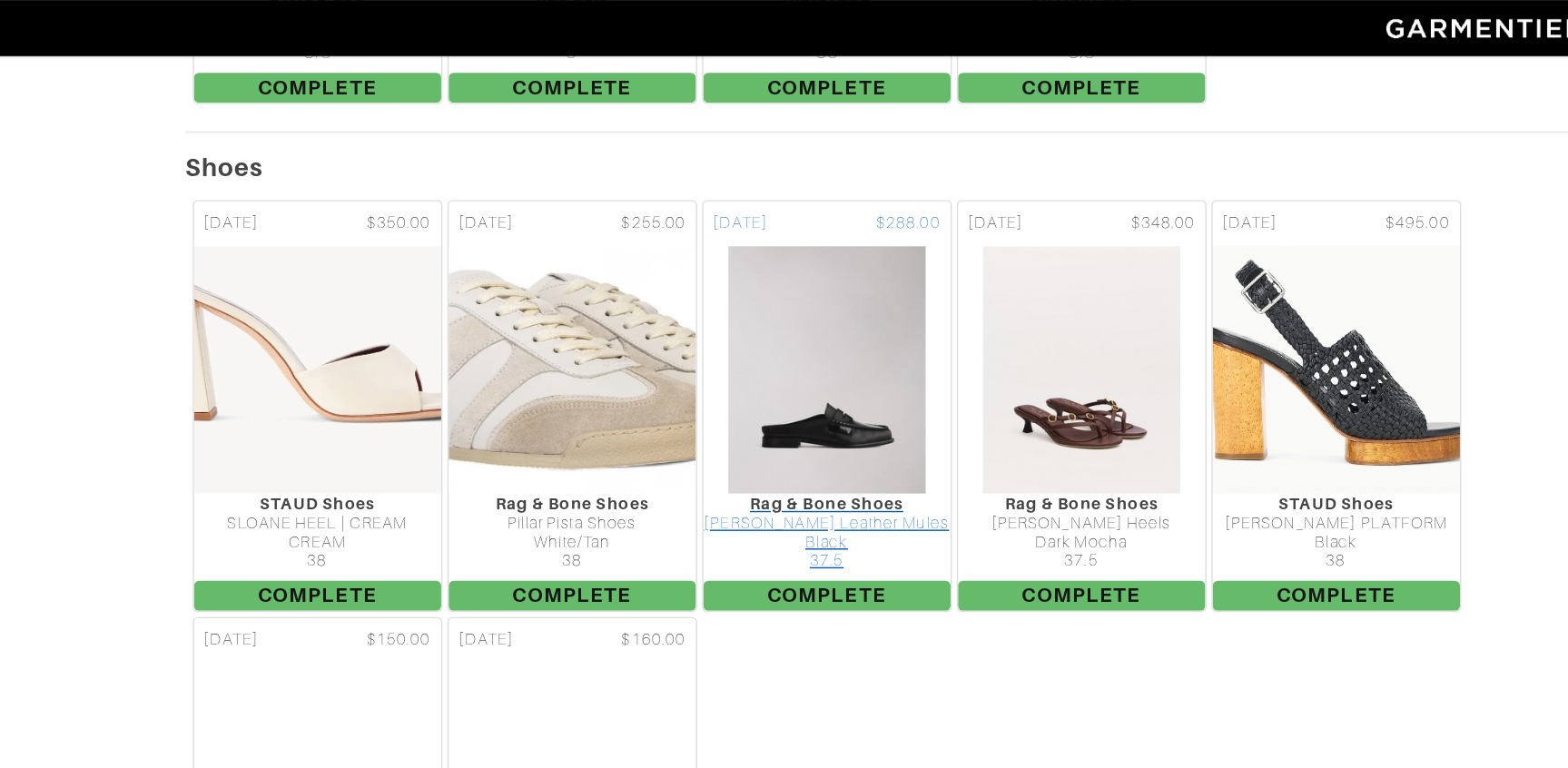 scroll, scrollTop: 1975, scrollLeft: 0, axis: vertical 